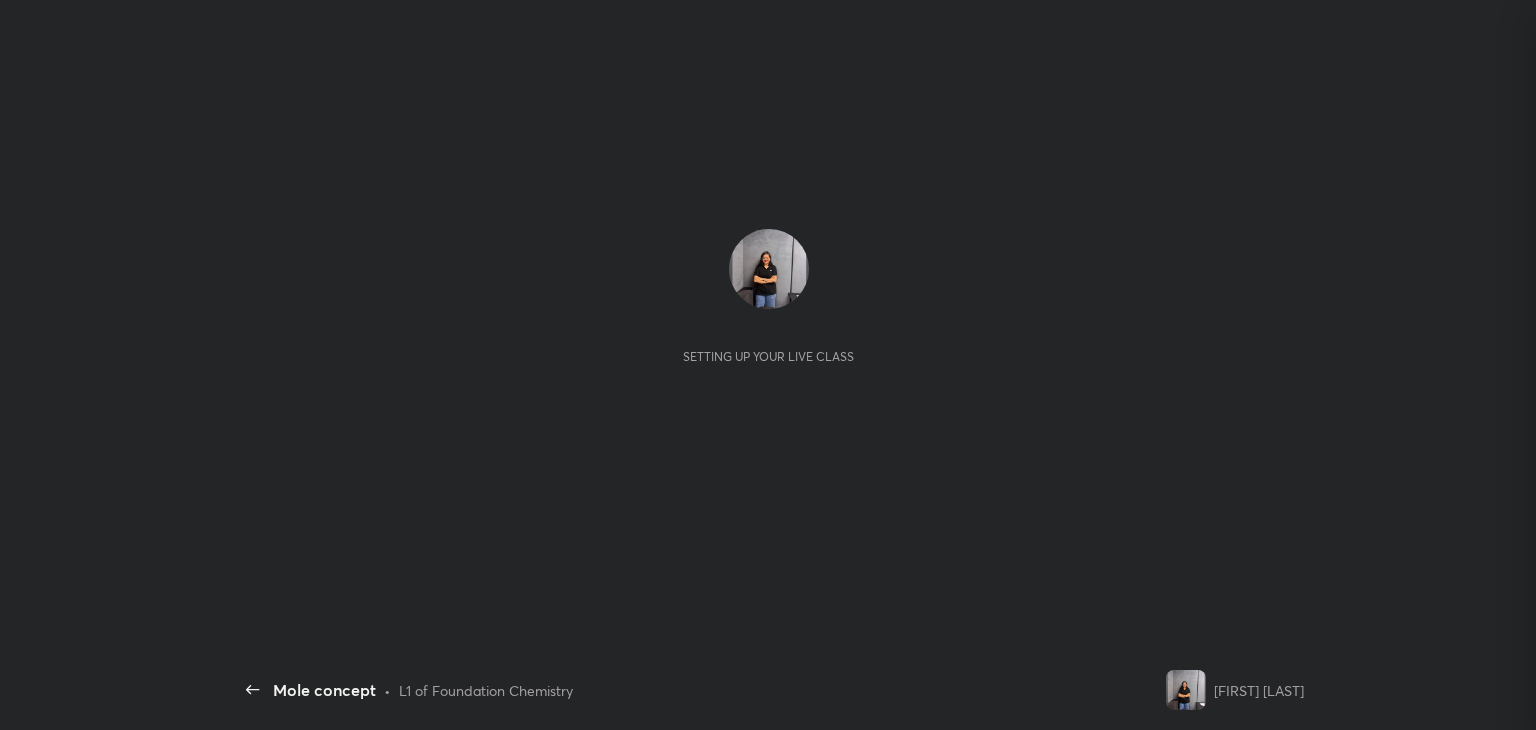 scroll, scrollTop: 0, scrollLeft: 0, axis: both 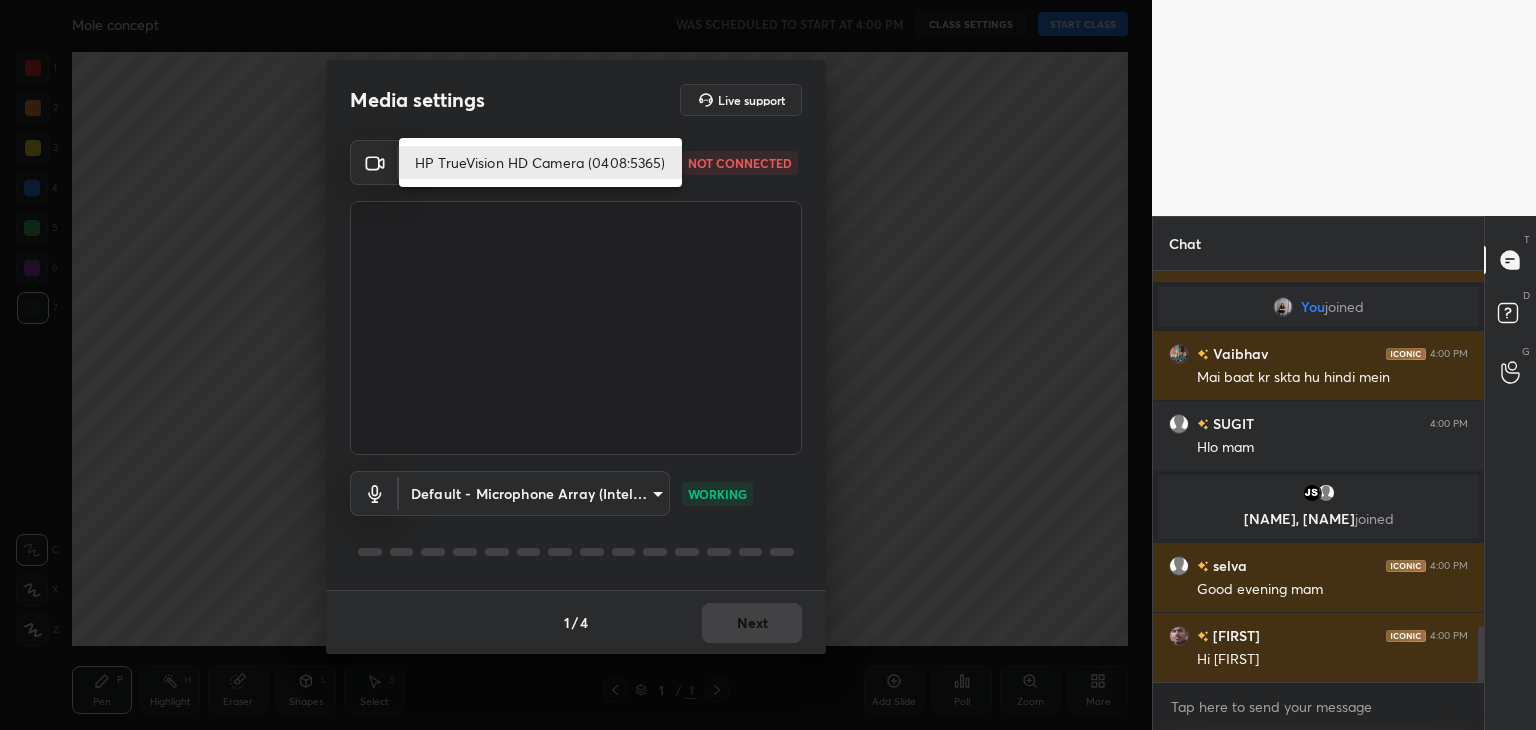 click on "Diksha 4:00 PM Ok SATORU 4:00 PM YO AMIT You  joined Vaibhav 4:00 PM Mai baat kr skta hu hindi mein SUGIT 4:00 PM Hlo mam Jasnoor, Mannat  joined selva 4:00 PM Good evening mam Aasteya 4:00 PM Hi amit JUMP TO LATEST Enable hand raising Enable raise hand to speak to learners. Once enabled, chat will be turned off temporarily. Enable x   introducing Raise a hand with a doubt Now learners can raise their hand along with a doubt  How it works? Doubts asked by learners will show up here Raise hand disabled You have disabled Raise hand currently. Enable it to invite learners to speak Enable Can't raise hand Looks like educator just invited you to speak. Please wait before you can raise your hand again. Got it T Messages (T) D G ​" at bounding box center [768, 365] 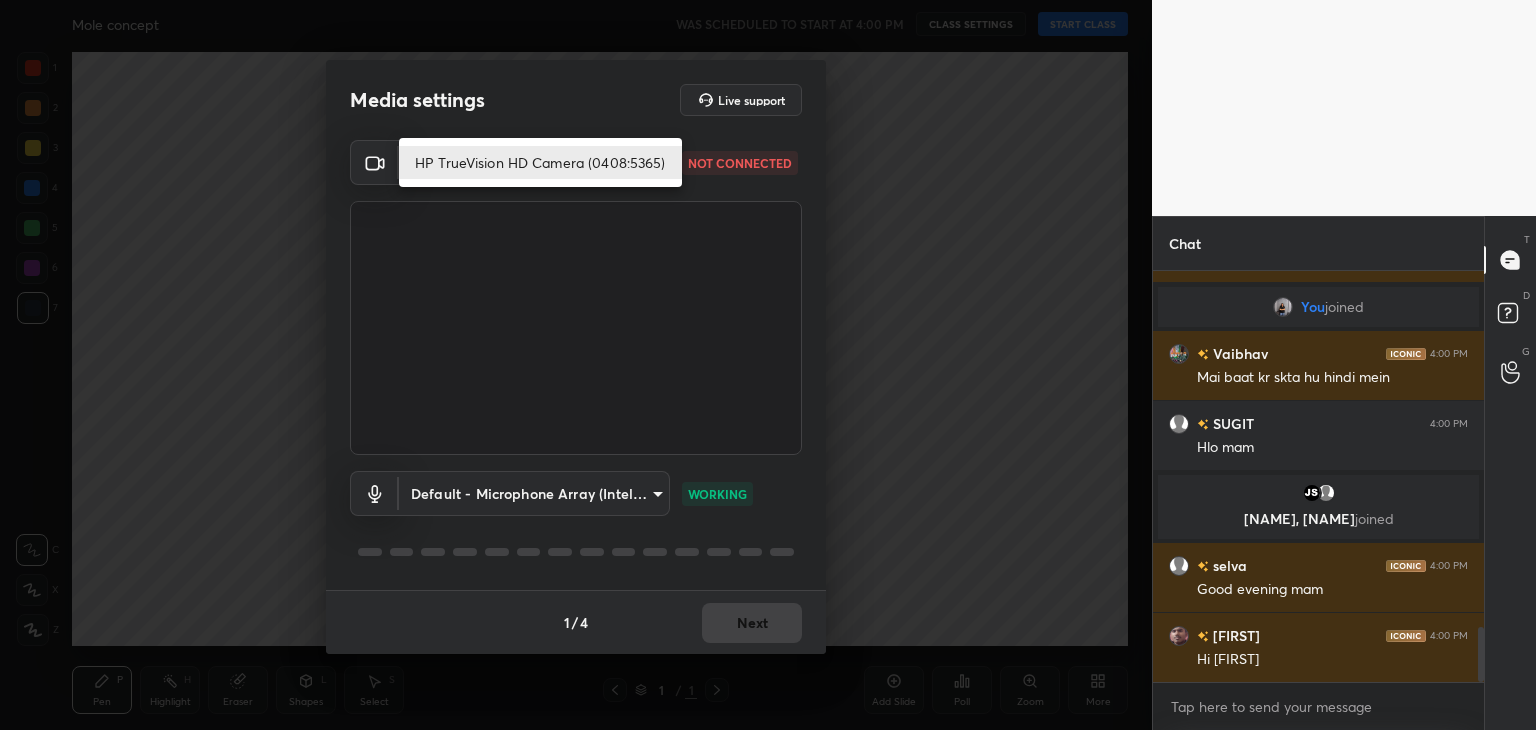 scroll, scrollTop: 2638, scrollLeft: 0, axis: vertical 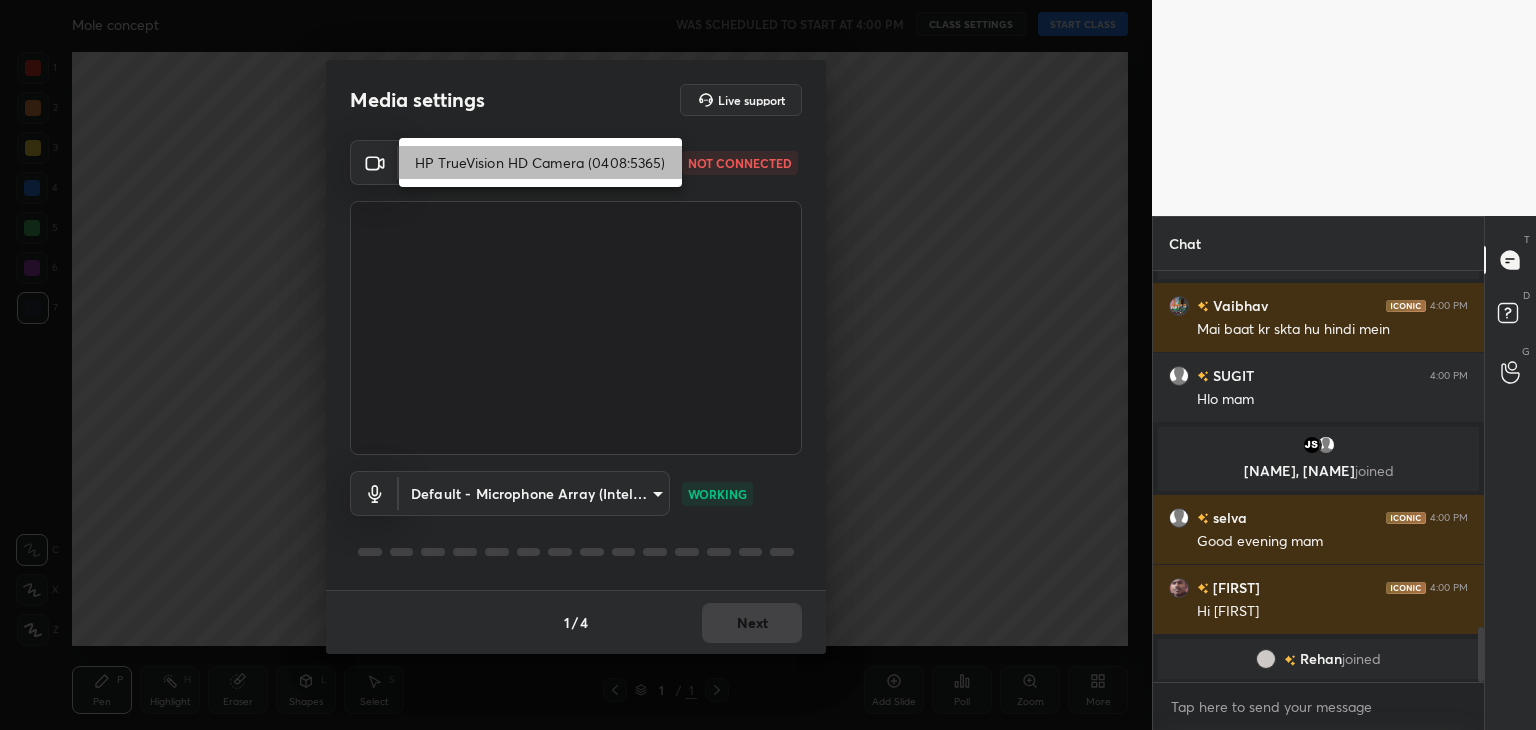 click on "HP TrueVision HD Camera (0408:5365)" at bounding box center (540, 162) 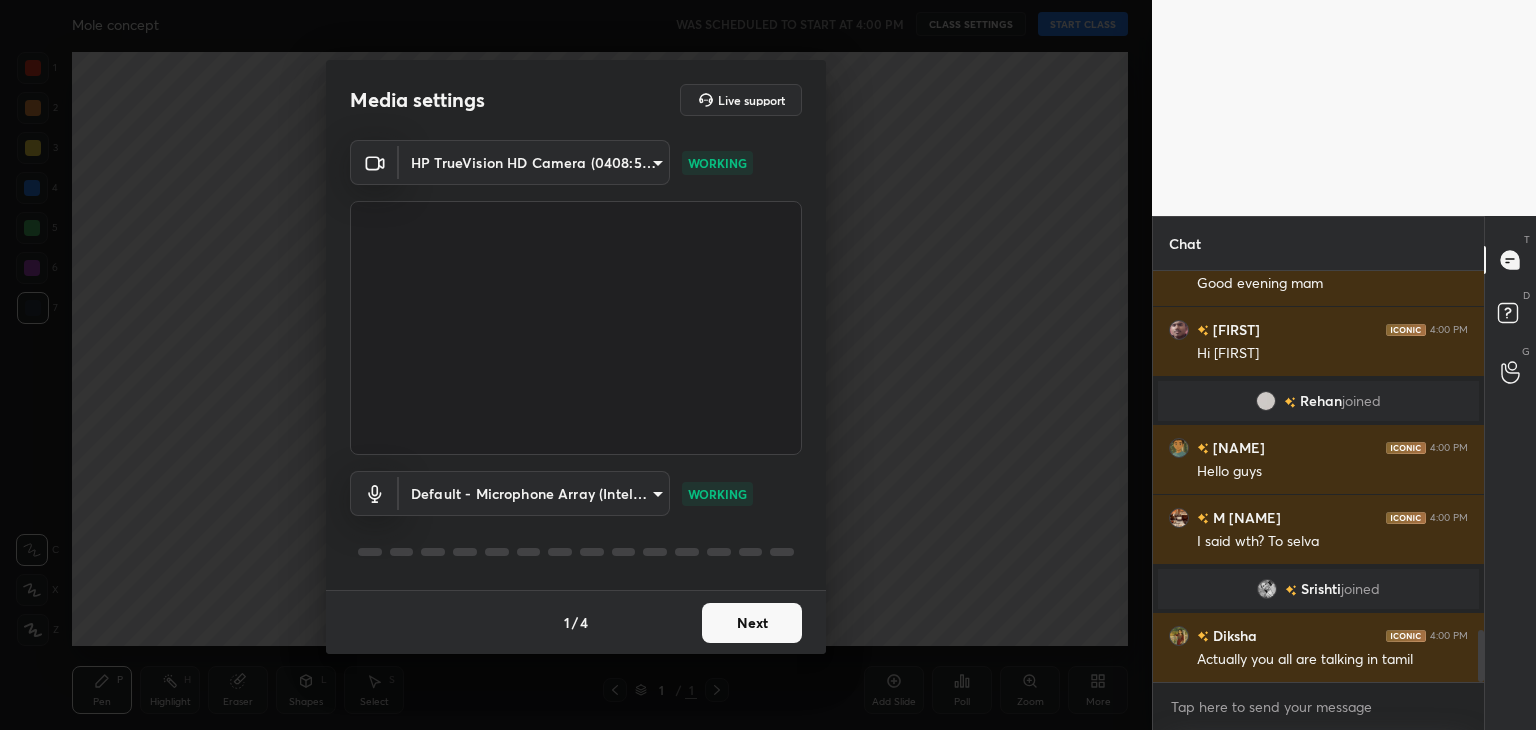 scroll, scrollTop: 2882, scrollLeft: 0, axis: vertical 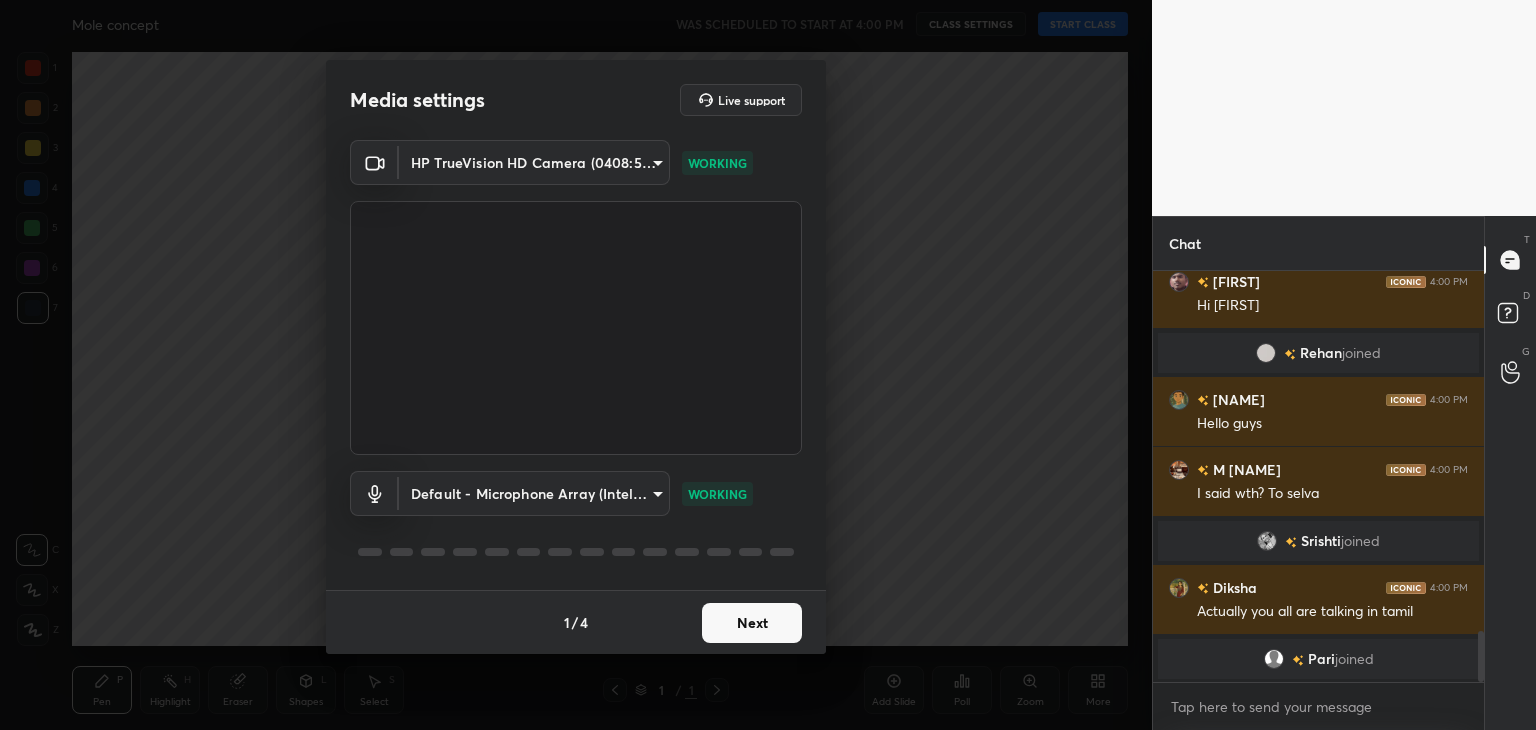 click on "Next" at bounding box center [752, 623] 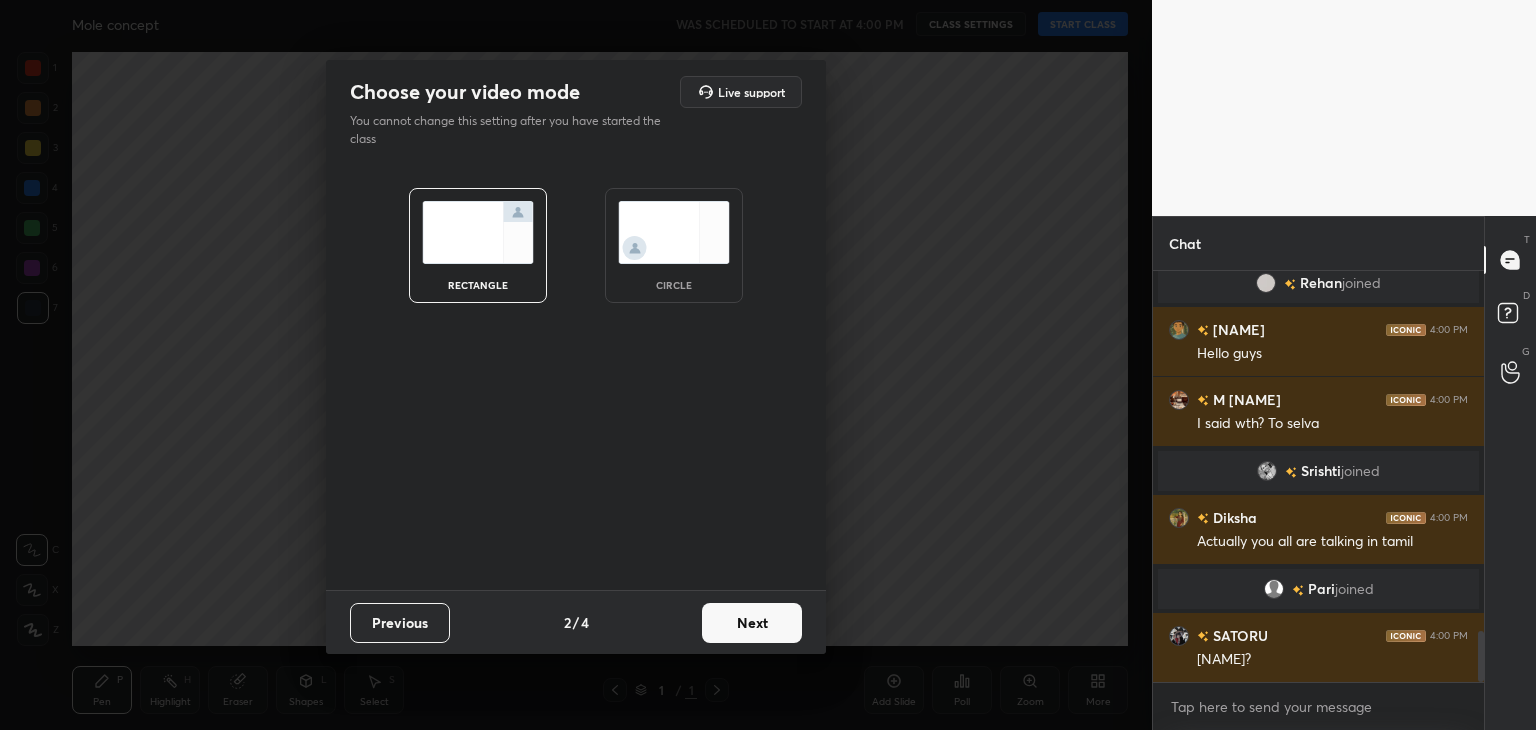scroll, scrollTop: 2922, scrollLeft: 0, axis: vertical 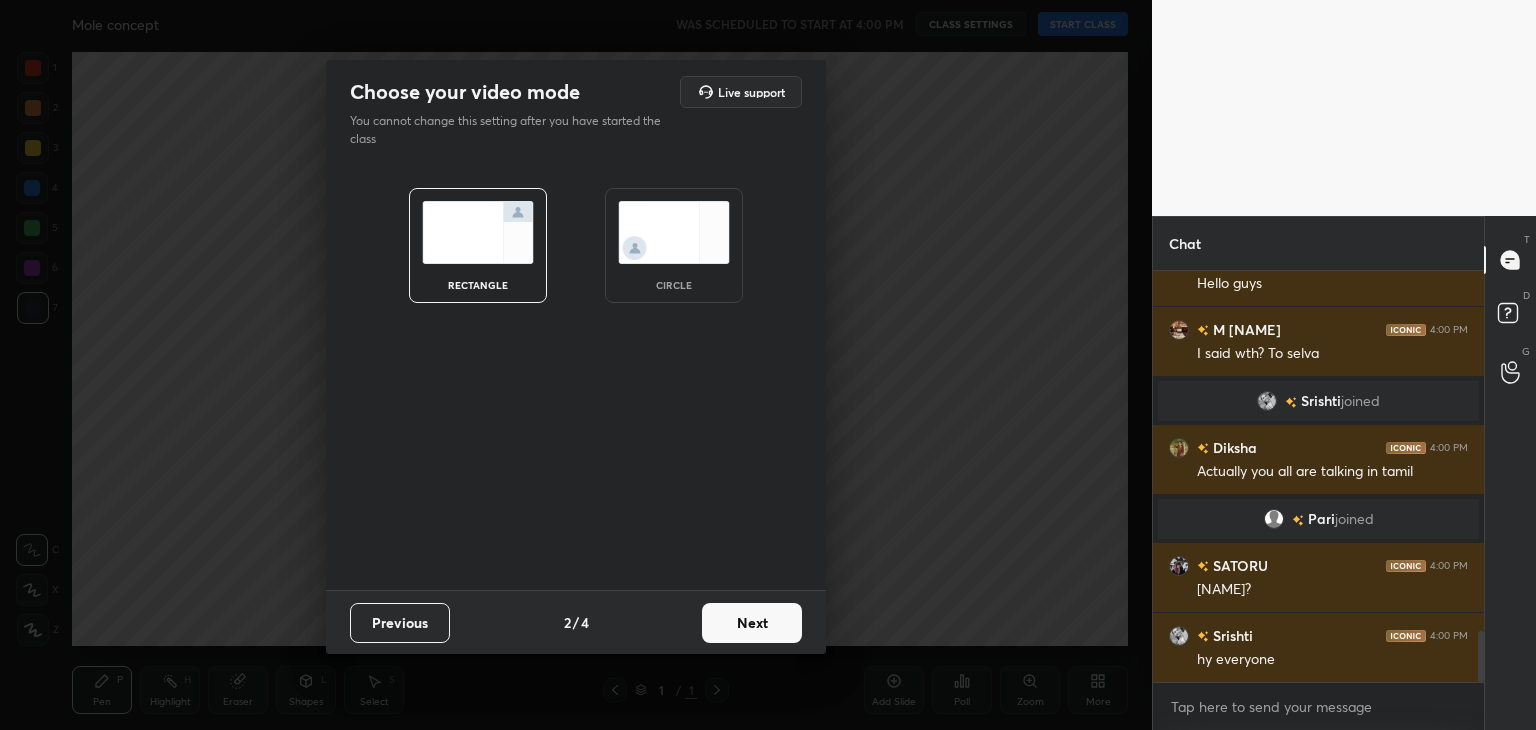 click at bounding box center [674, 232] 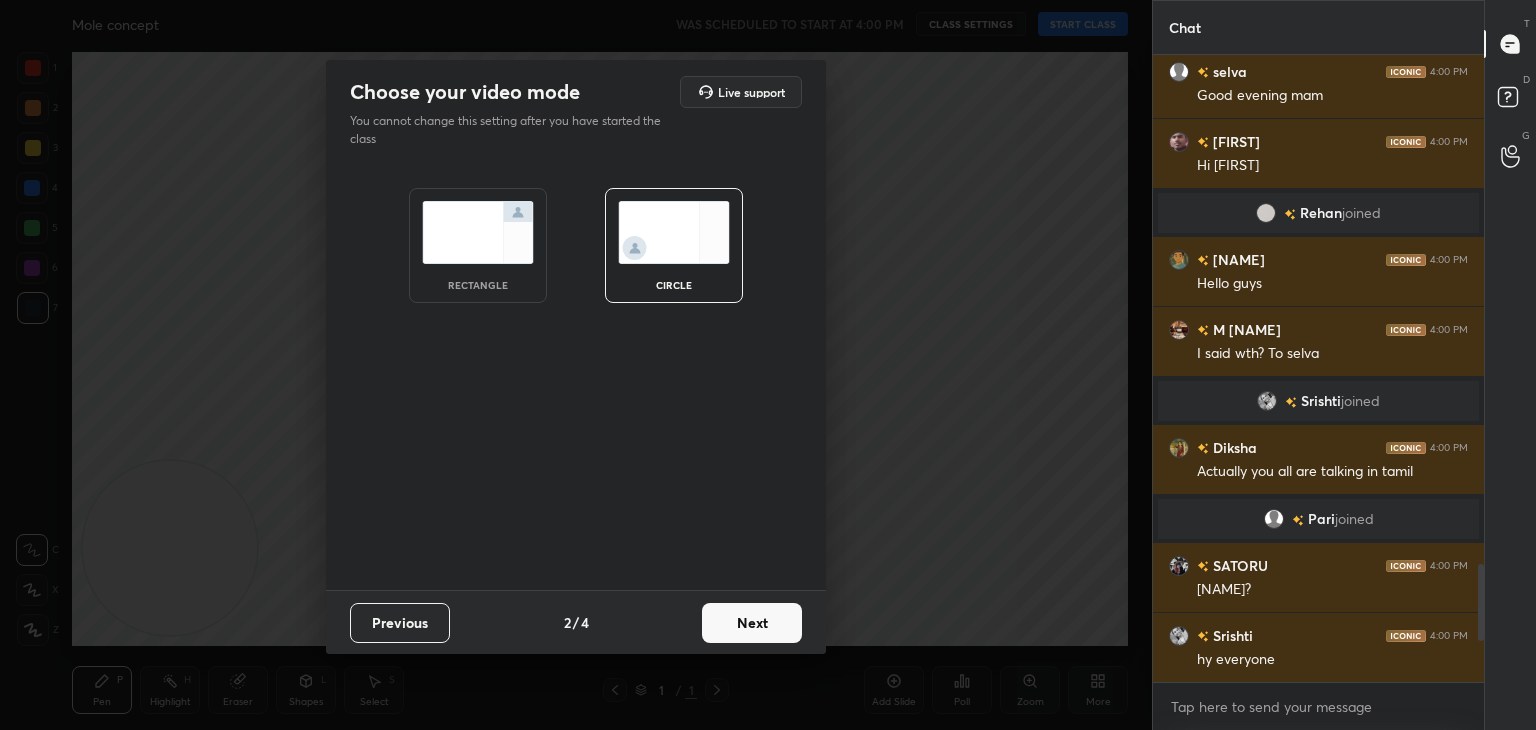 click on "Next" at bounding box center [752, 623] 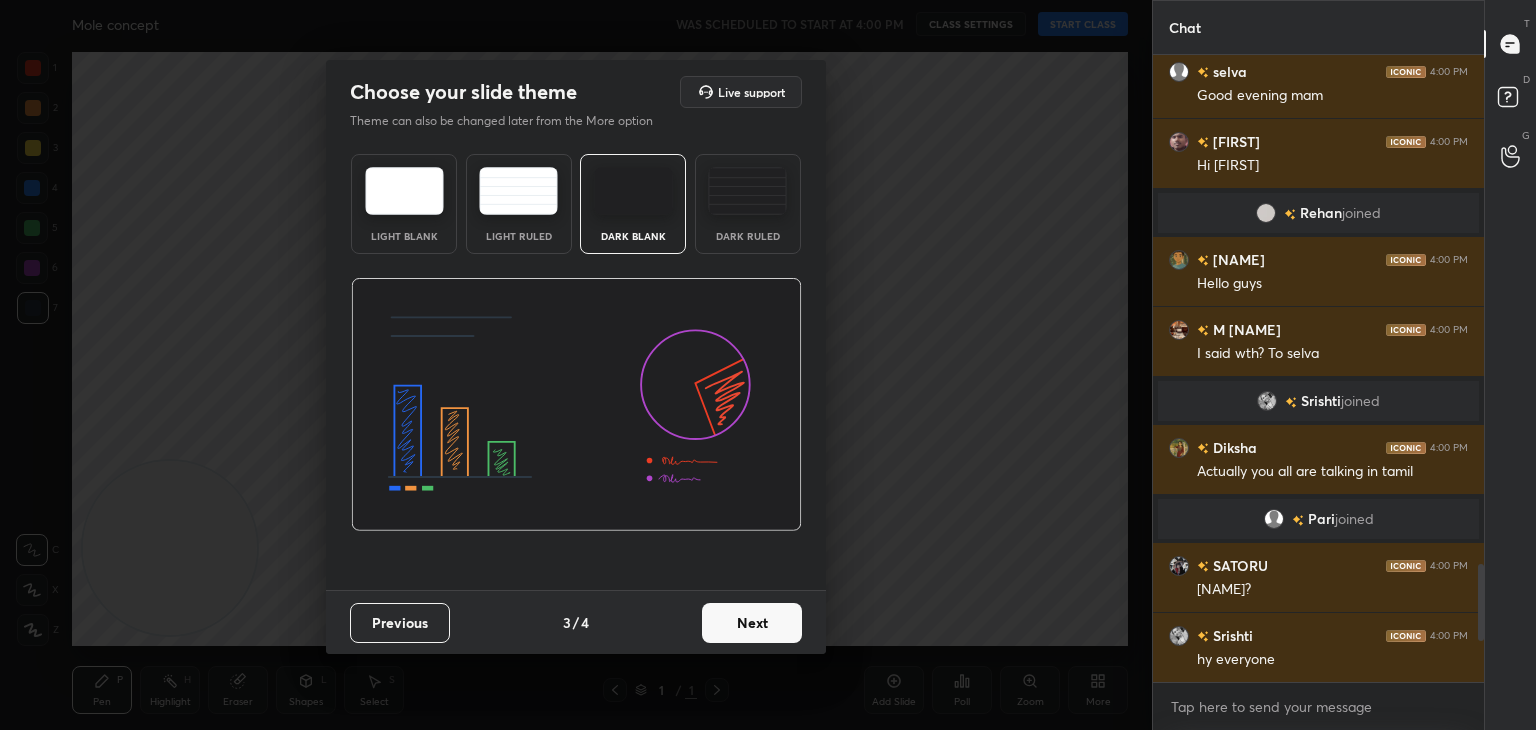 click on "Next" at bounding box center (752, 623) 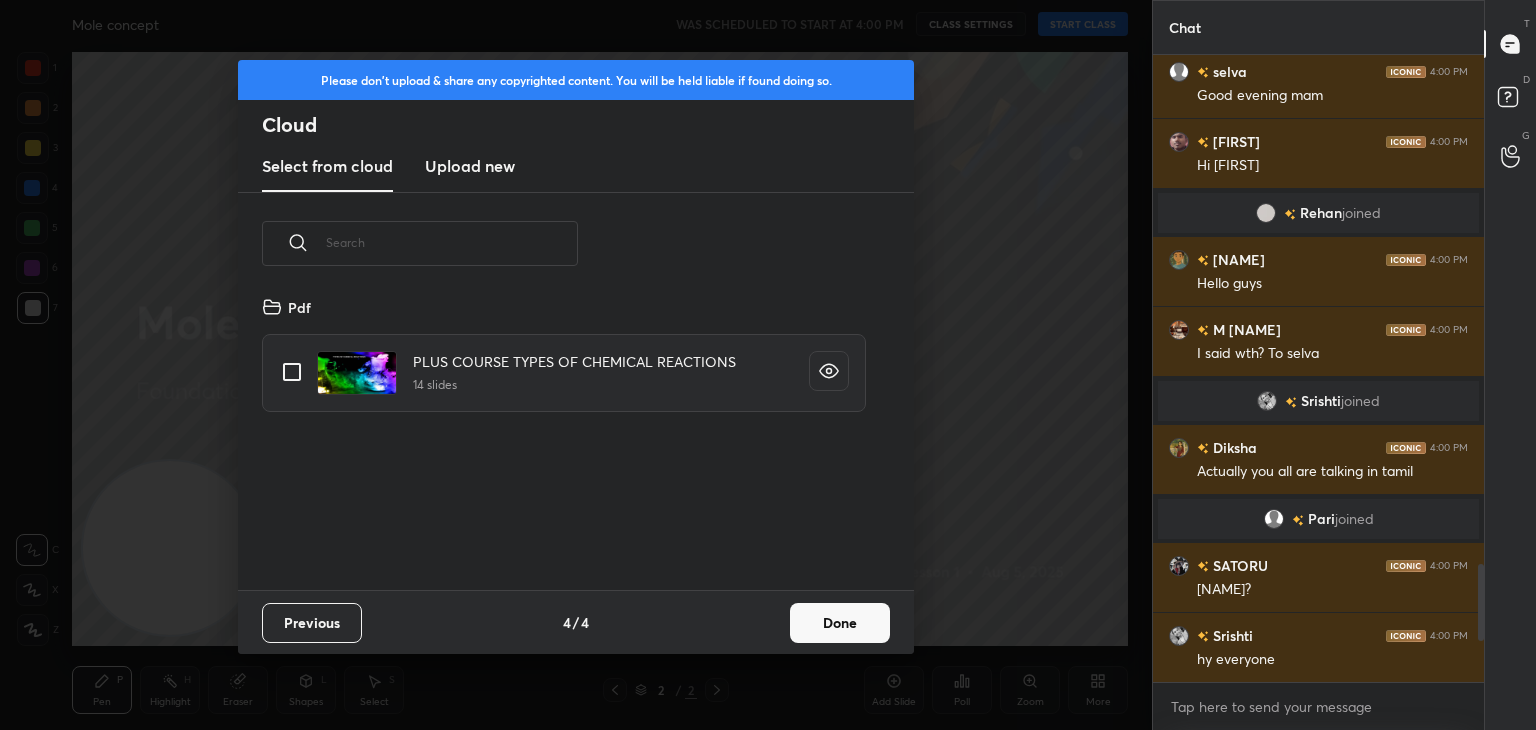 click on "Upload new" at bounding box center (470, 167) 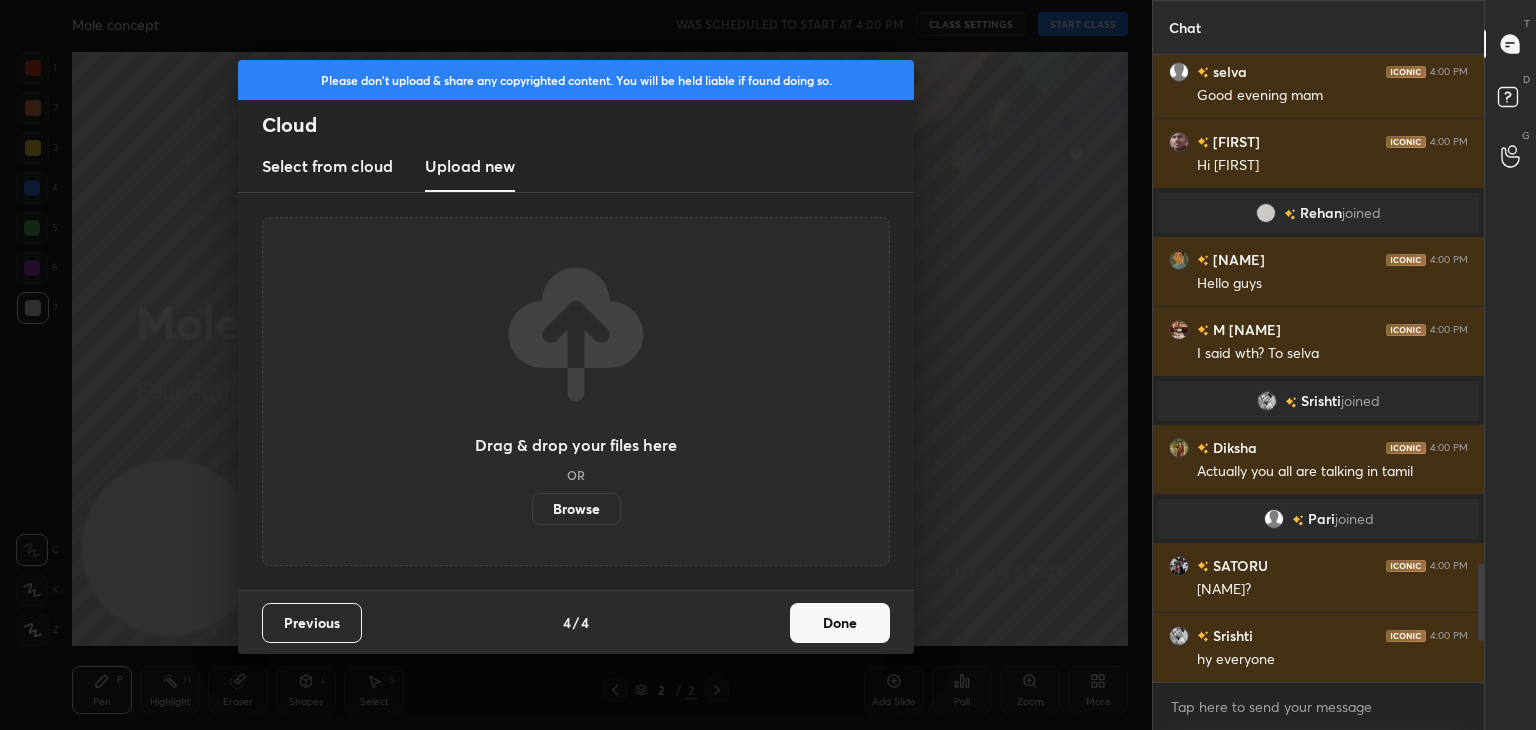 click on "Browse" at bounding box center [576, 509] 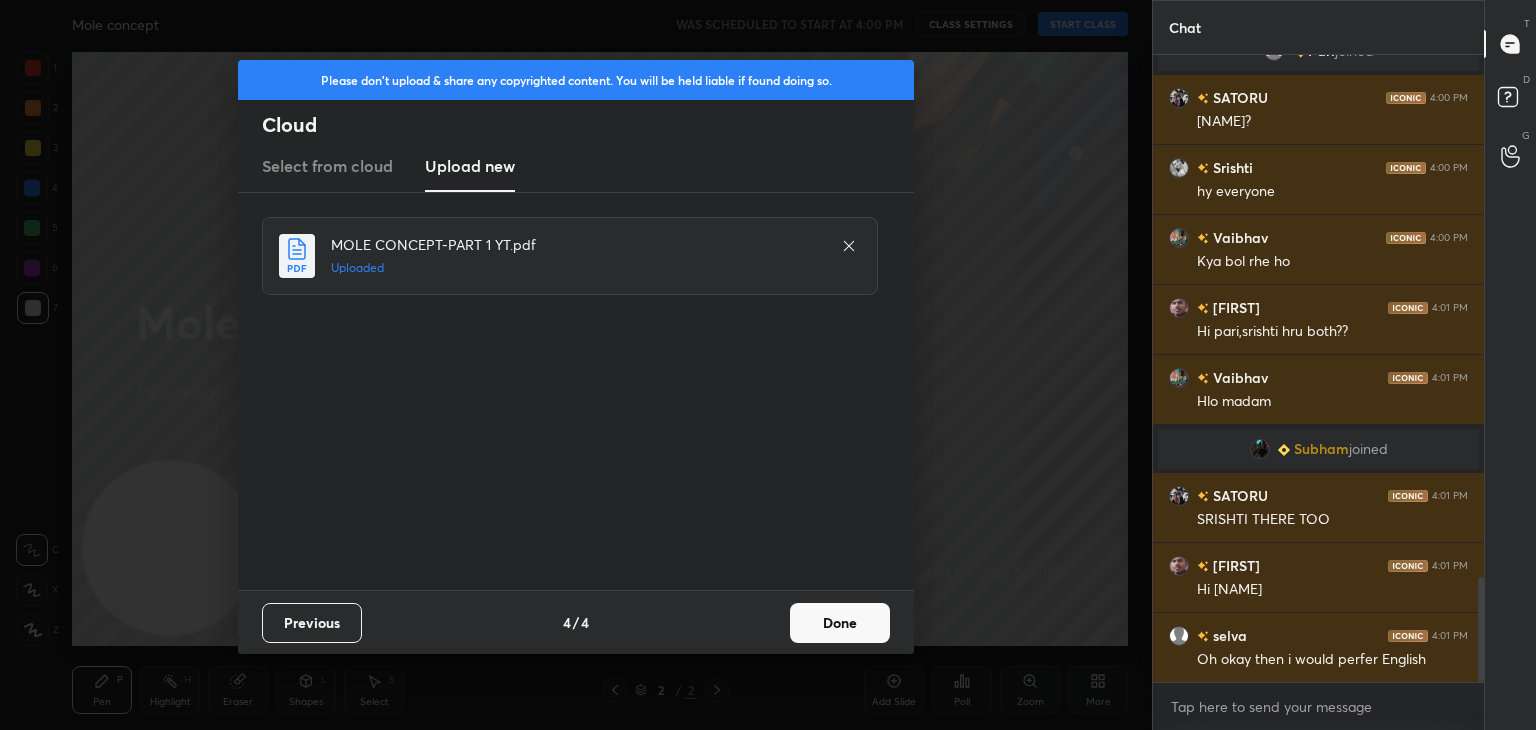 click on "Done" at bounding box center [840, 623] 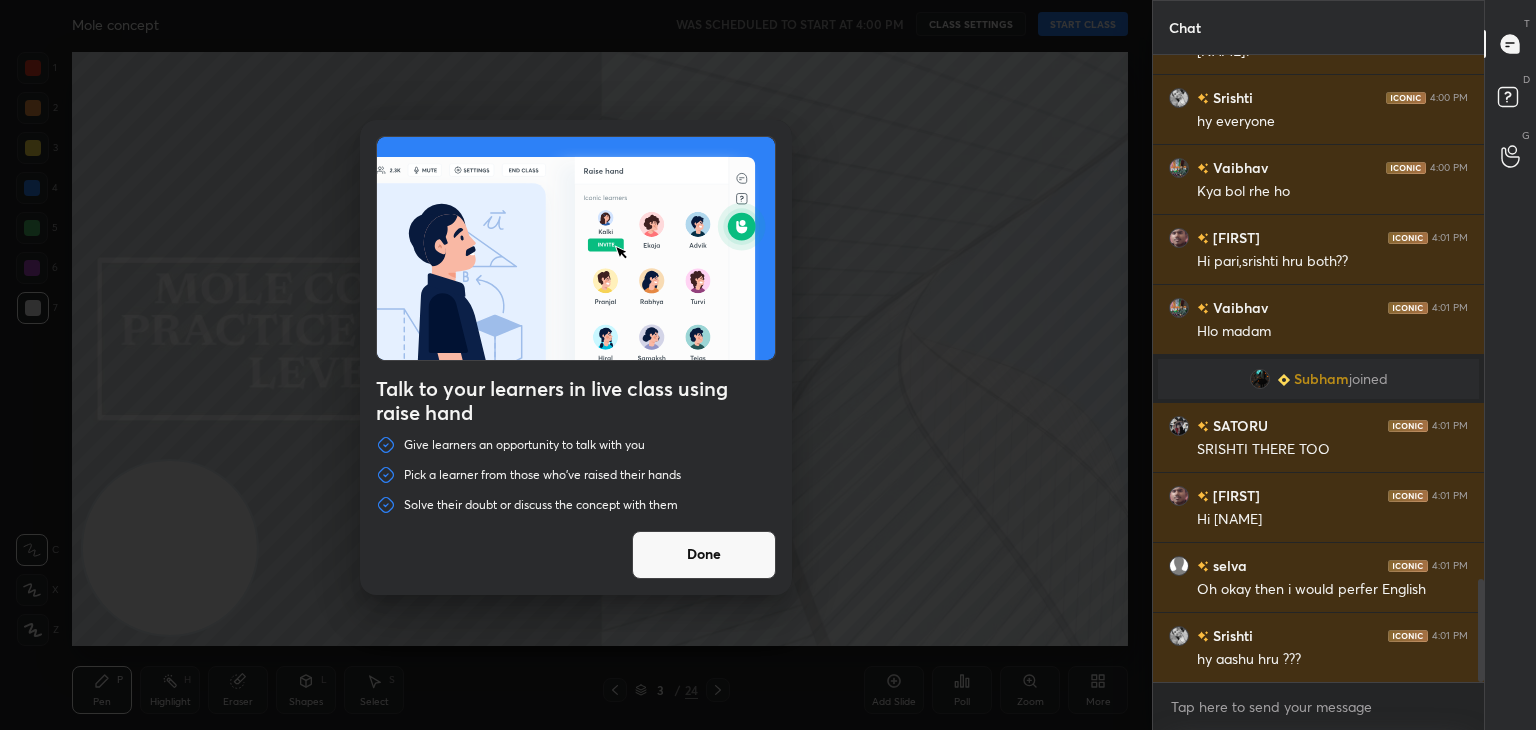 click on "Done" at bounding box center (704, 555) 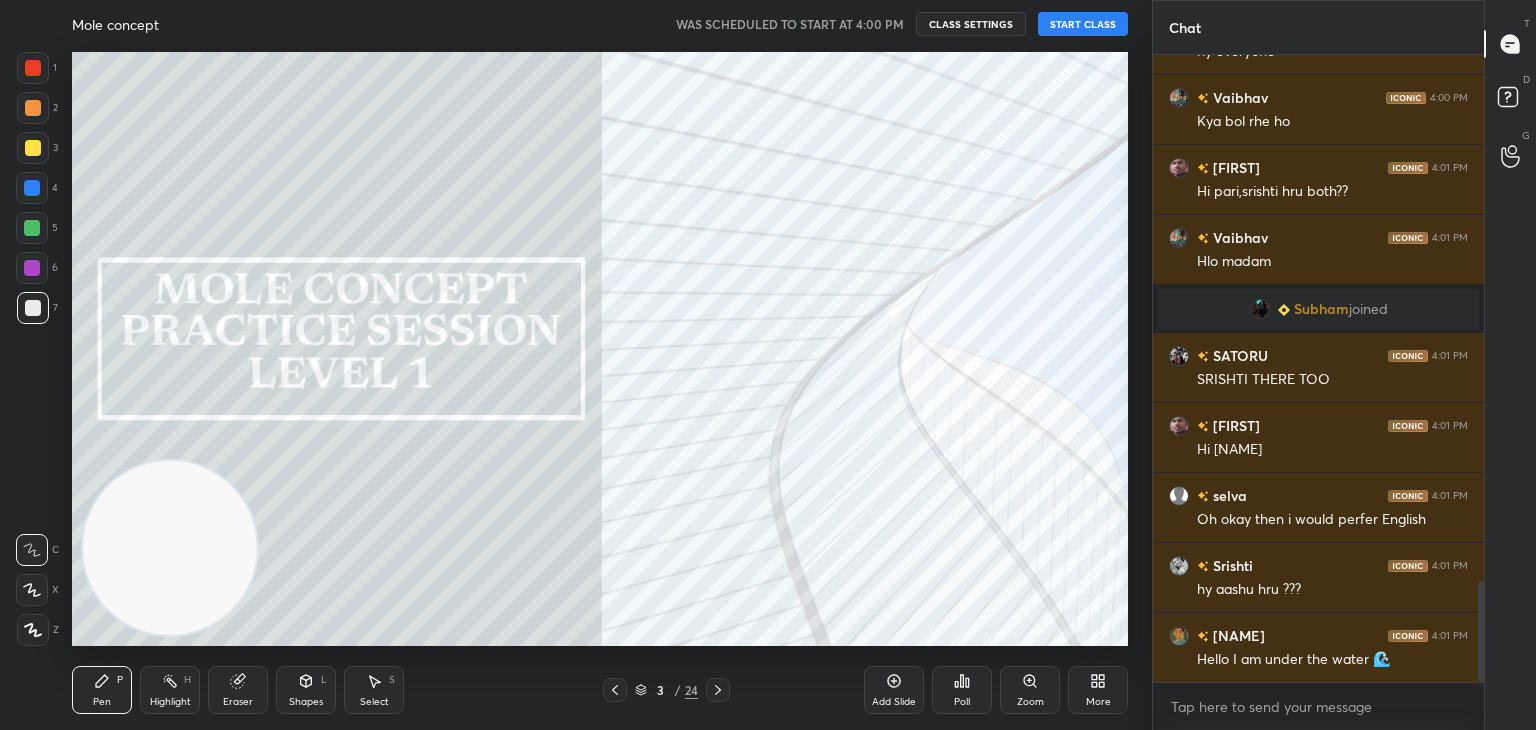 click on "START CLASS" at bounding box center (1083, 24) 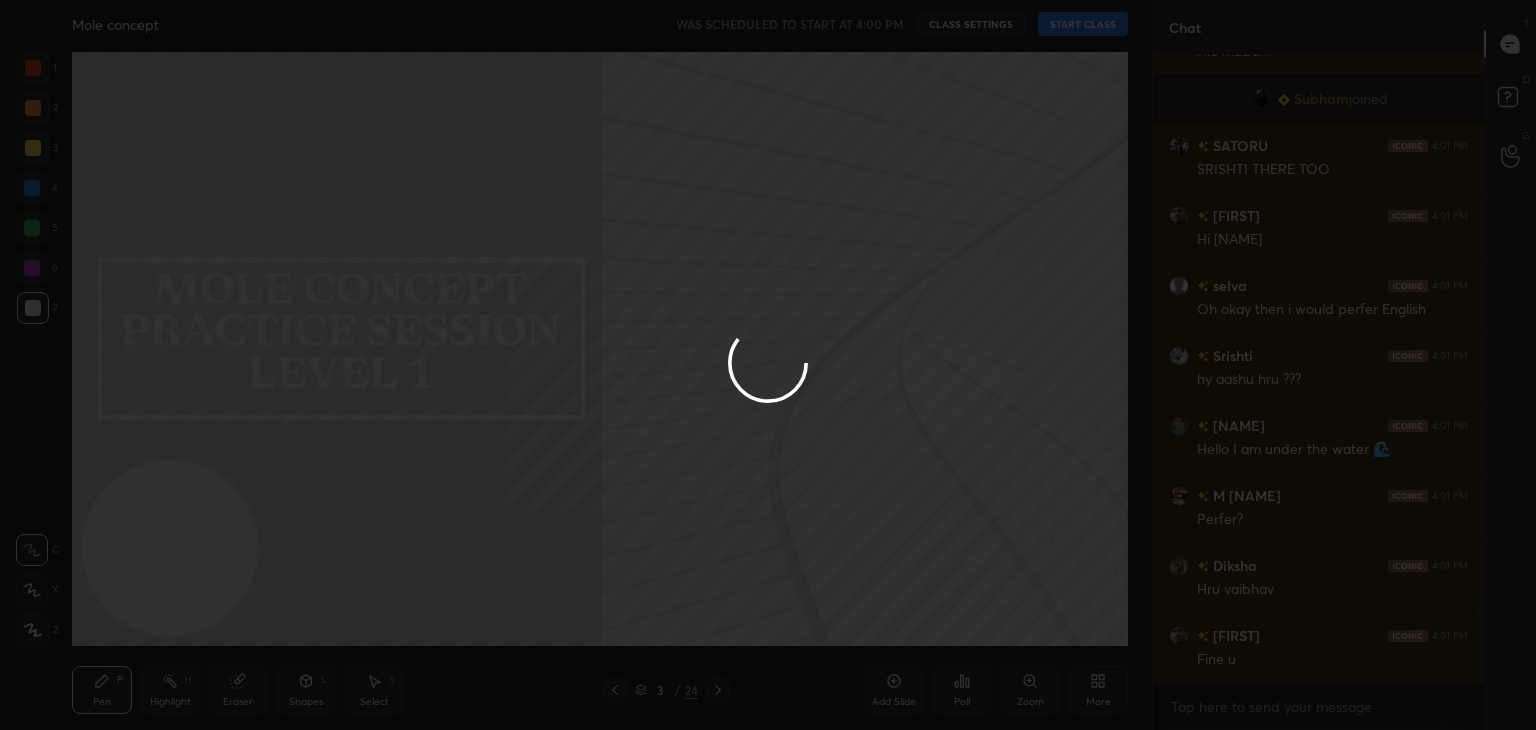 type on "x" 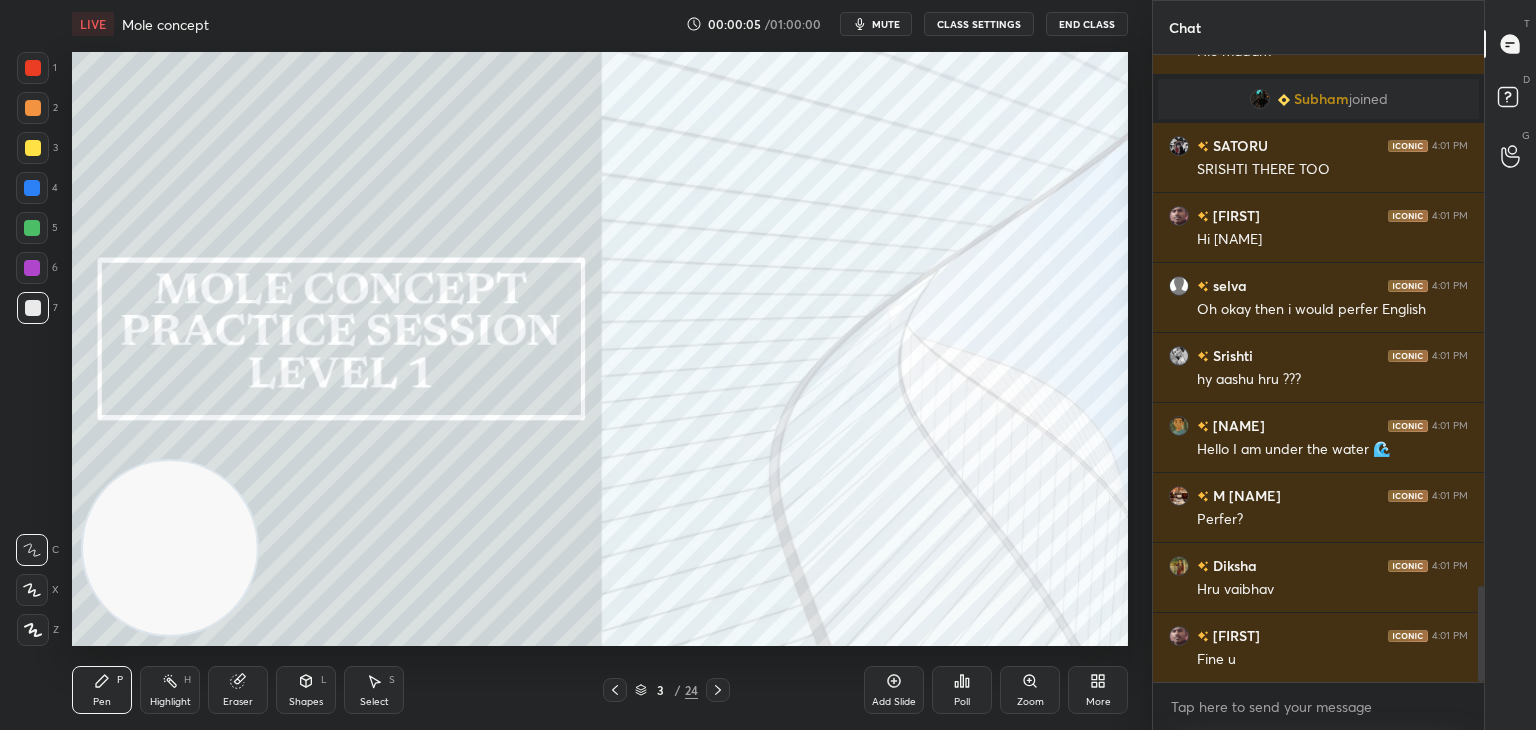 type 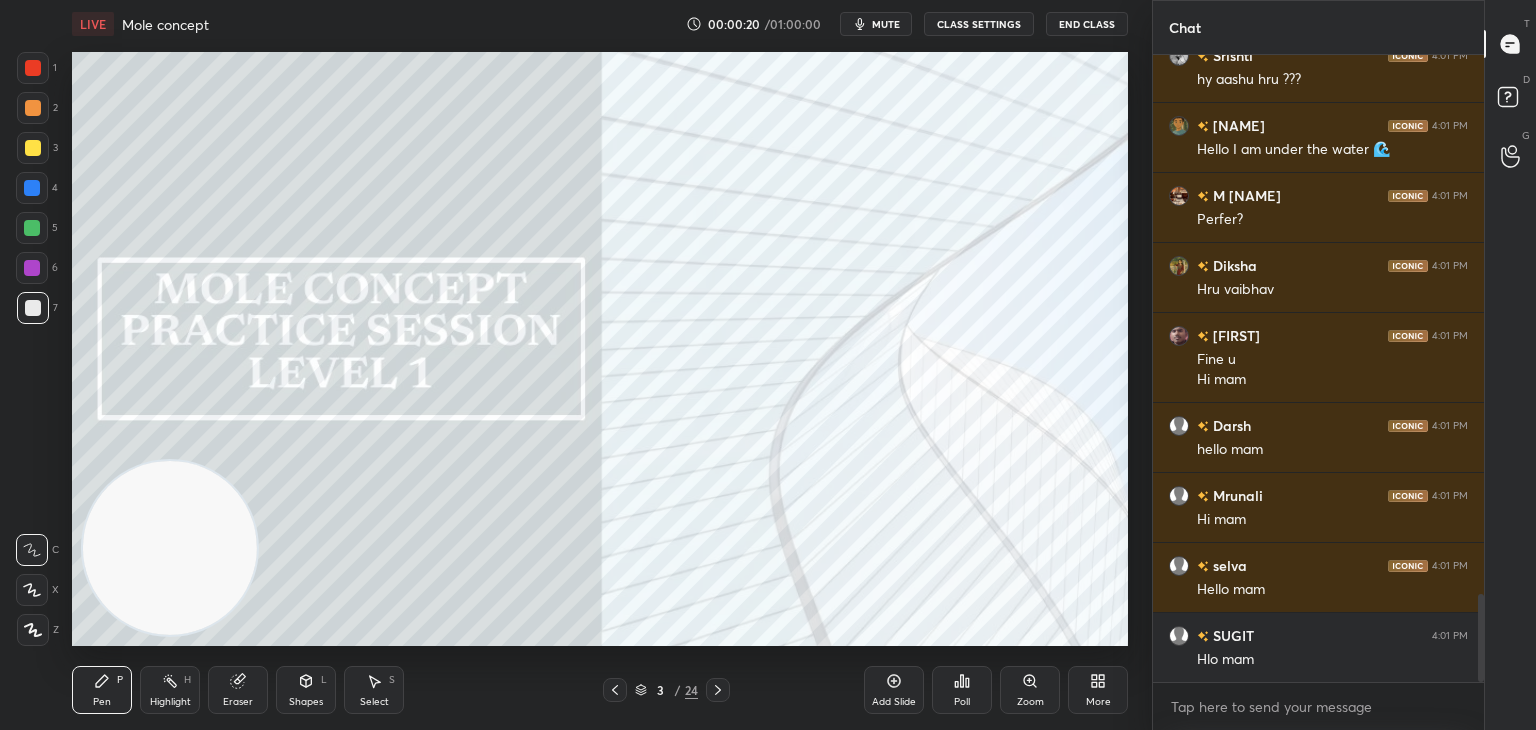 scroll, scrollTop: 3834, scrollLeft: 0, axis: vertical 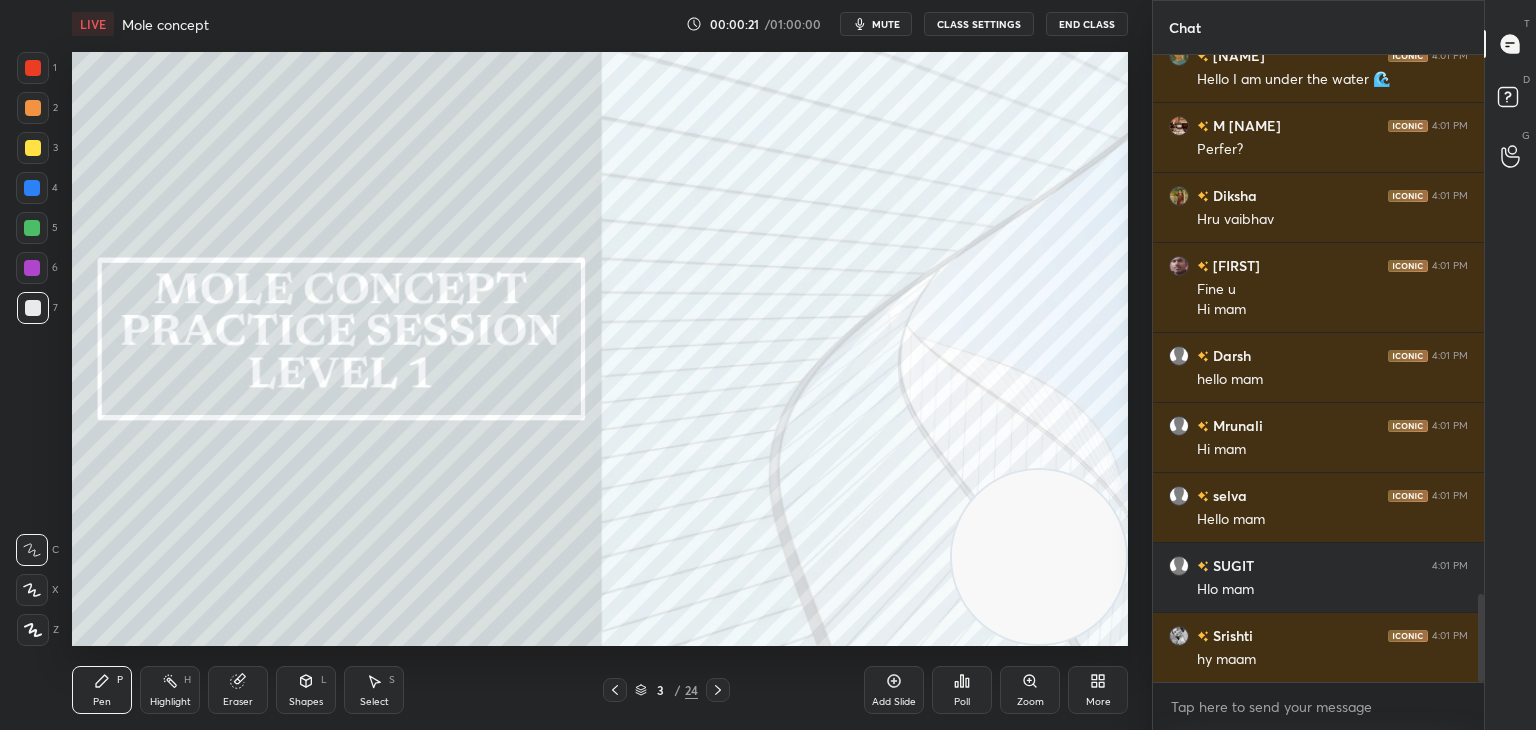 drag, startPoint x: 184, startPoint y: 539, endPoint x: 1092, endPoint y: 577, distance: 908.7948 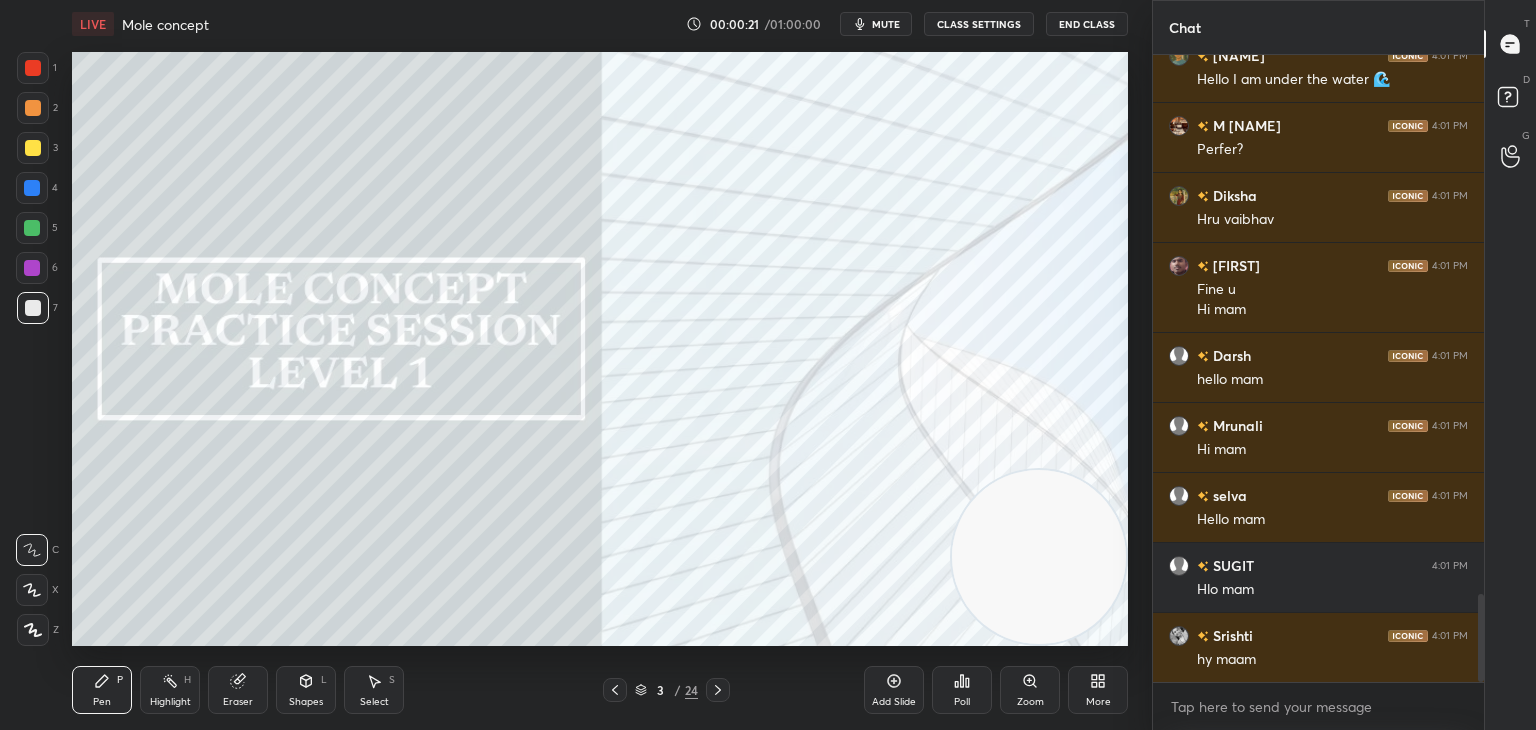 click at bounding box center (1039, 557) 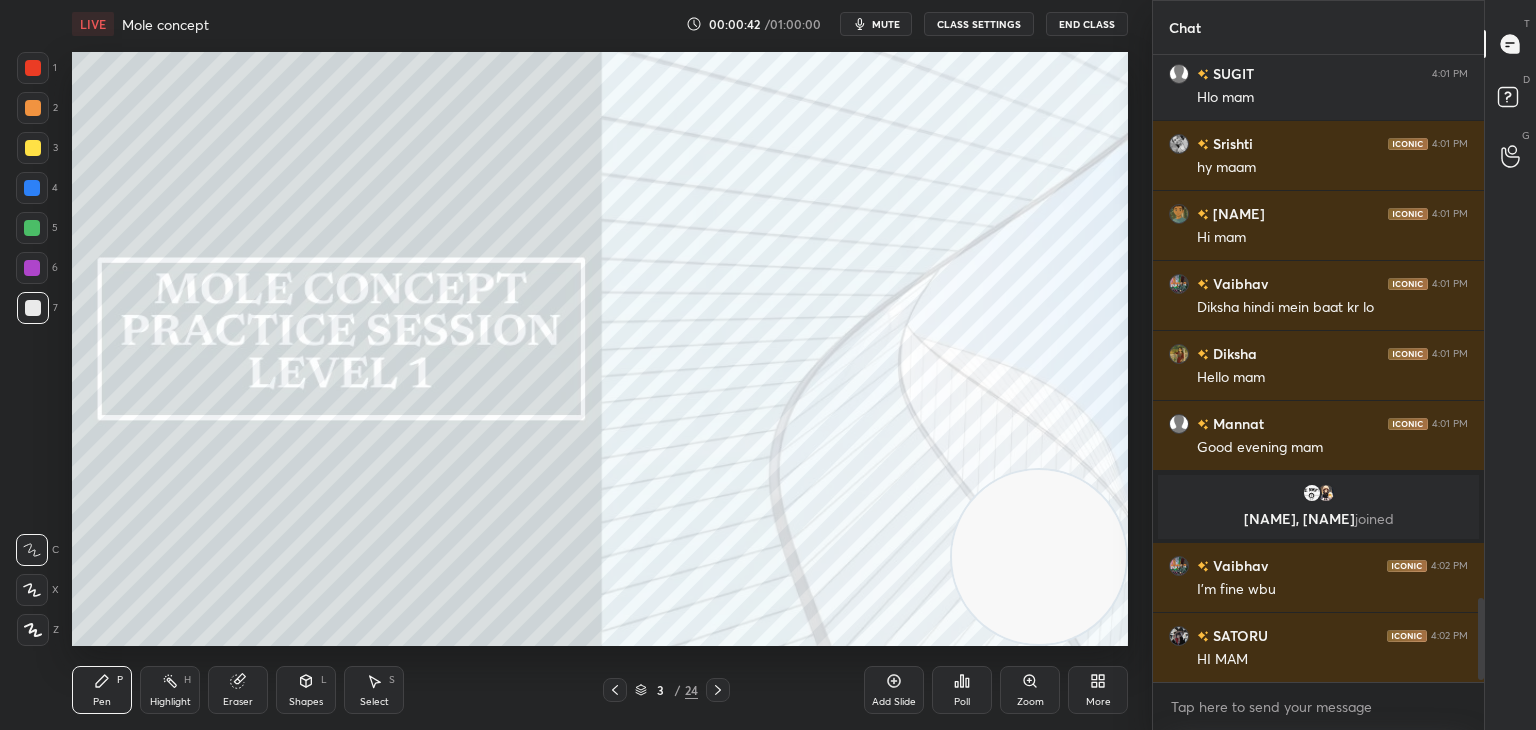 scroll, scrollTop: 4150, scrollLeft: 0, axis: vertical 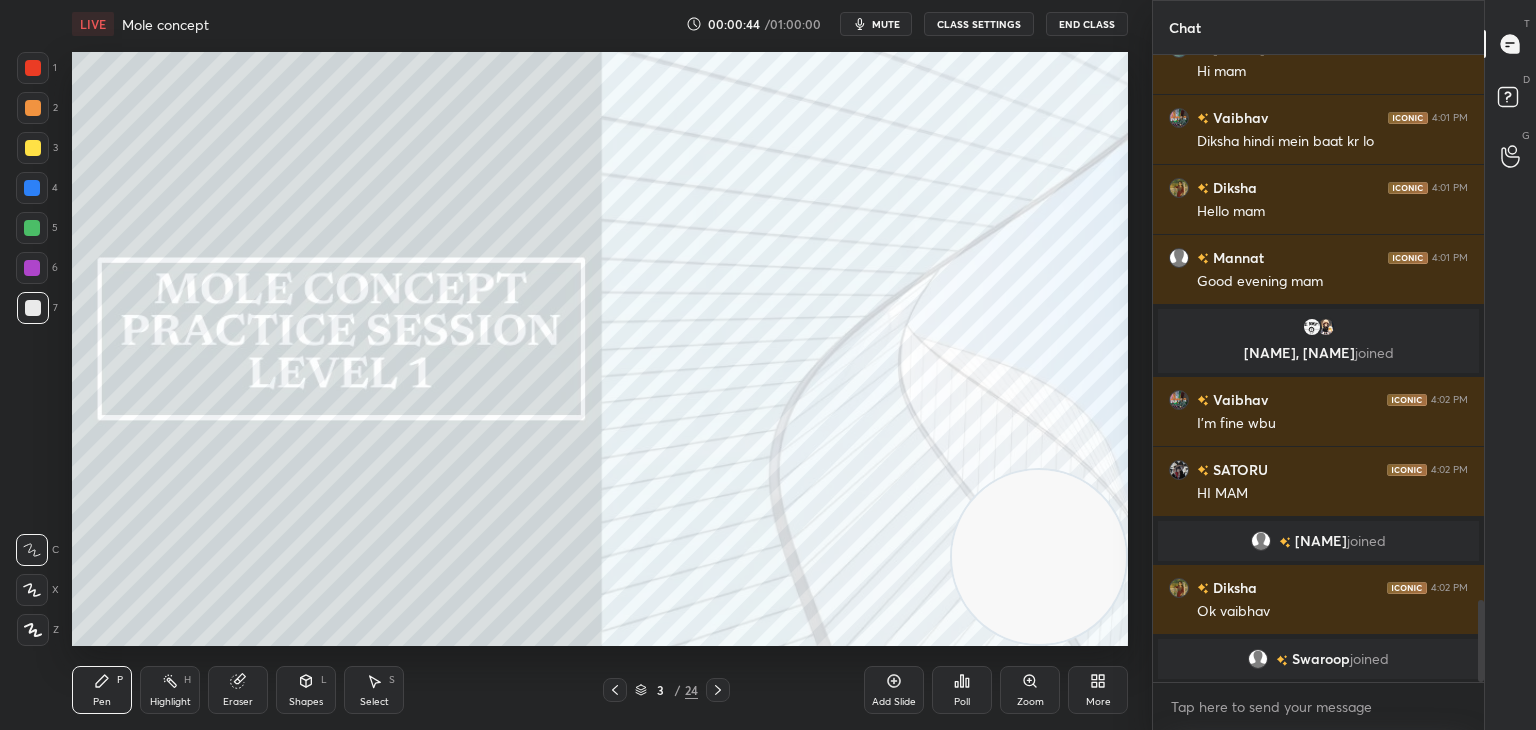 click on "Add Slide" at bounding box center (894, 690) 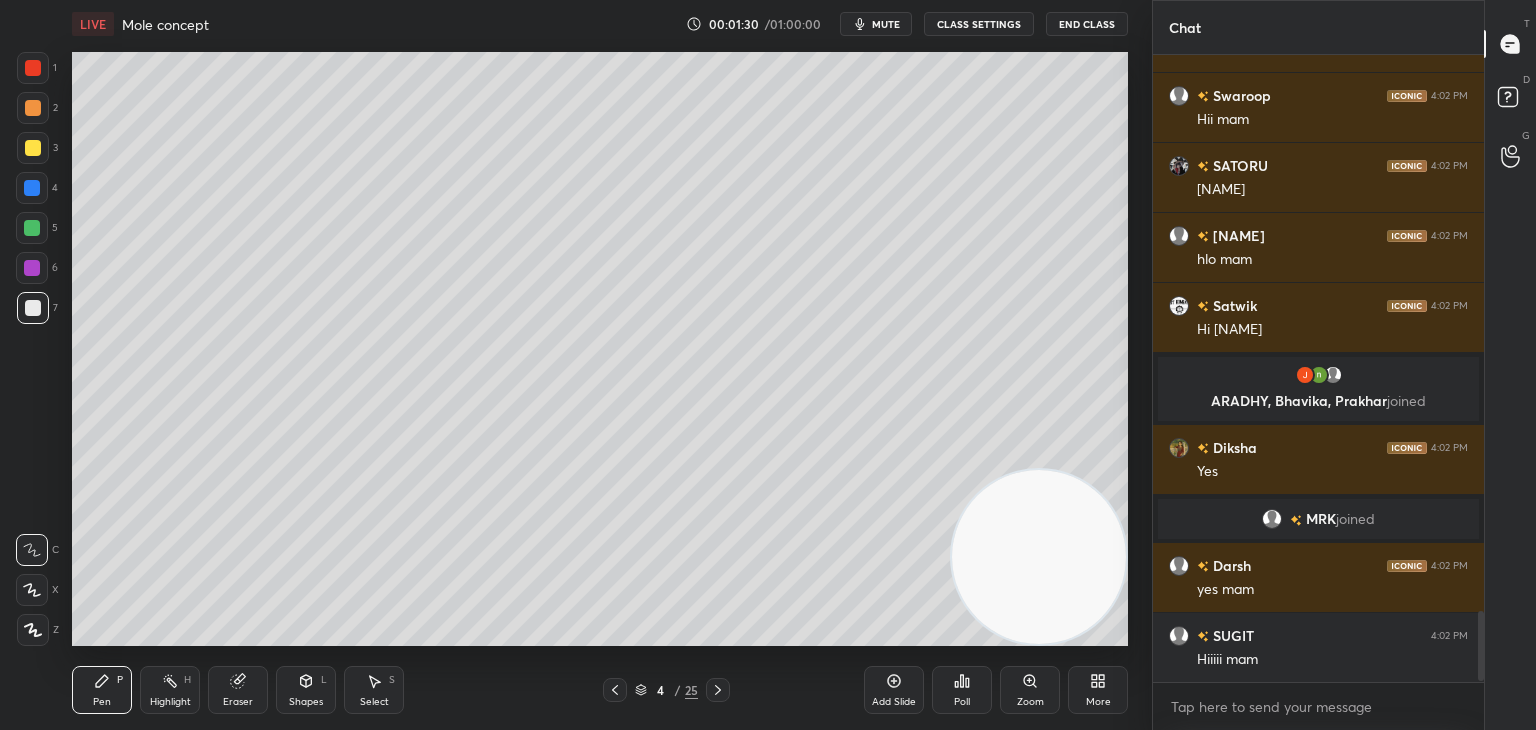 scroll, scrollTop: 5046, scrollLeft: 0, axis: vertical 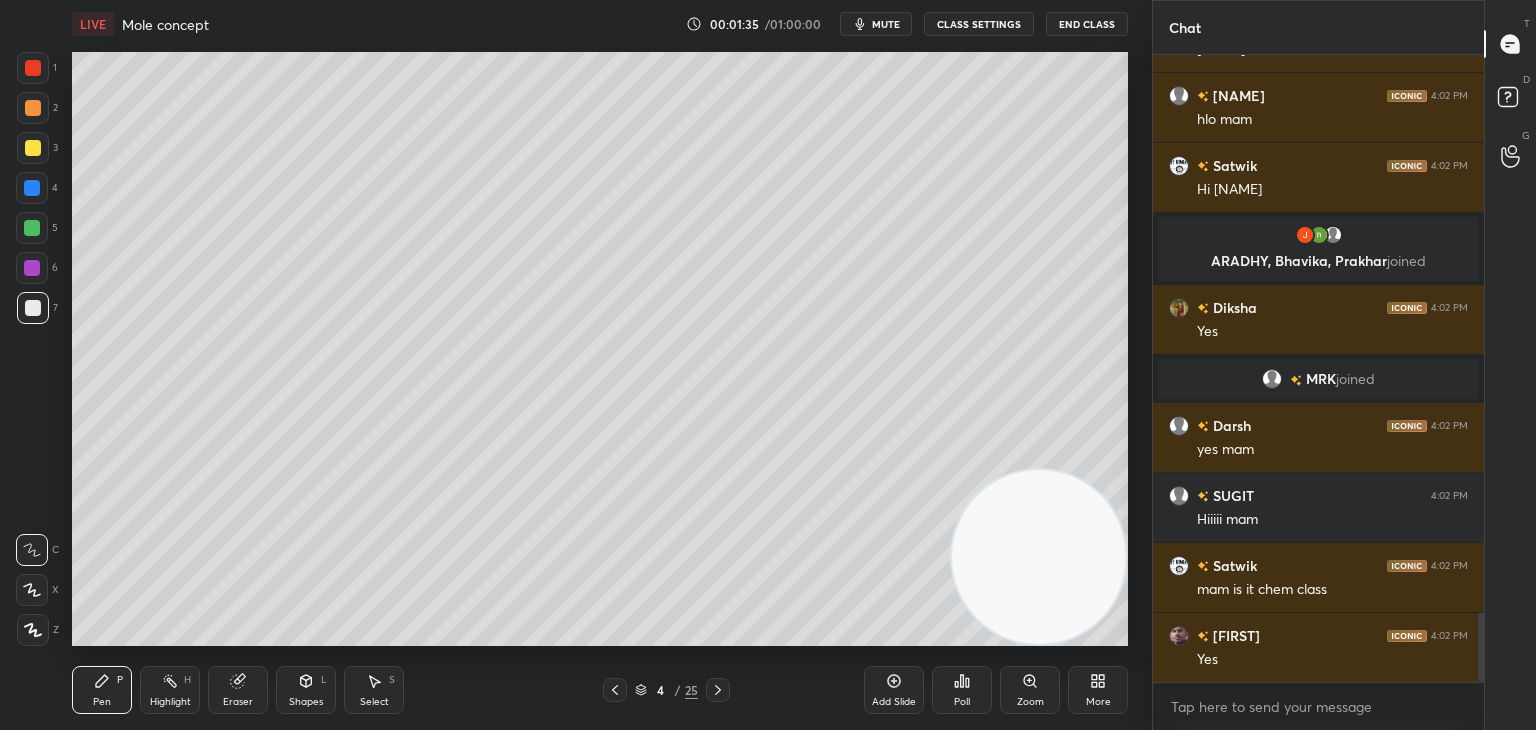 click 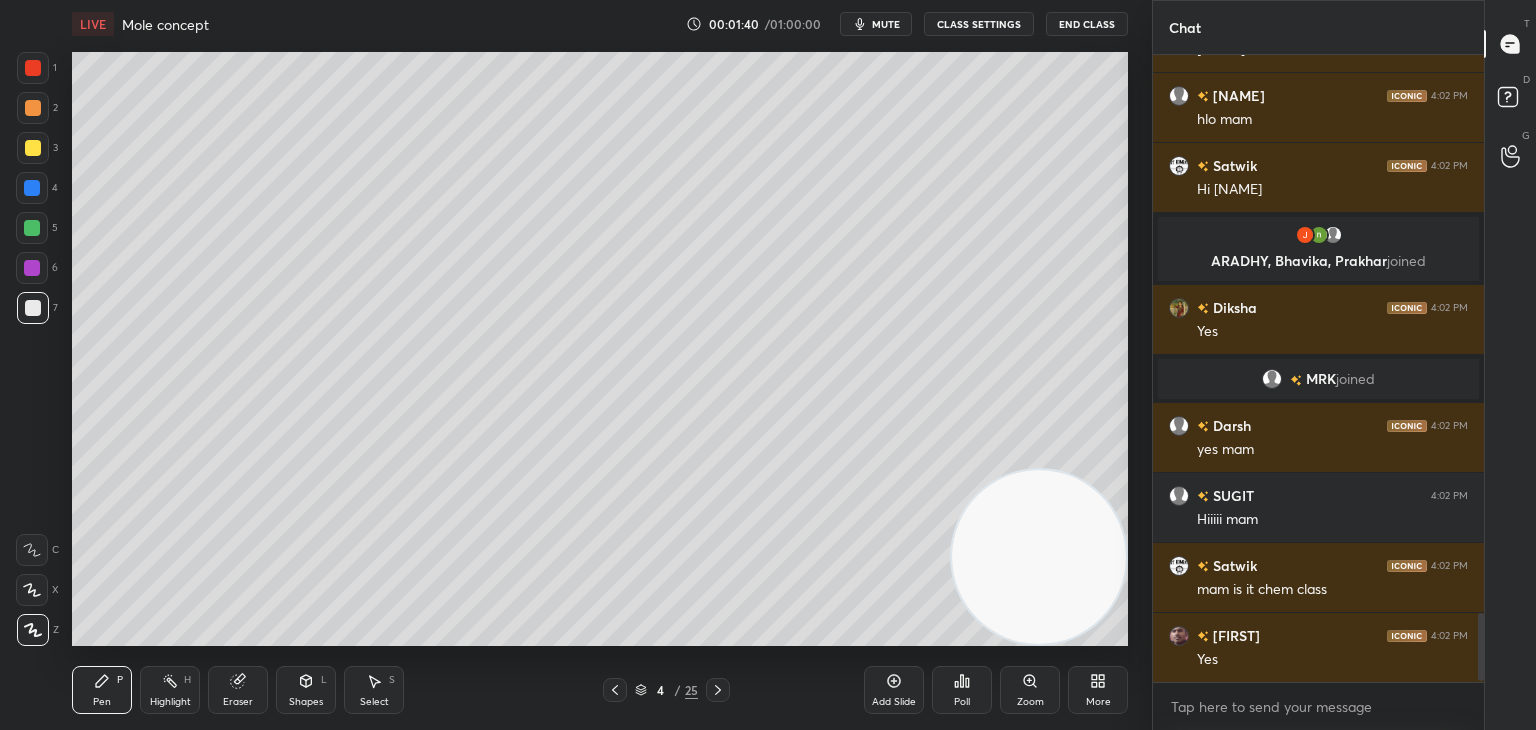 scroll, scrollTop: 5116, scrollLeft: 0, axis: vertical 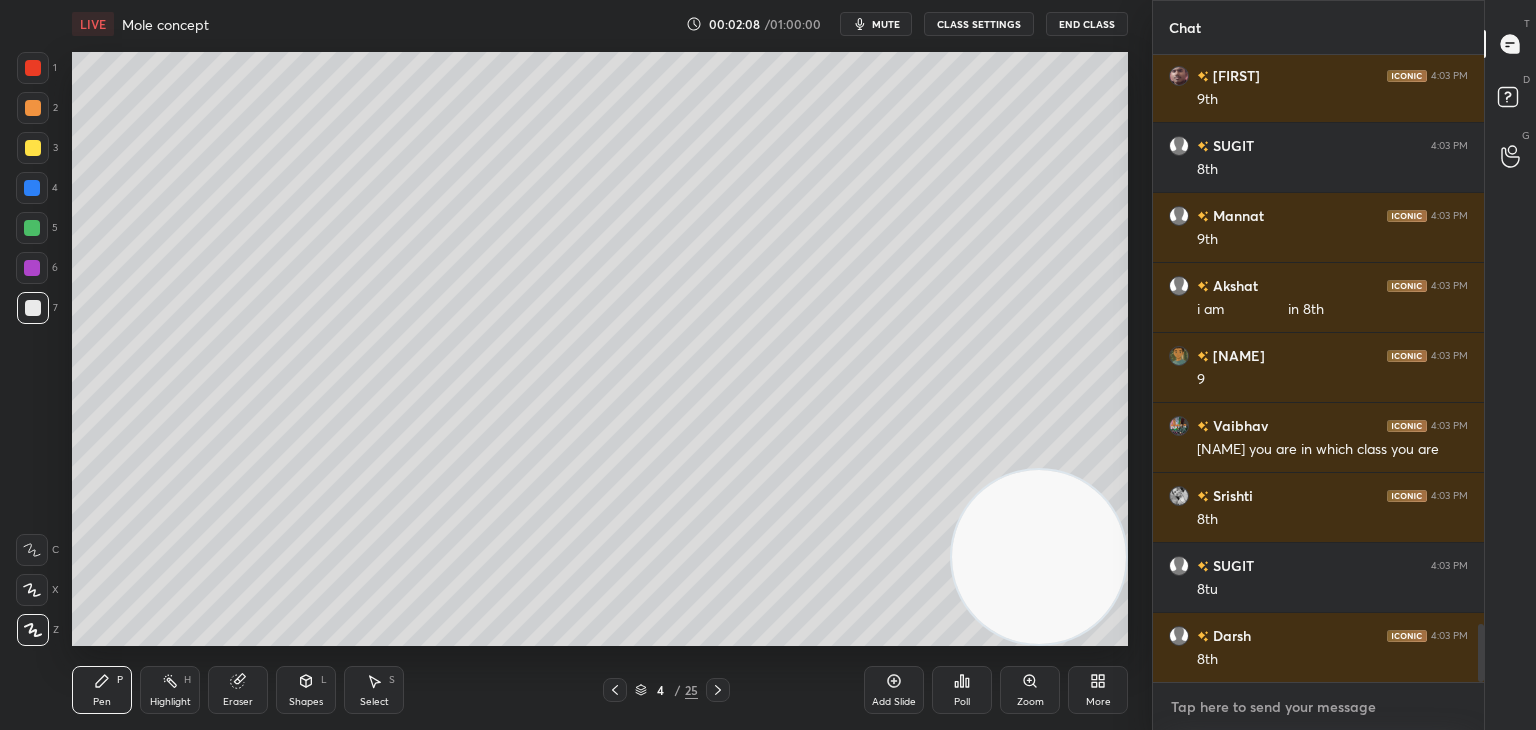 type on "x" 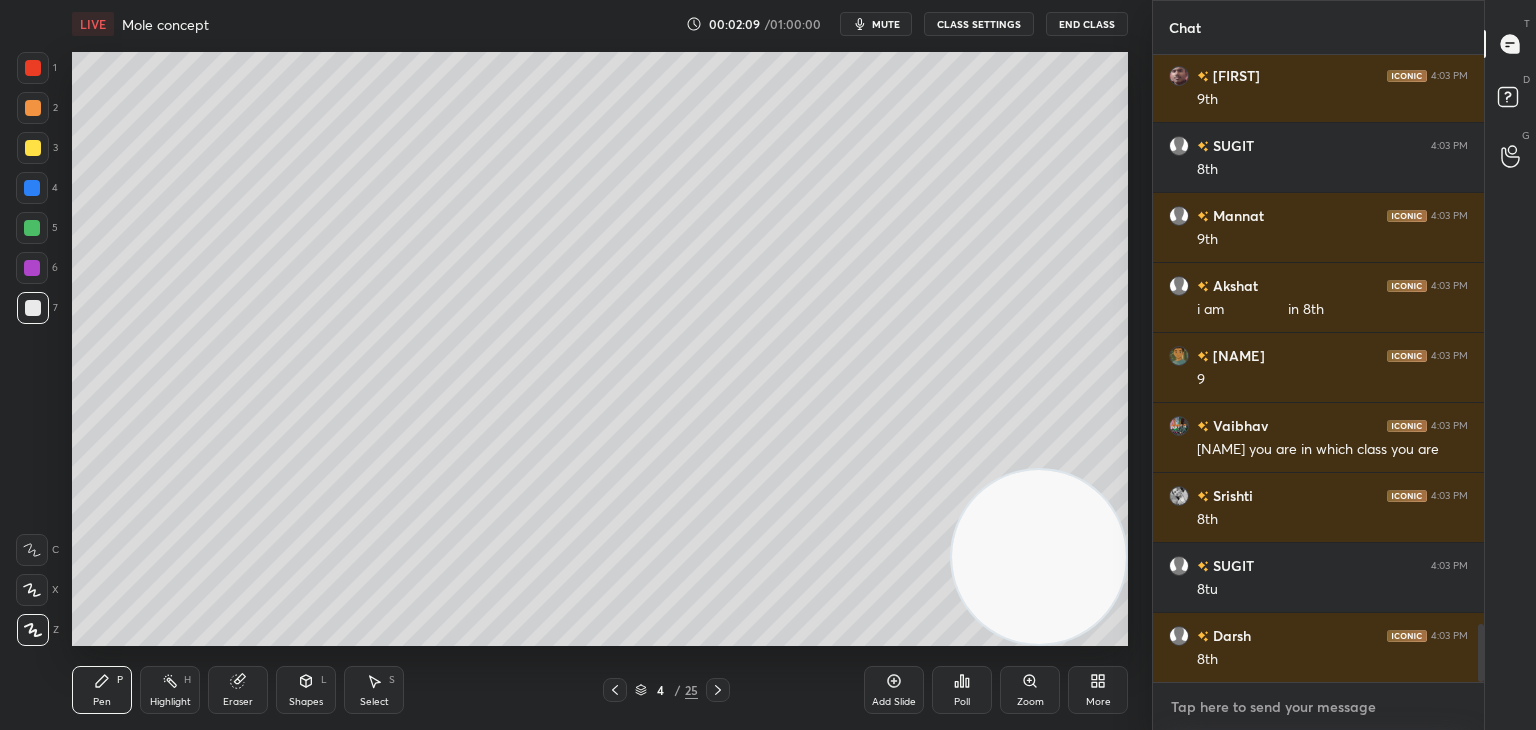 paste on "https://www.youtube.com/live/TuQSaEVnk1k?si=BbC-ezja1ks7q9N6" 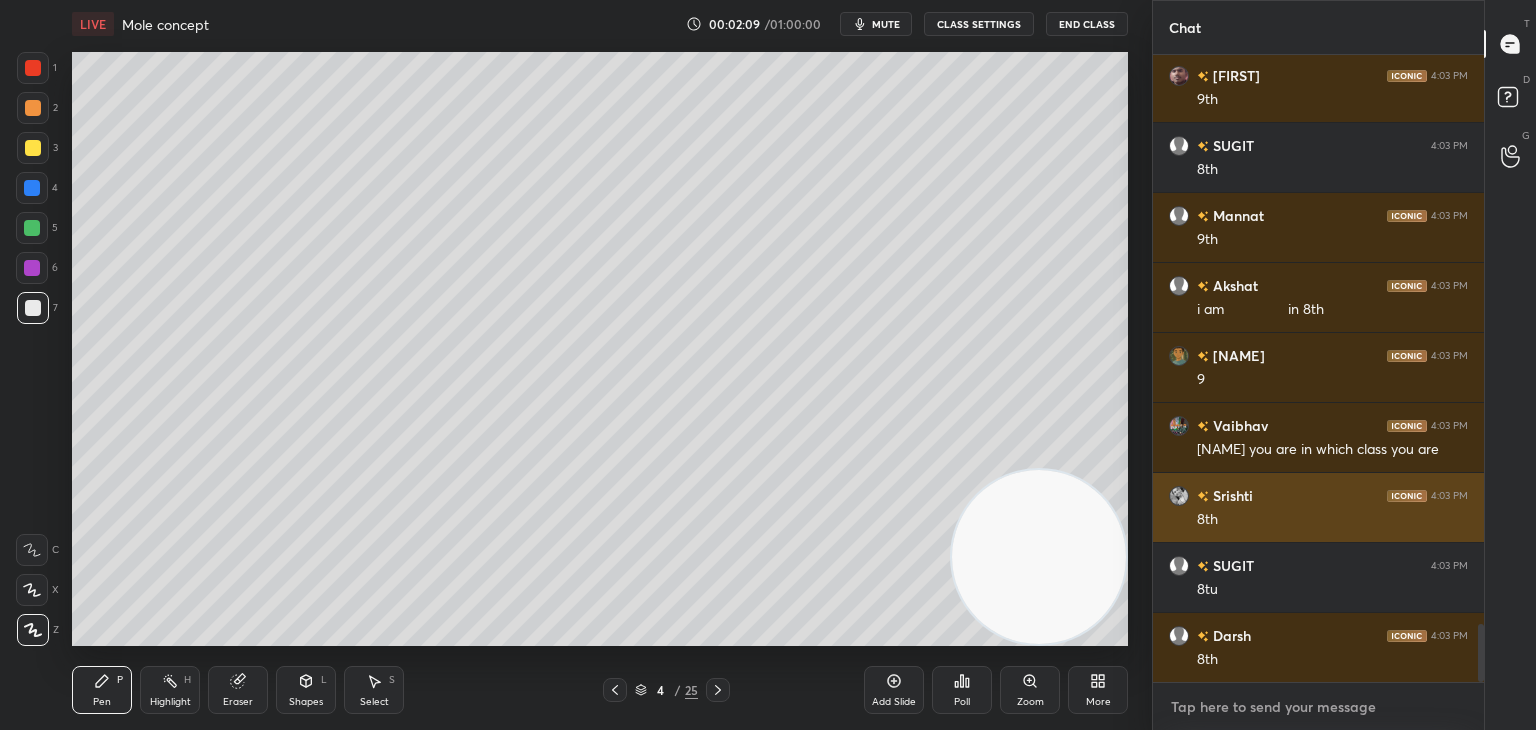 type on "https://www.youtube.com/live/TuQSaEVnk1k?si=BbC-ezja1ks7q9N6" 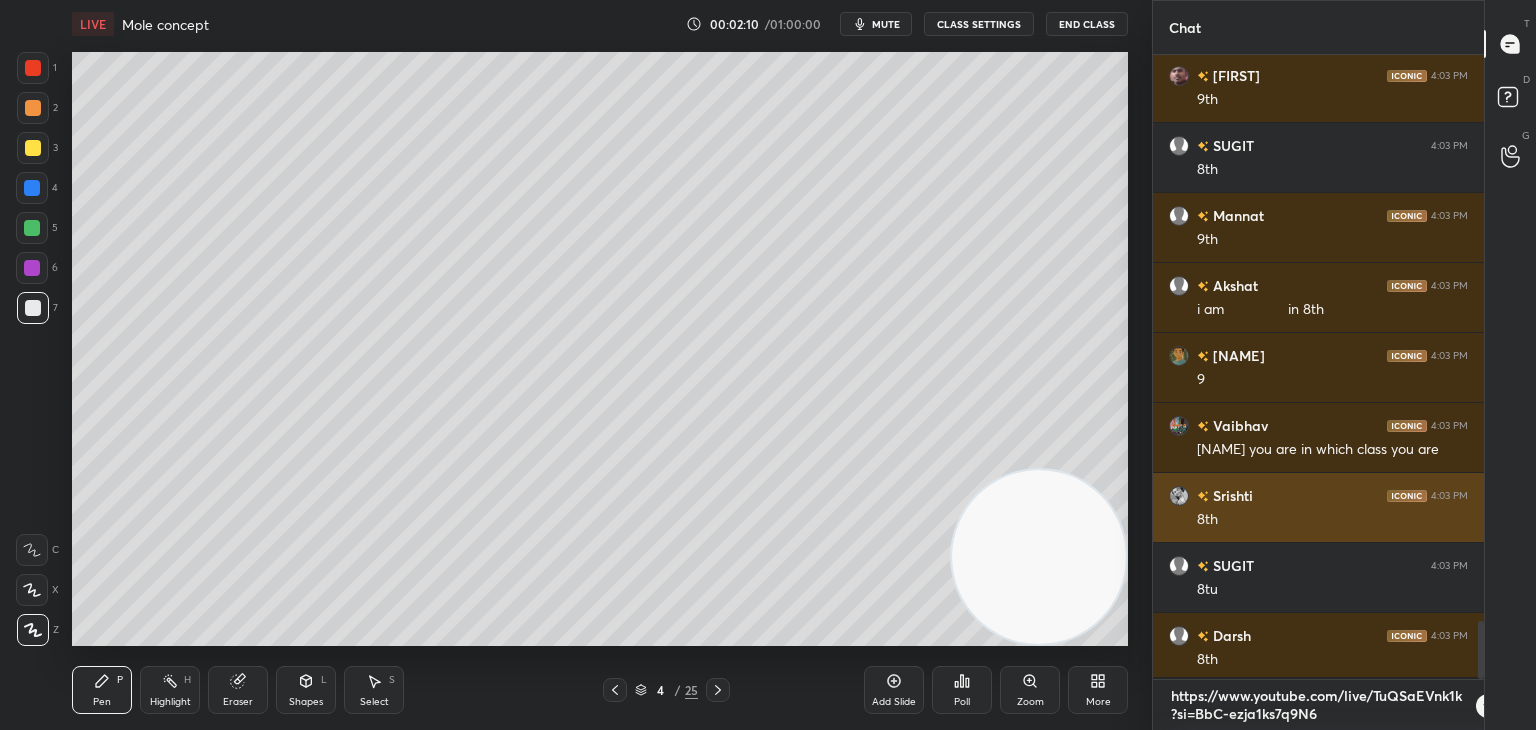 scroll, scrollTop: 0, scrollLeft: 0, axis: both 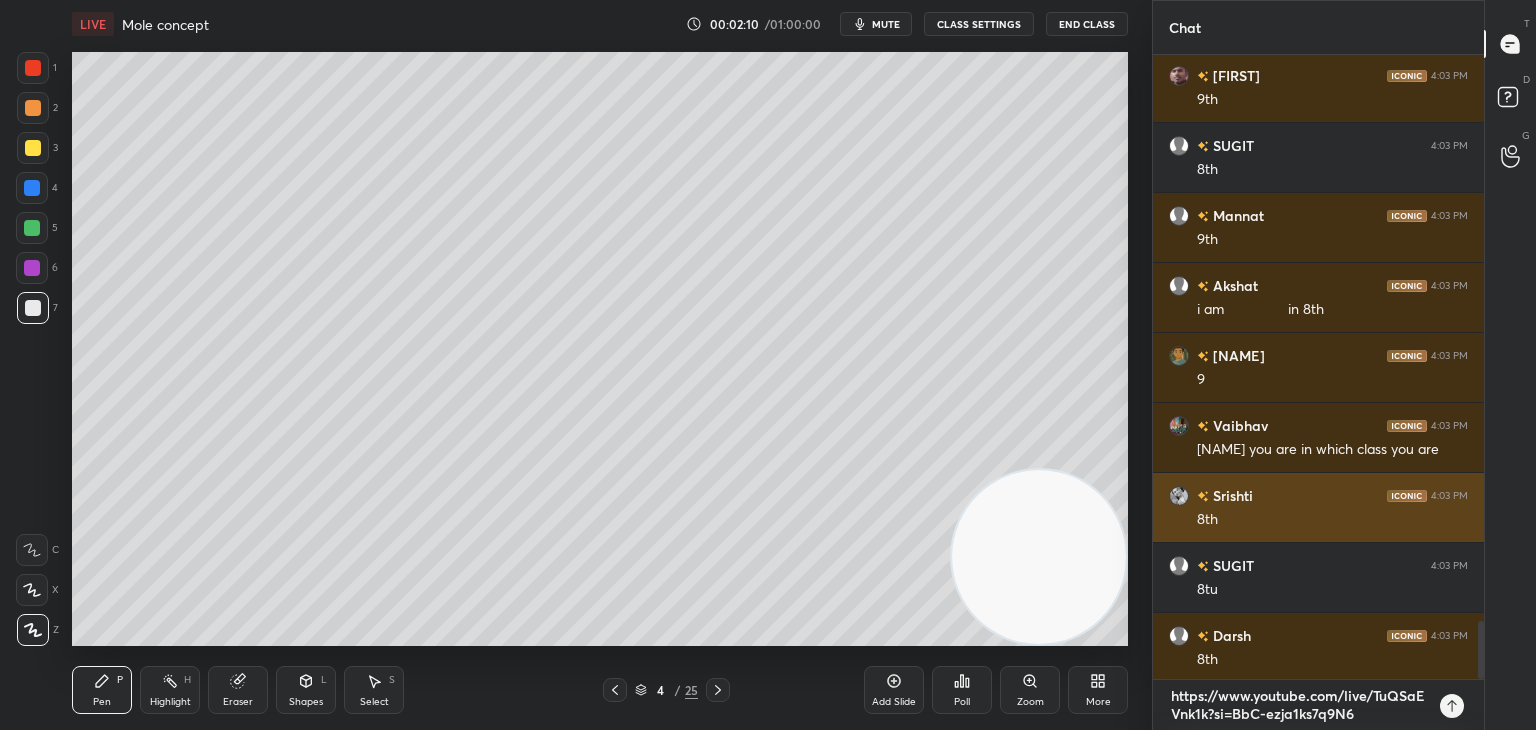 type 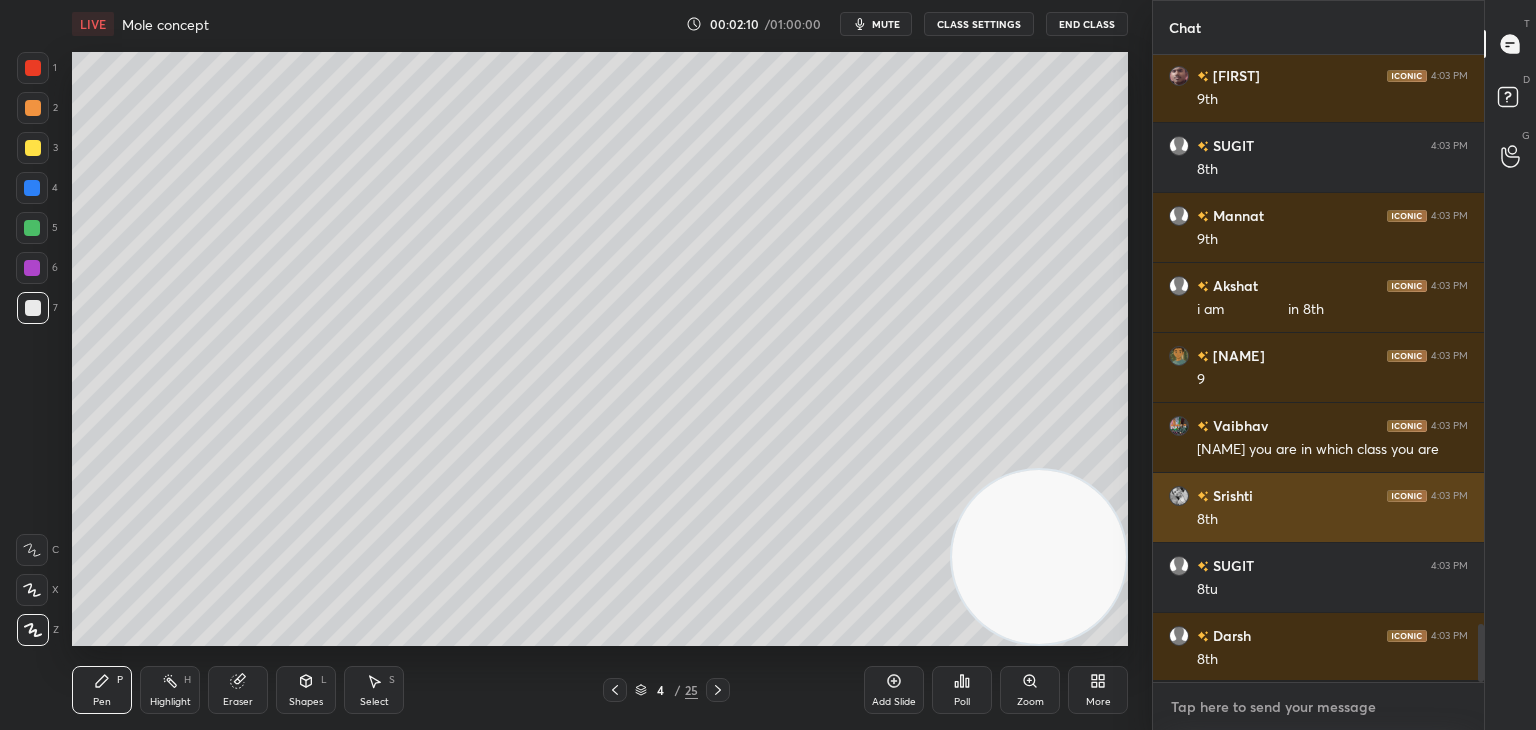 scroll, scrollTop: 6, scrollLeft: 6, axis: both 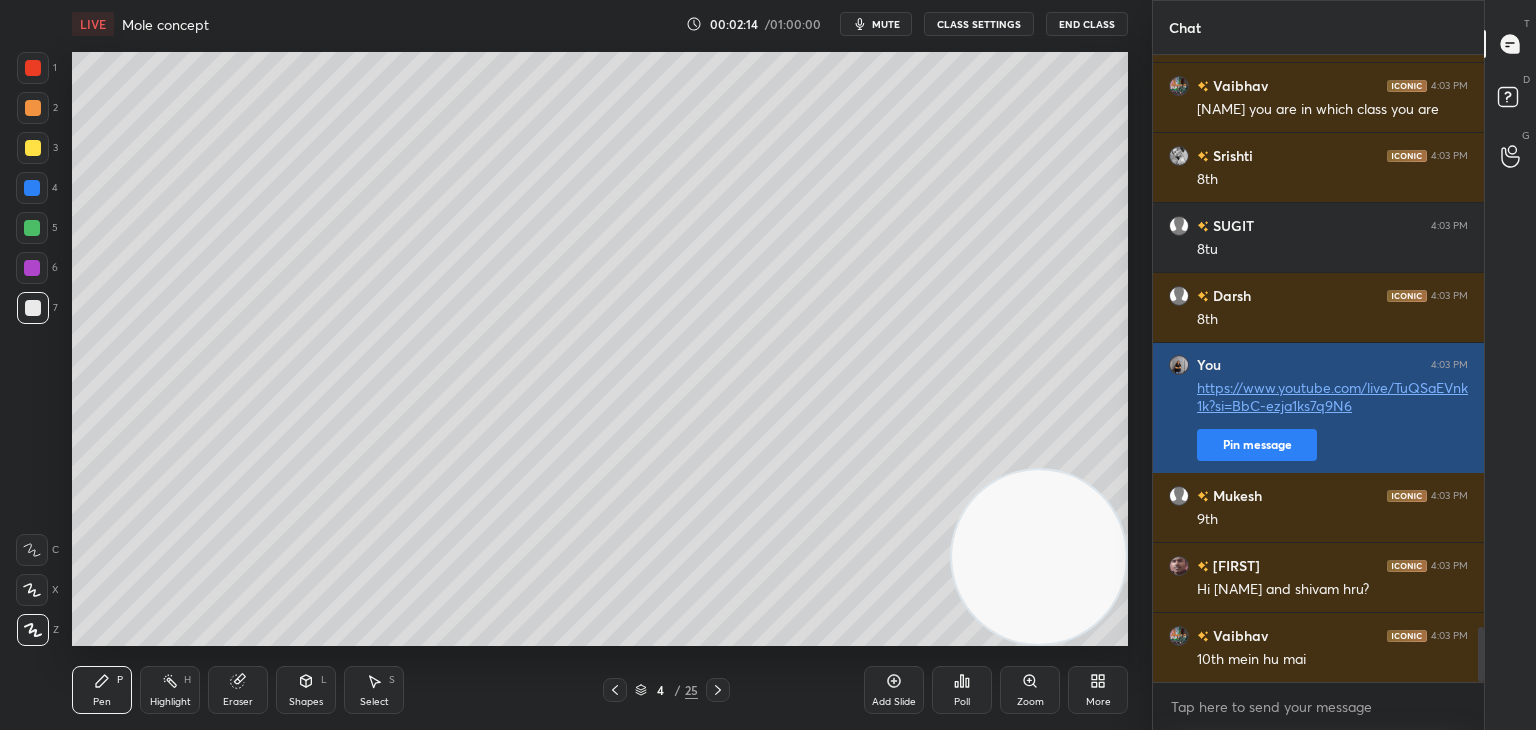 click on "Pin message" at bounding box center (1257, 445) 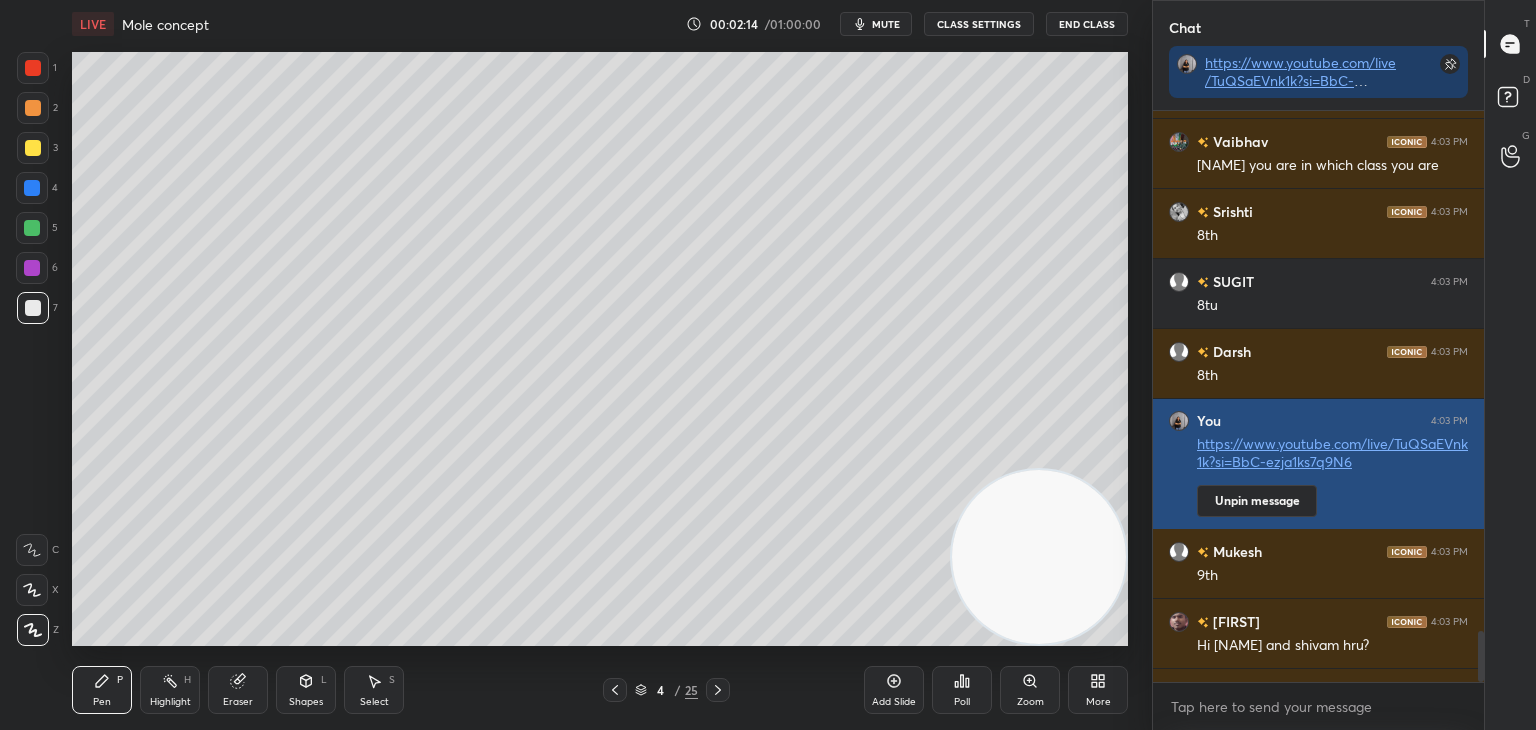 scroll, scrollTop: 565, scrollLeft: 325, axis: both 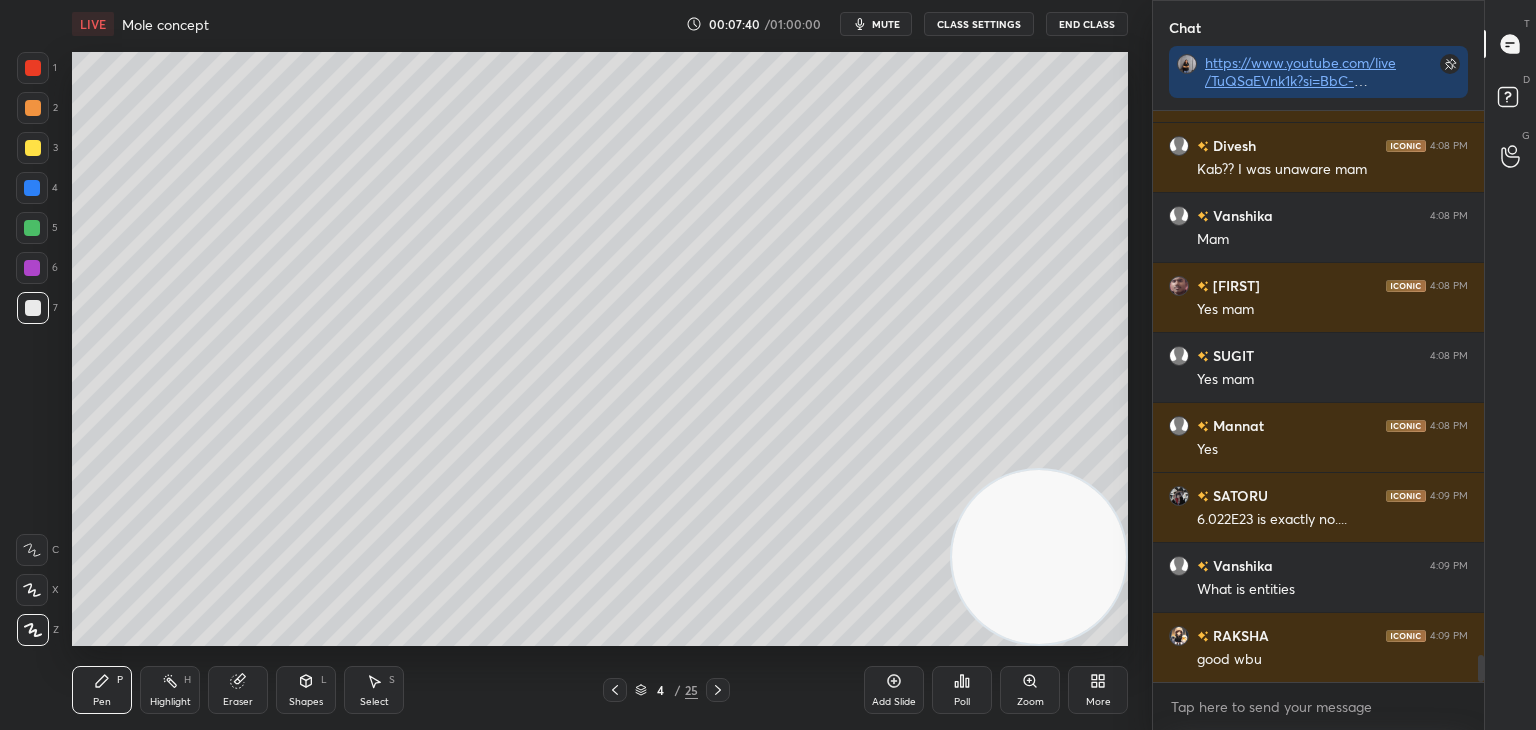 drag, startPoint x: 898, startPoint y: 693, endPoint x: 892, endPoint y: 669, distance: 24.738634 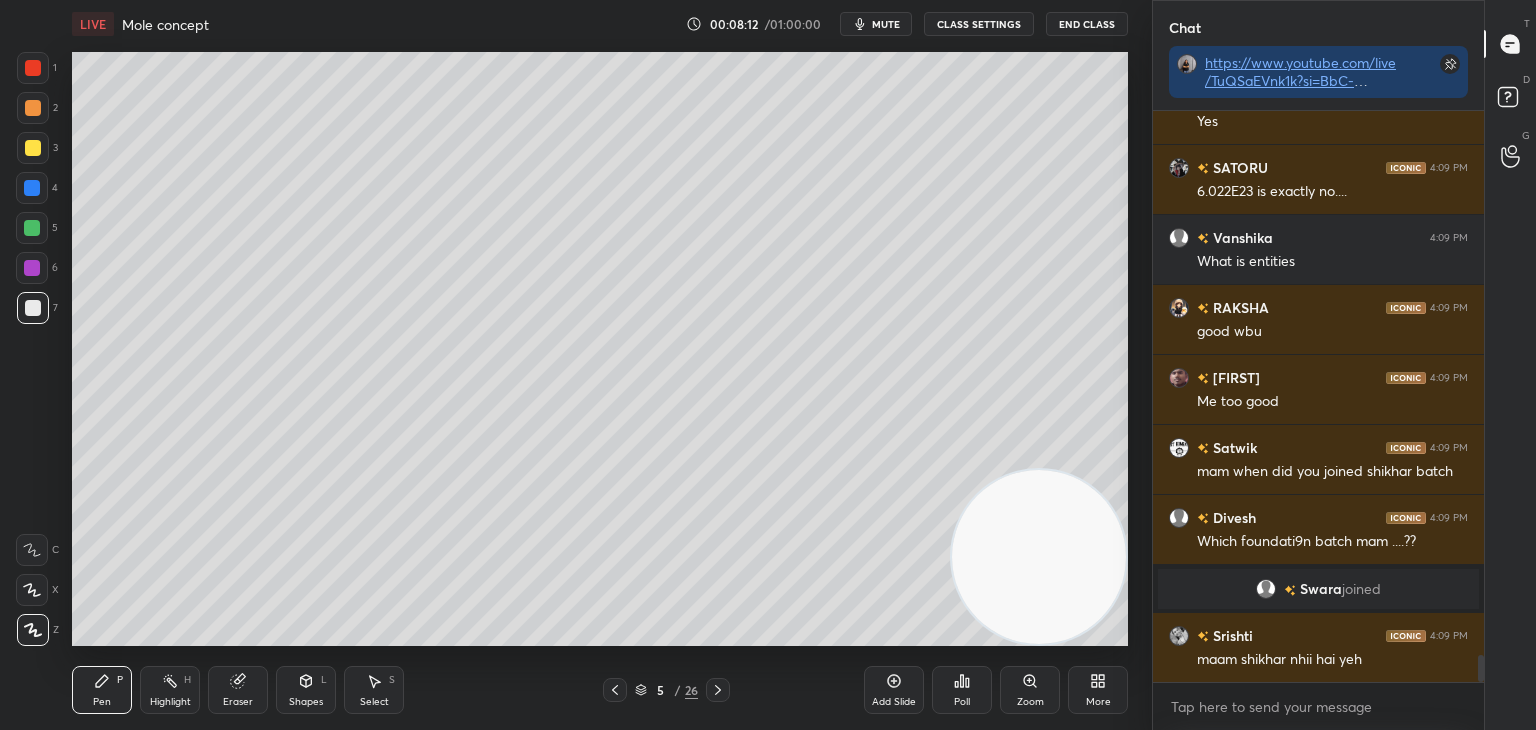 scroll, scrollTop: 11744, scrollLeft: 0, axis: vertical 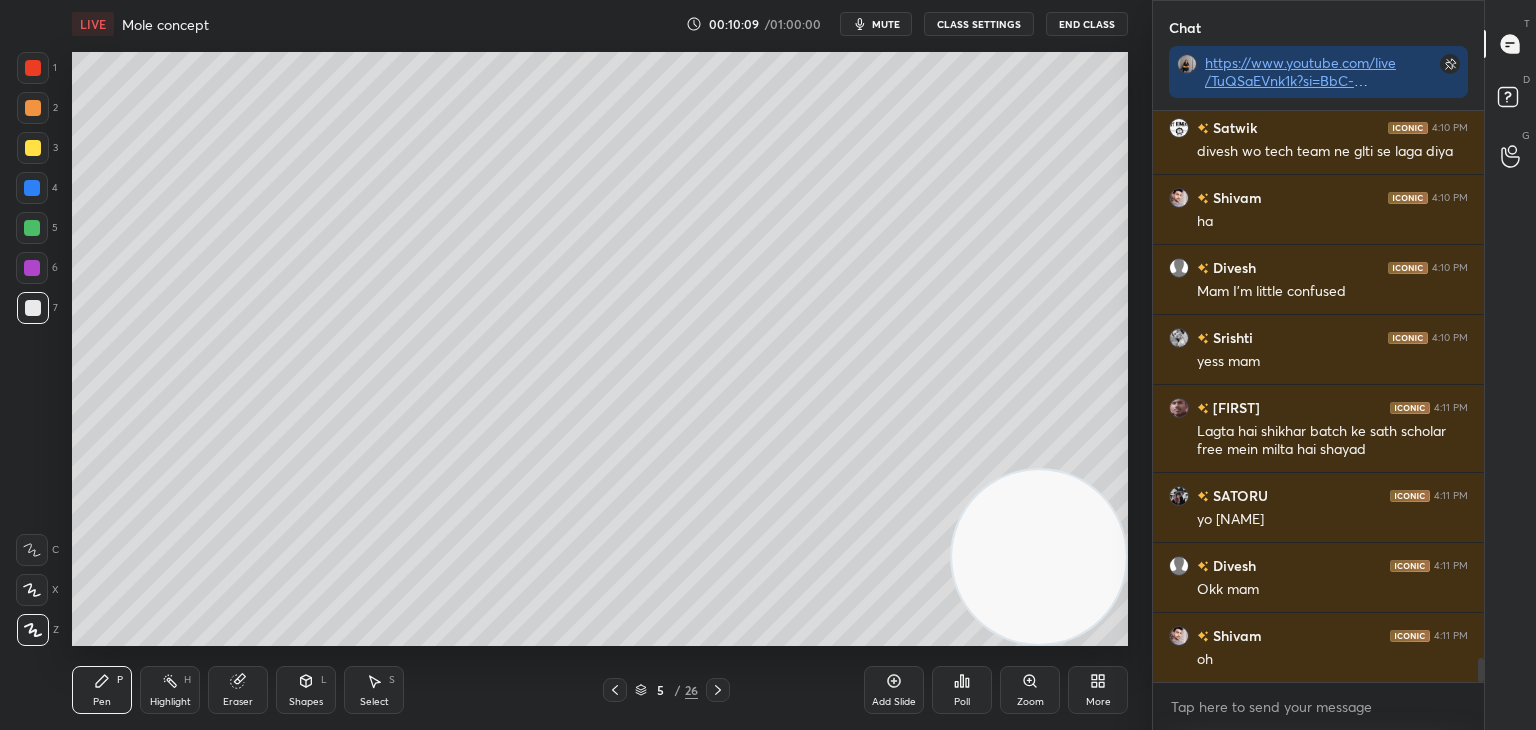 click on "Add Slide" at bounding box center [894, 690] 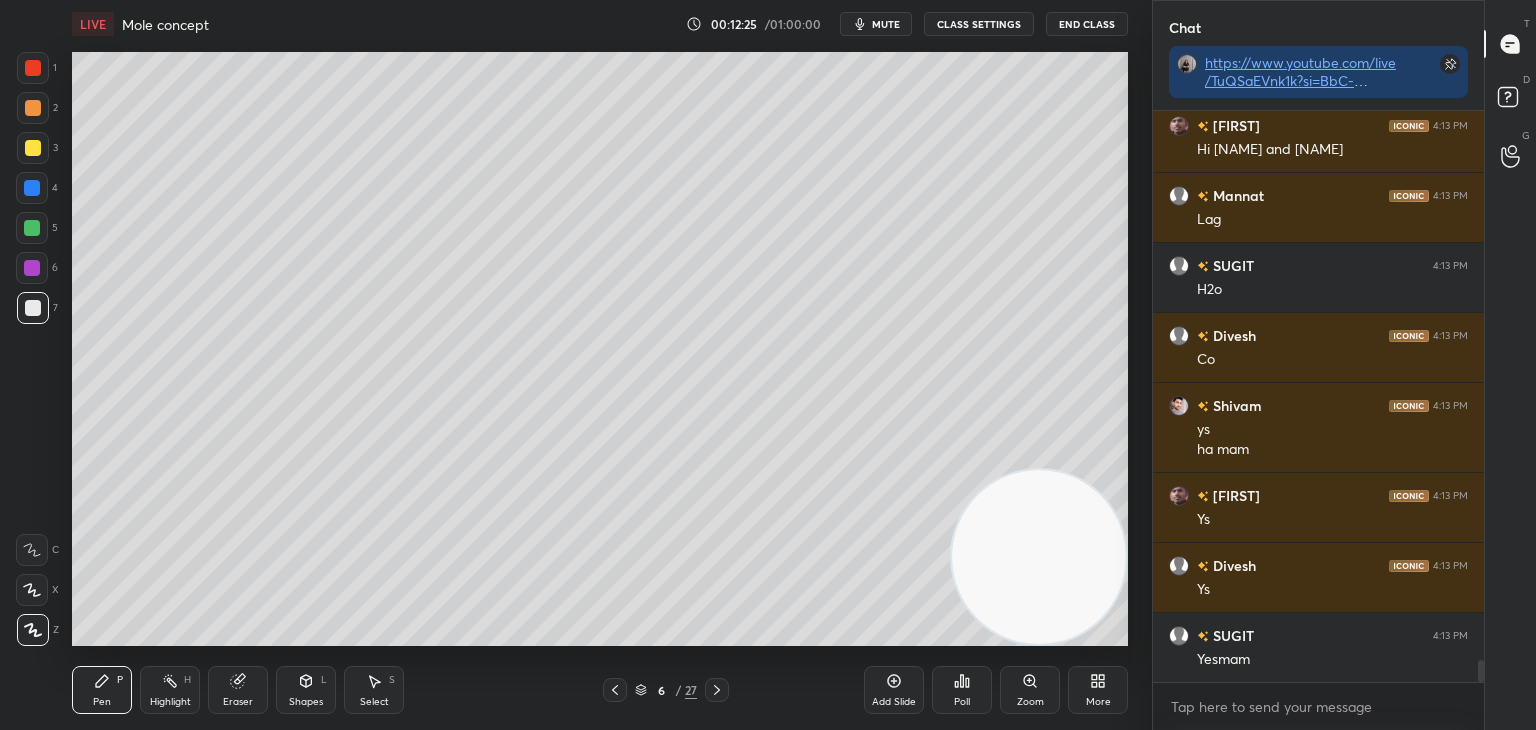 scroll, scrollTop: 14042, scrollLeft: 0, axis: vertical 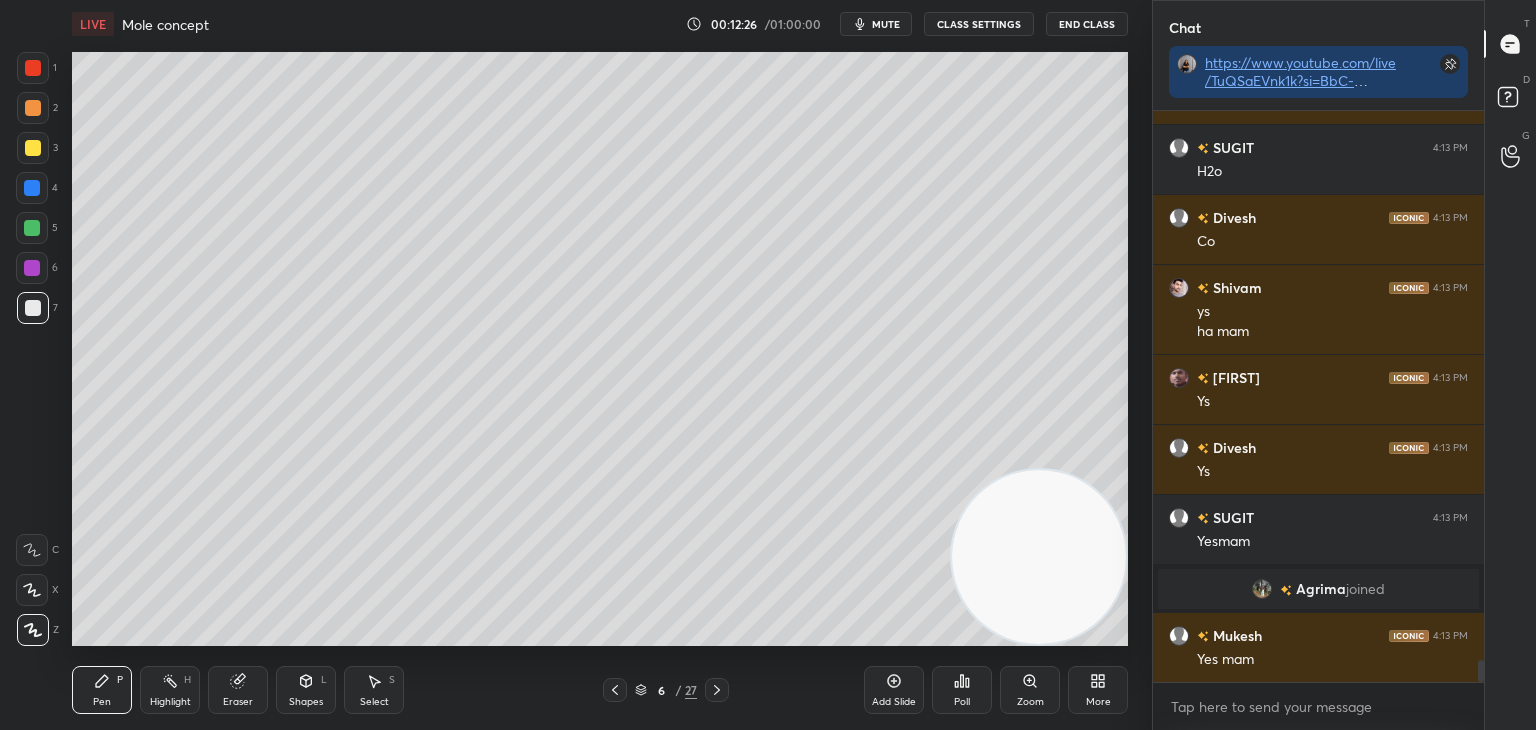 click on "Add Slide" at bounding box center (894, 690) 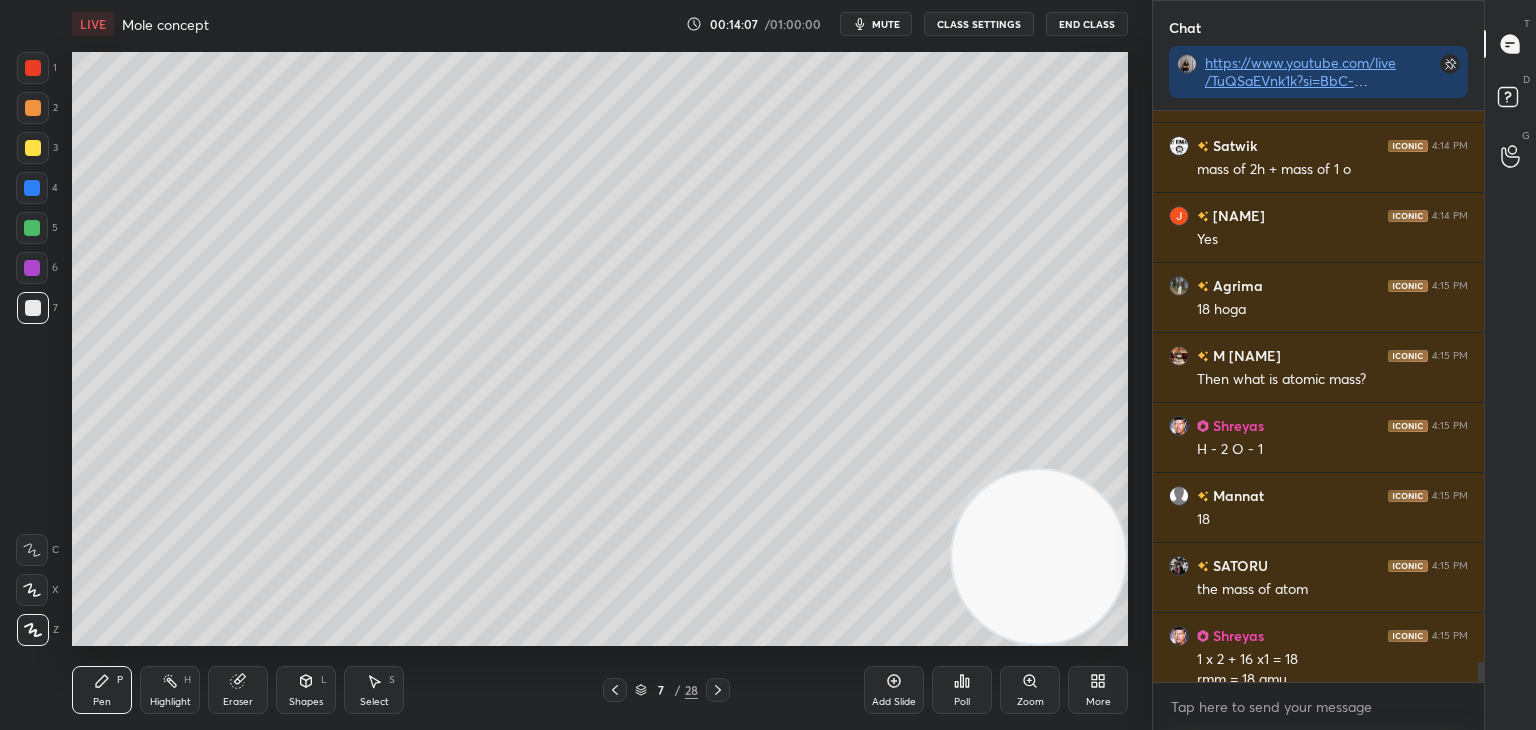 scroll, scrollTop: 15598, scrollLeft: 0, axis: vertical 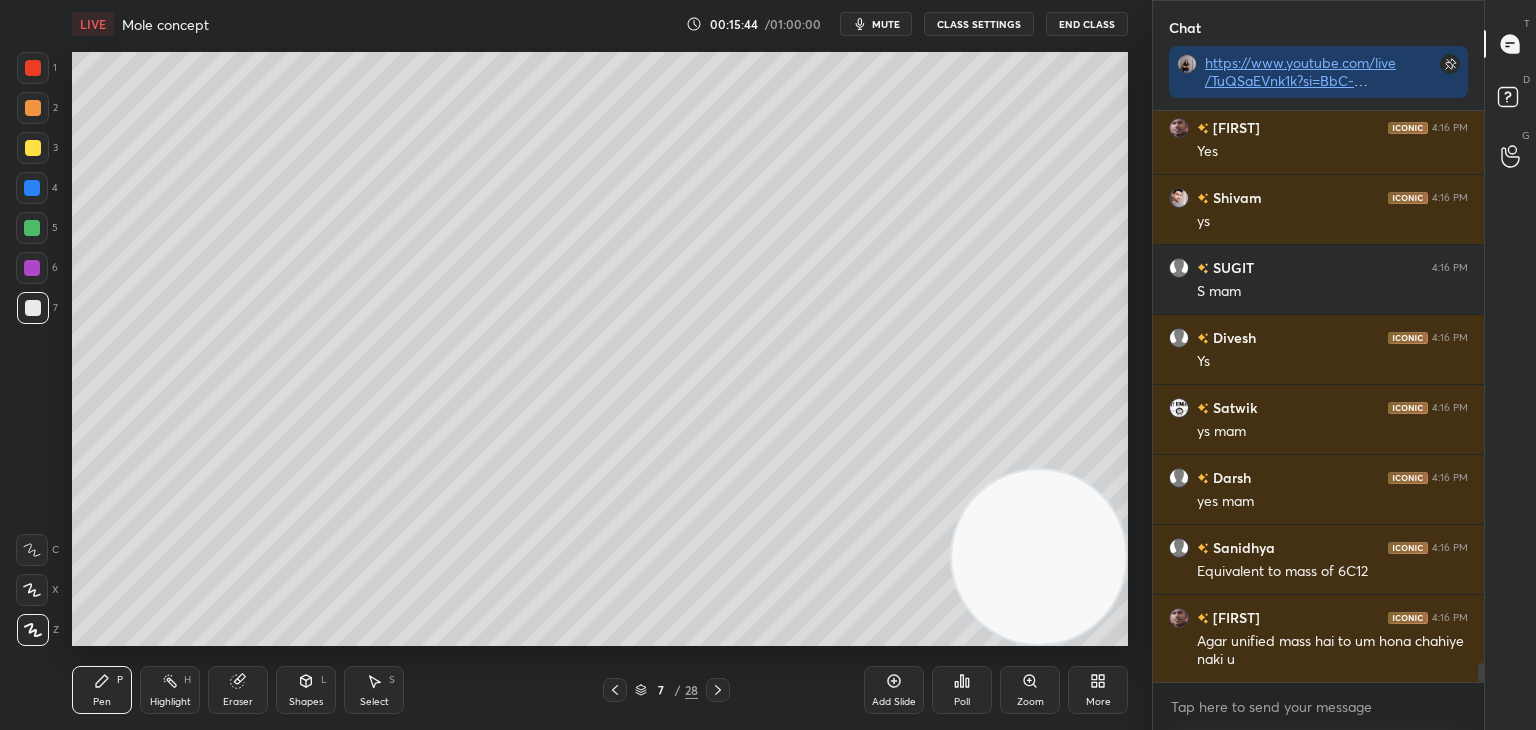 click 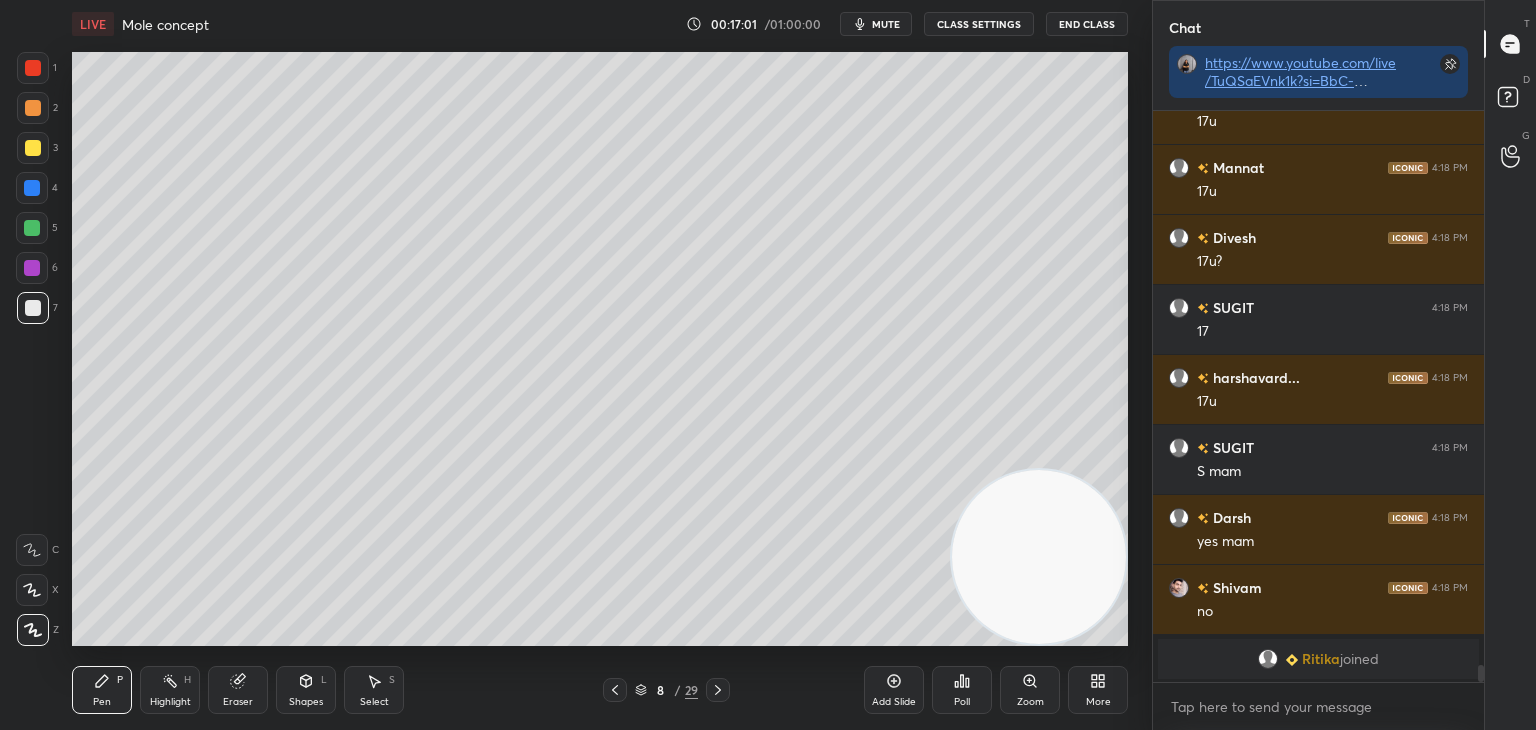 scroll, scrollTop: 16946, scrollLeft: 0, axis: vertical 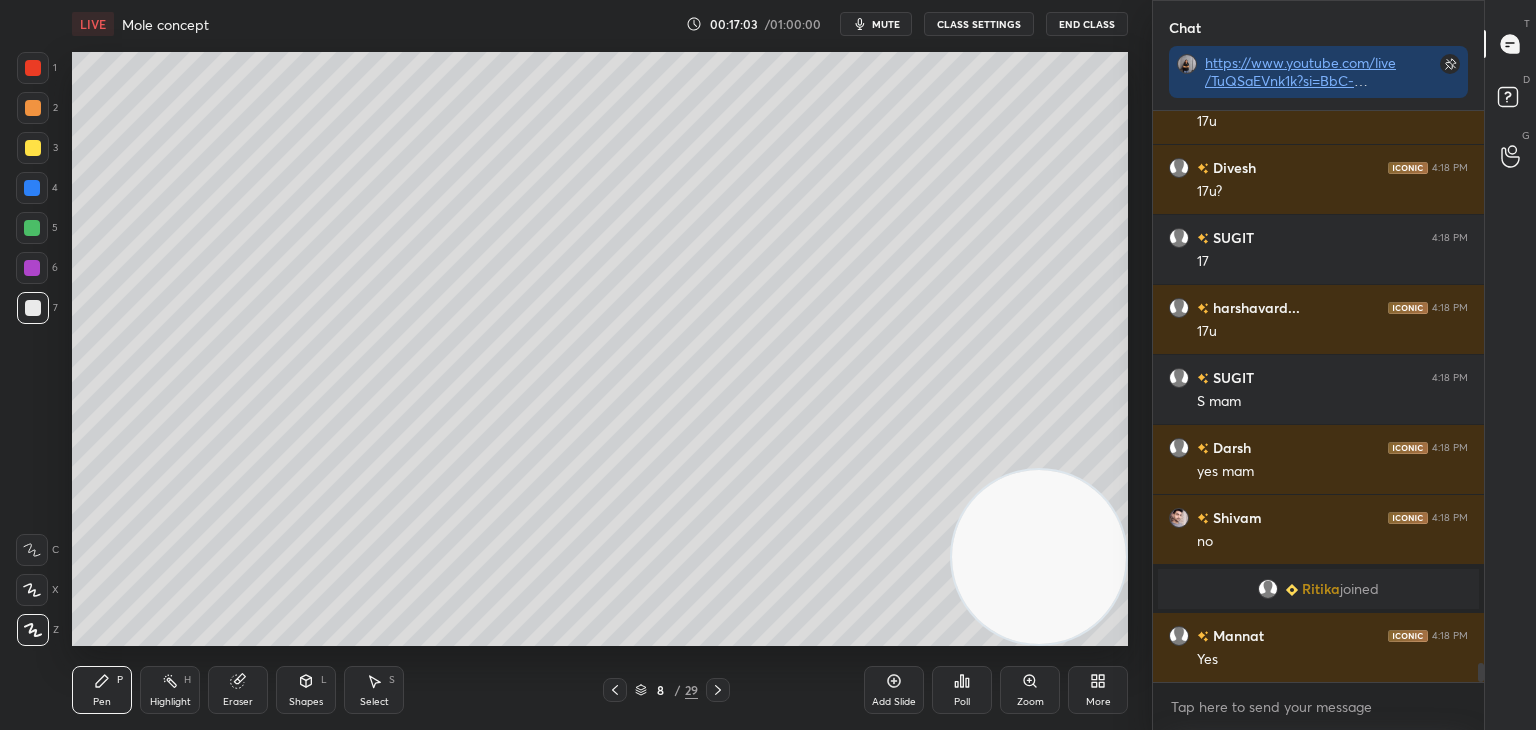 drag, startPoint x: 891, startPoint y: 693, endPoint x: 891, endPoint y: 673, distance: 20 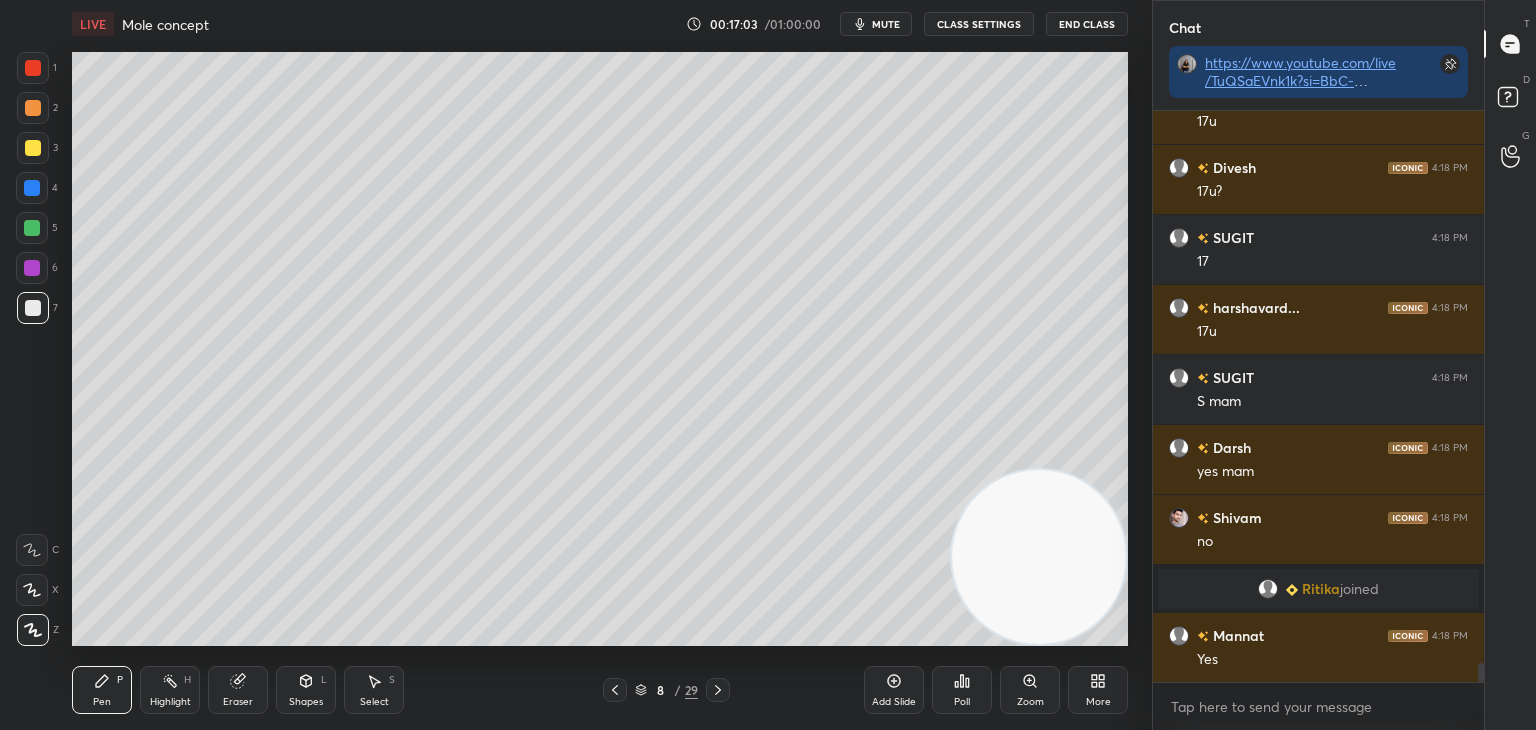 click on "Add Slide" at bounding box center (894, 690) 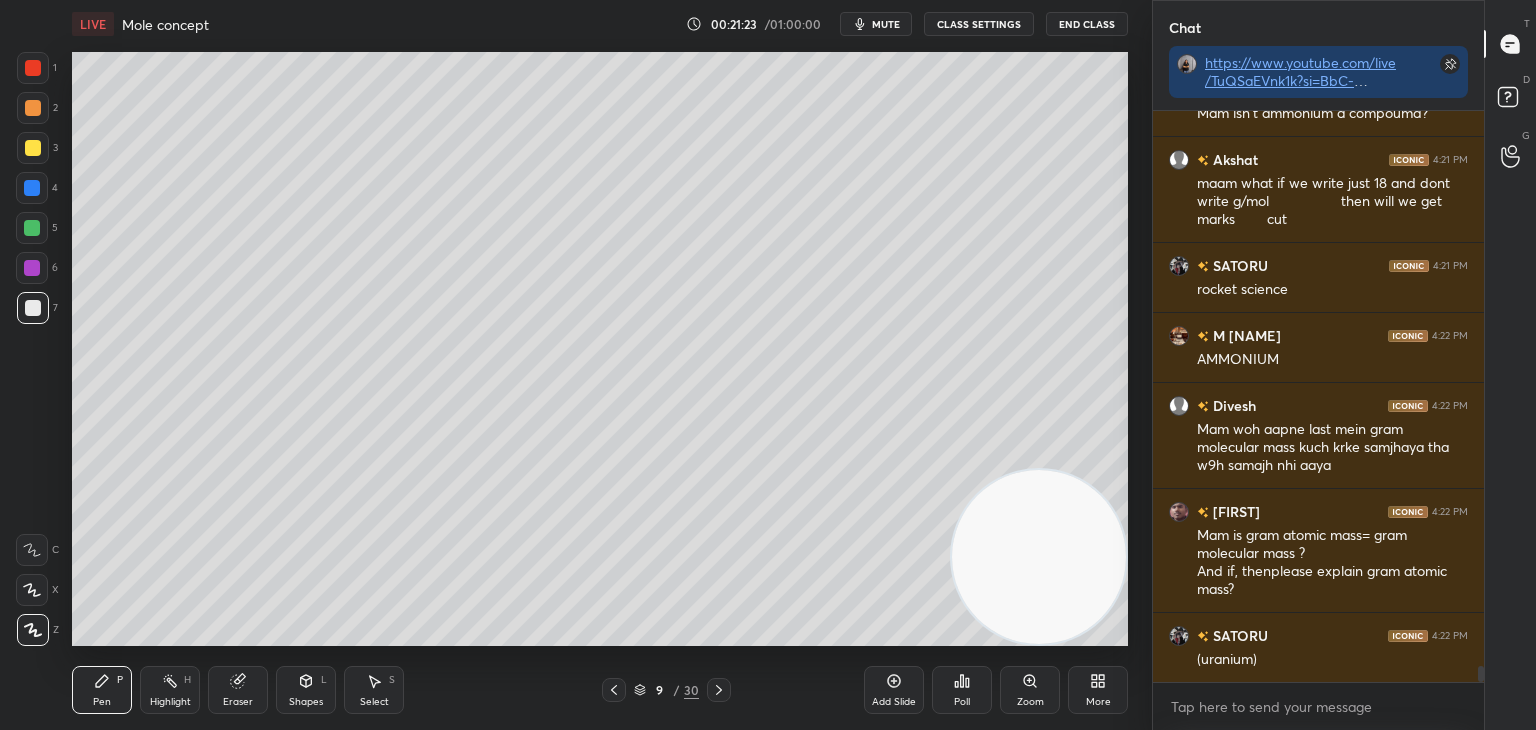 scroll, scrollTop: 19876, scrollLeft: 0, axis: vertical 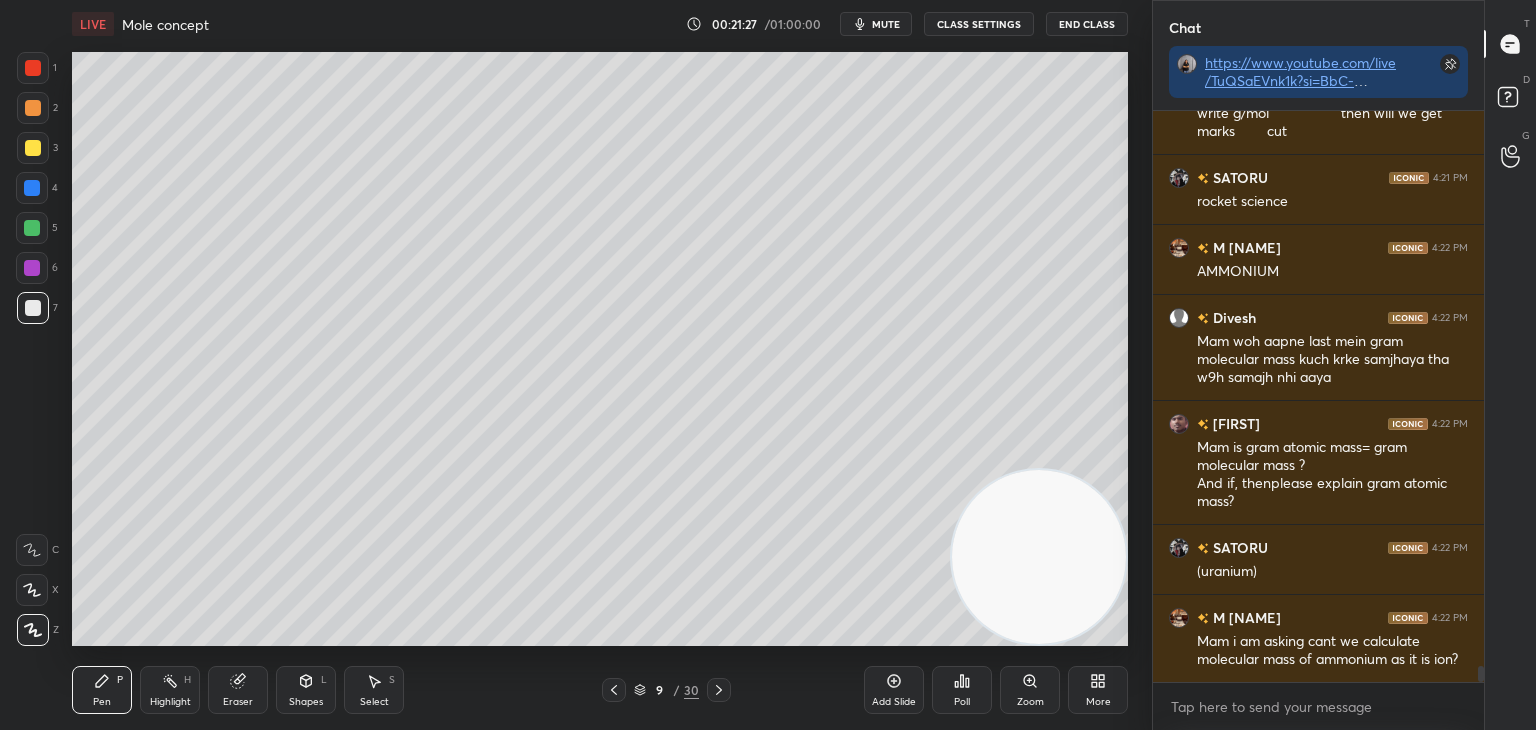 click 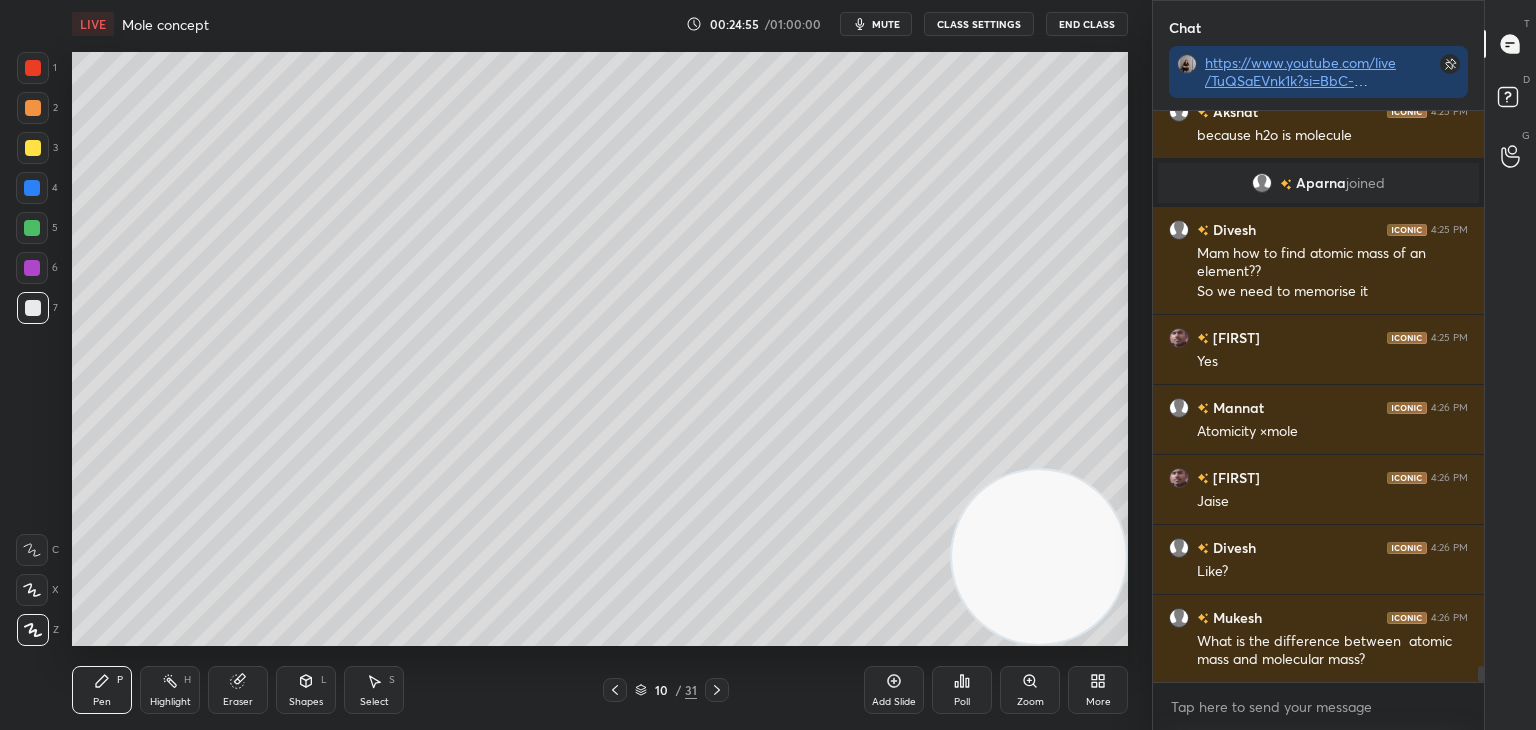 scroll, scrollTop: 20472, scrollLeft: 0, axis: vertical 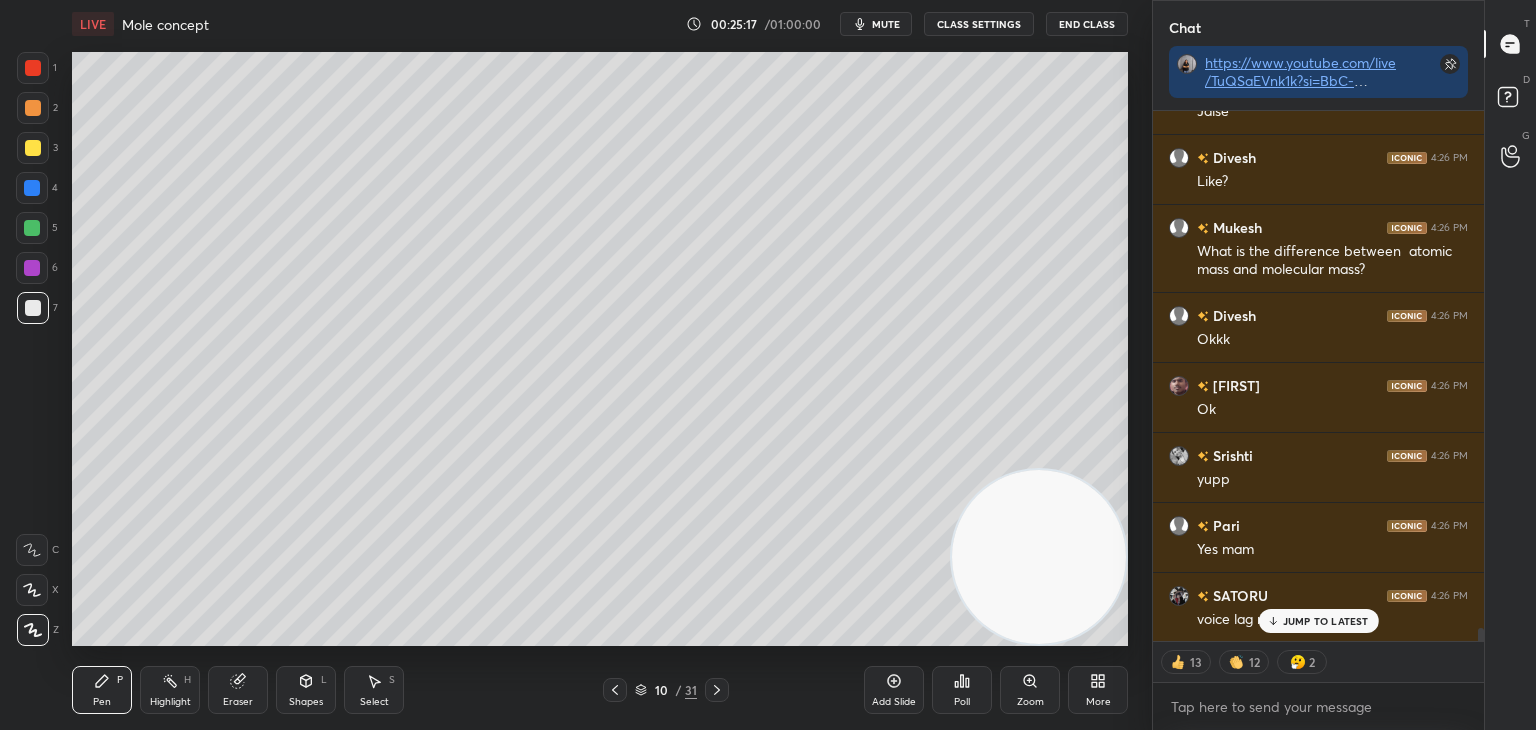 click on "JUMP TO LATEST" at bounding box center [1318, 621] 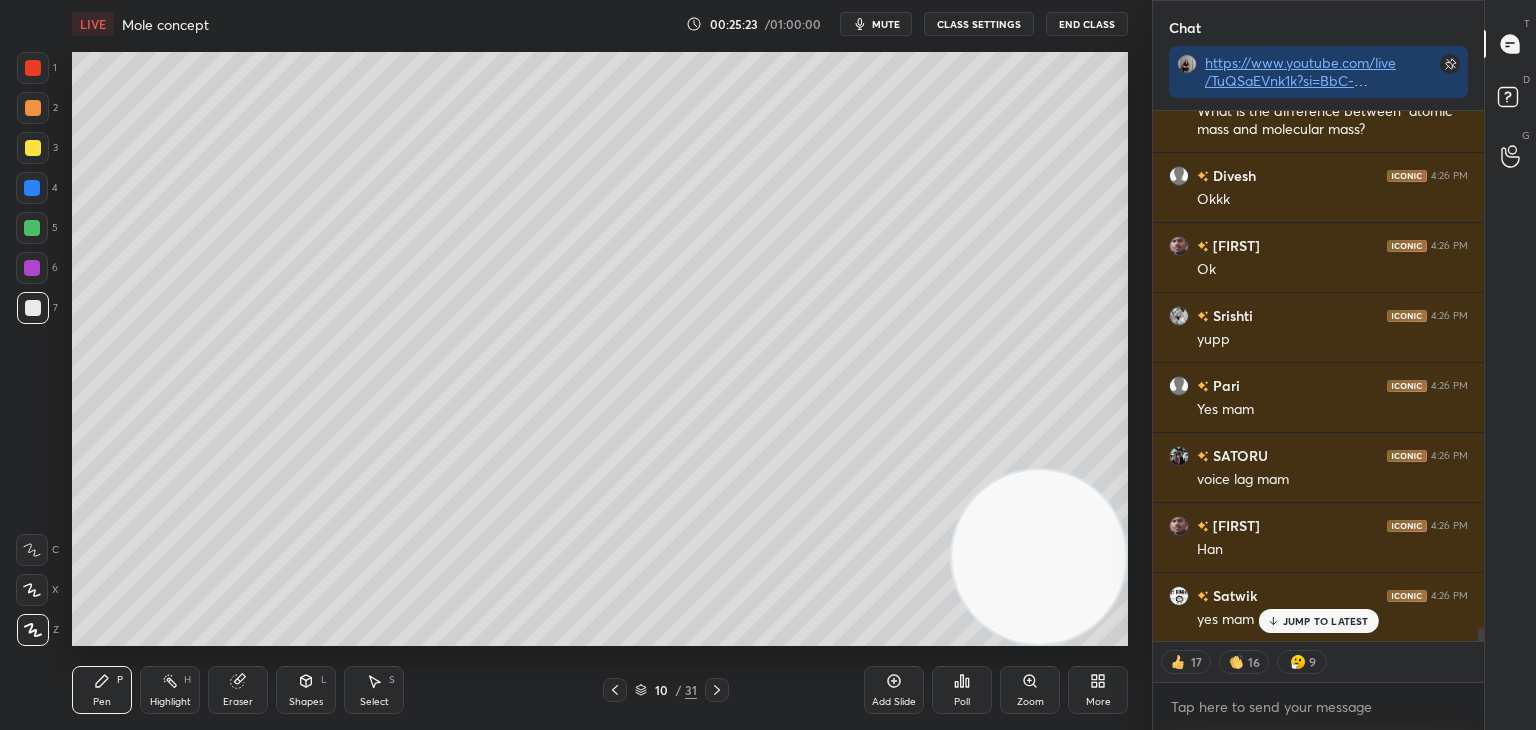 scroll, scrollTop: 21003, scrollLeft: 0, axis: vertical 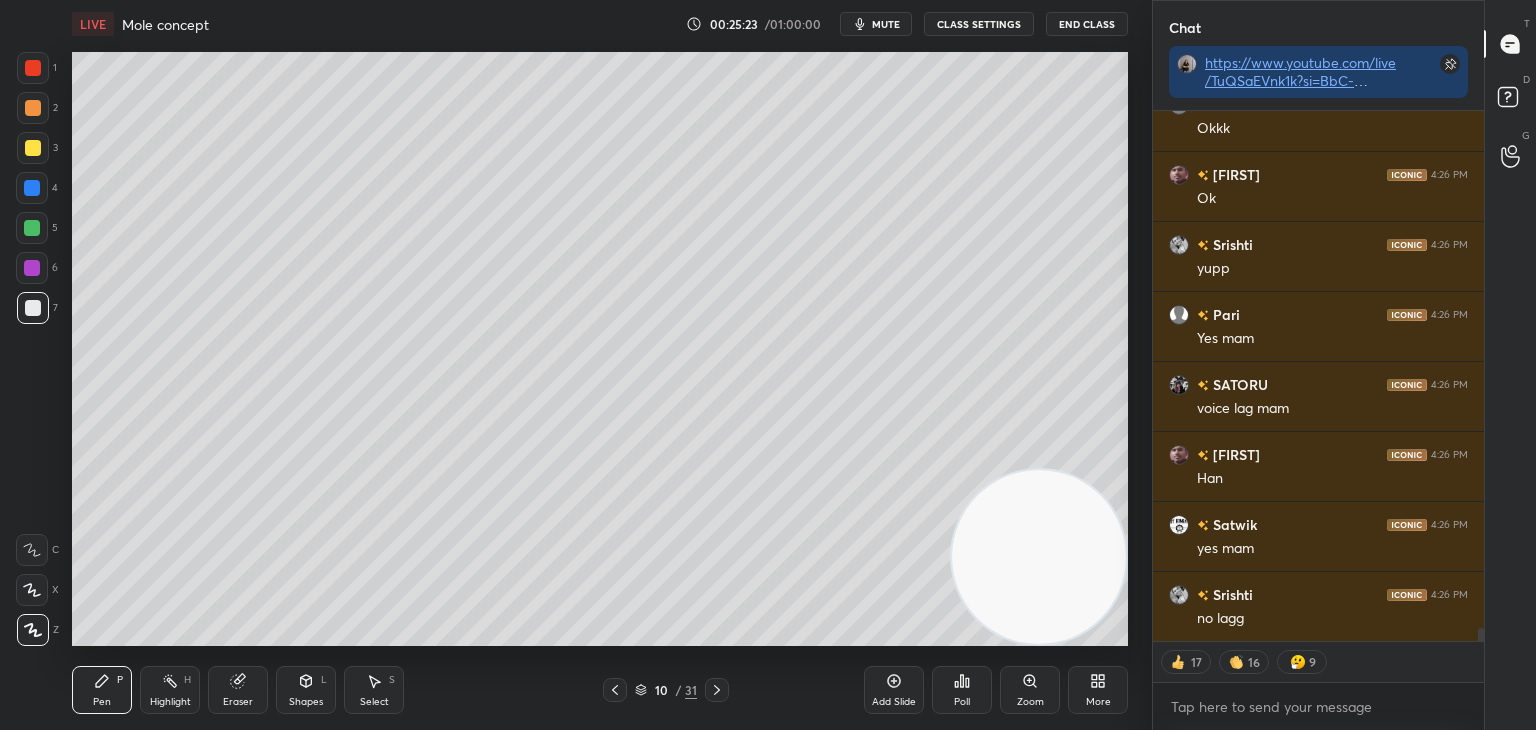 click on "Add Slide" at bounding box center (894, 690) 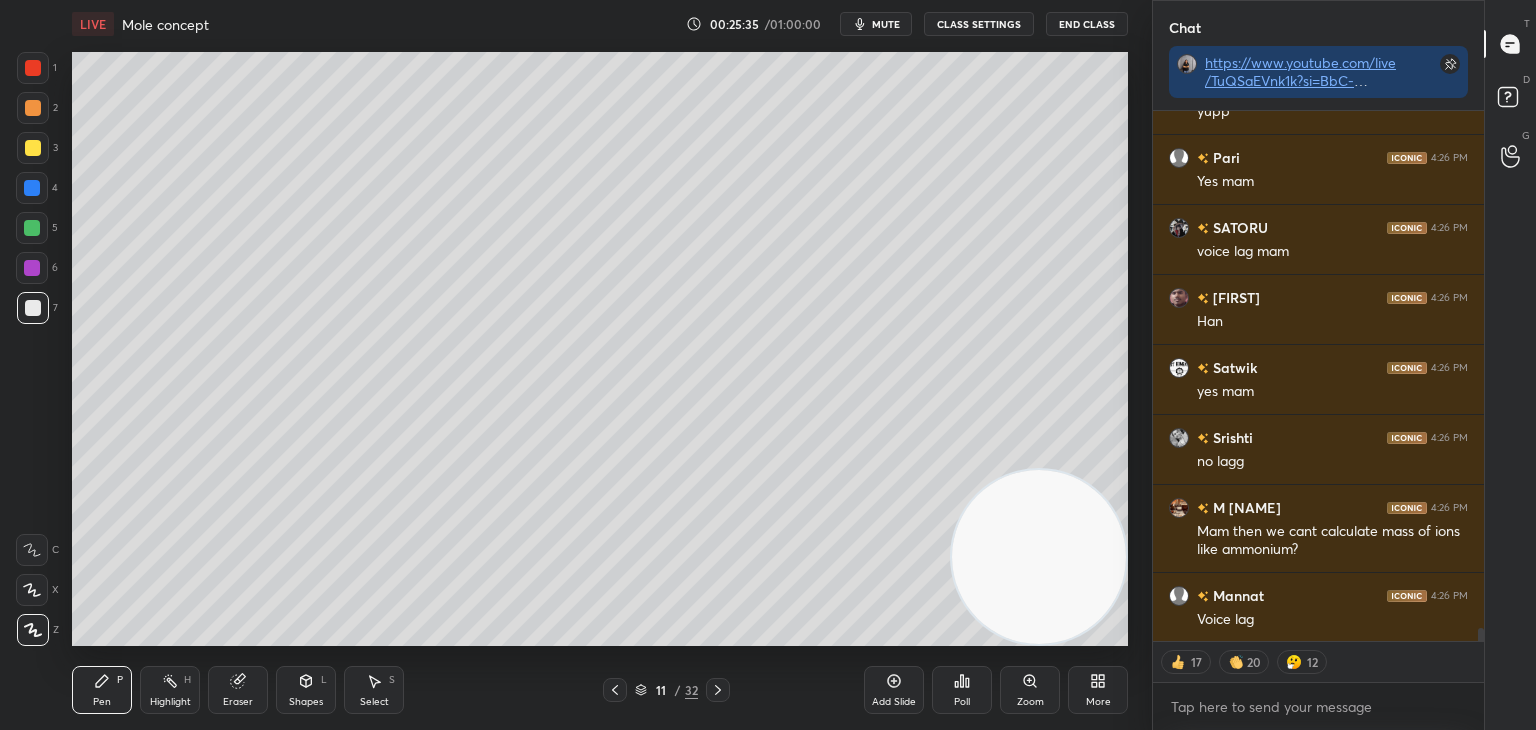 scroll, scrollTop: 21231, scrollLeft: 0, axis: vertical 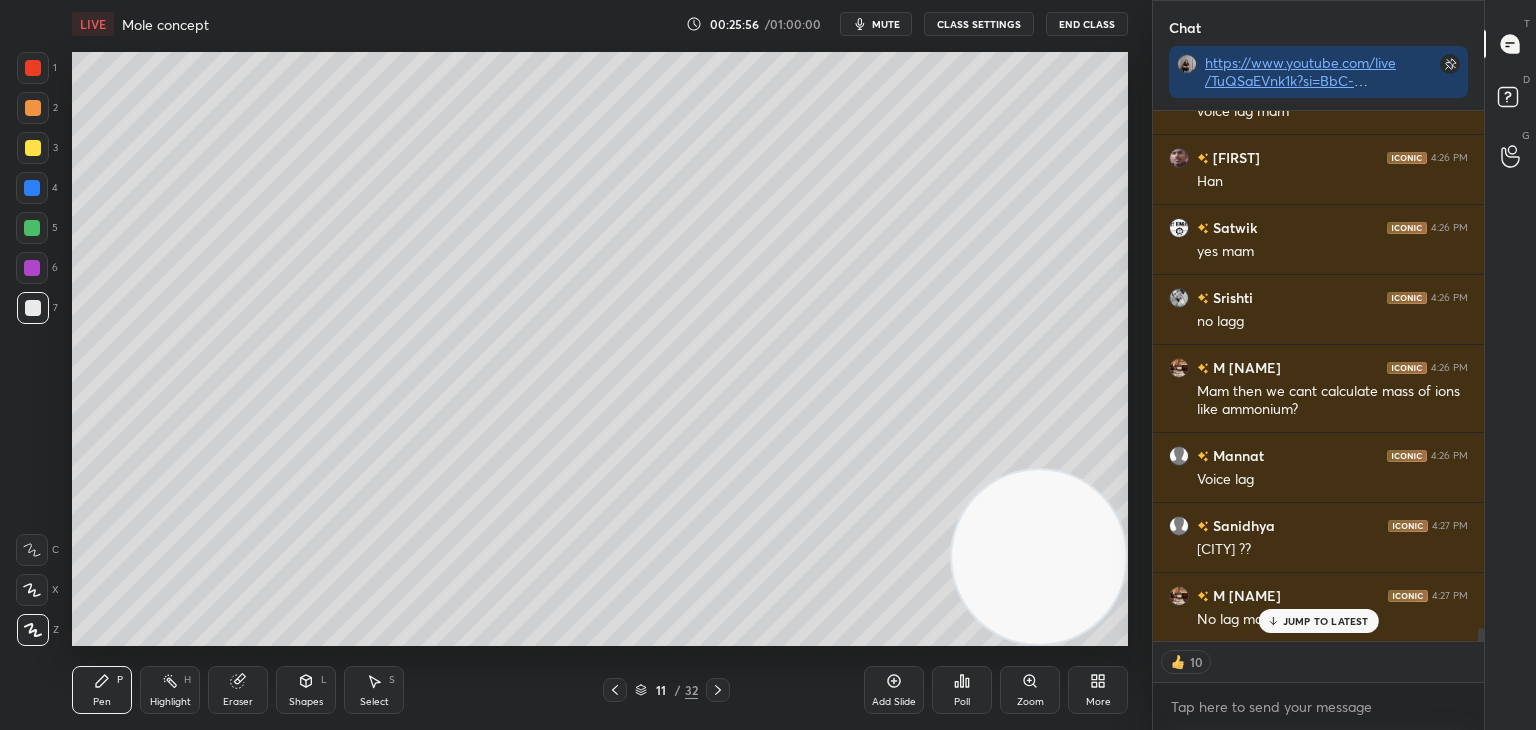click on "JUMP TO LATEST" at bounding box center [1326, 621] 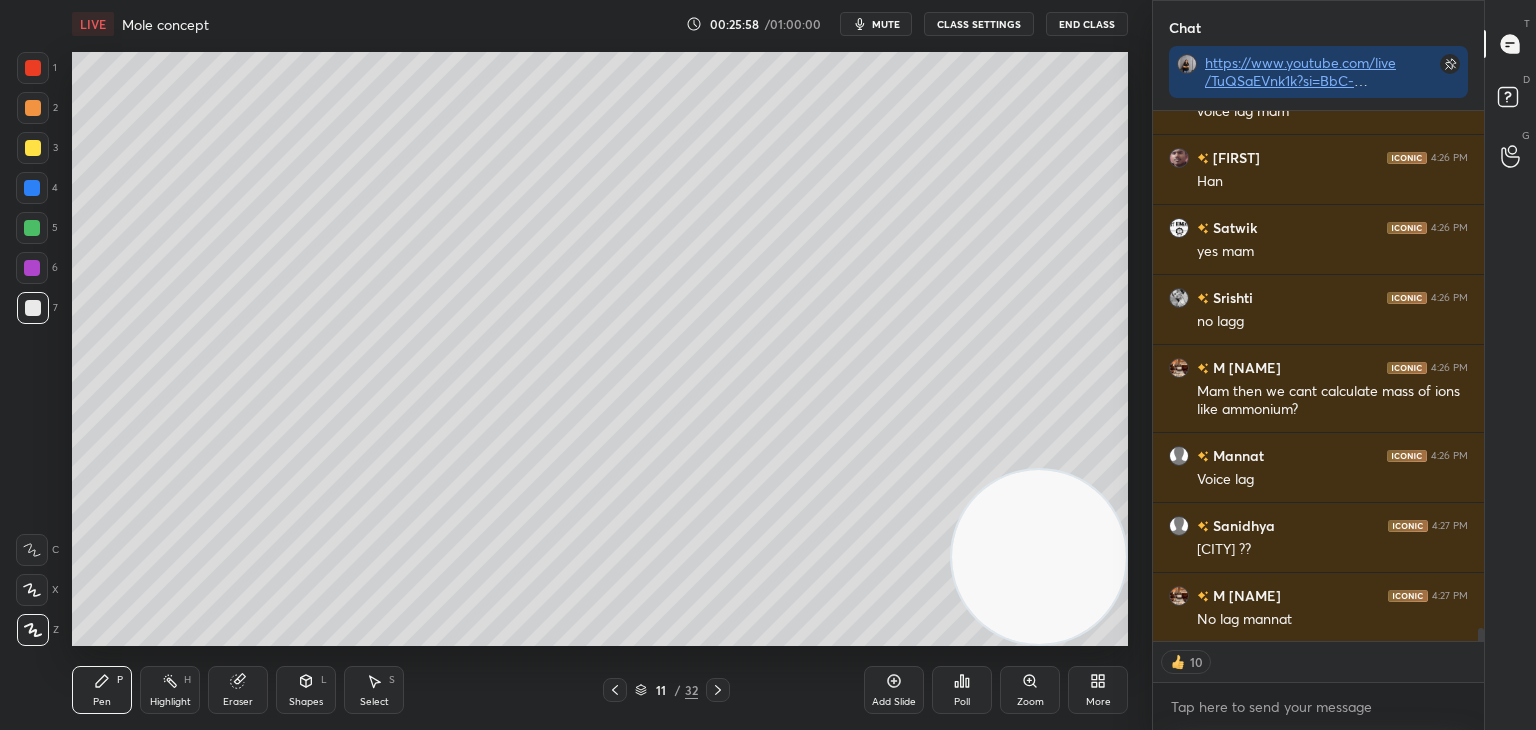 drag, startPoint x: 711, startPoint y: 692, endPoint x: 715, endPoint y: 682, distance: 10.770329 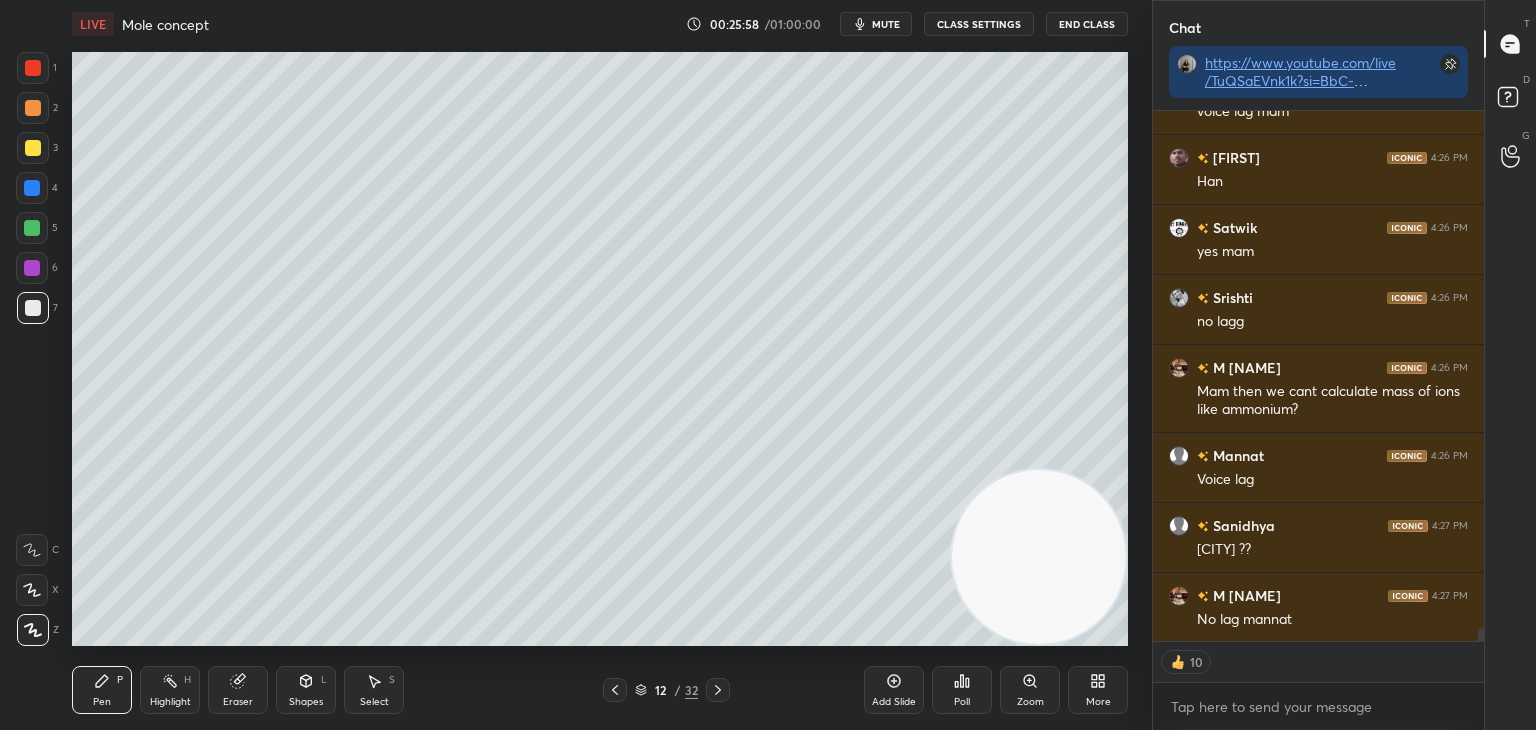 click 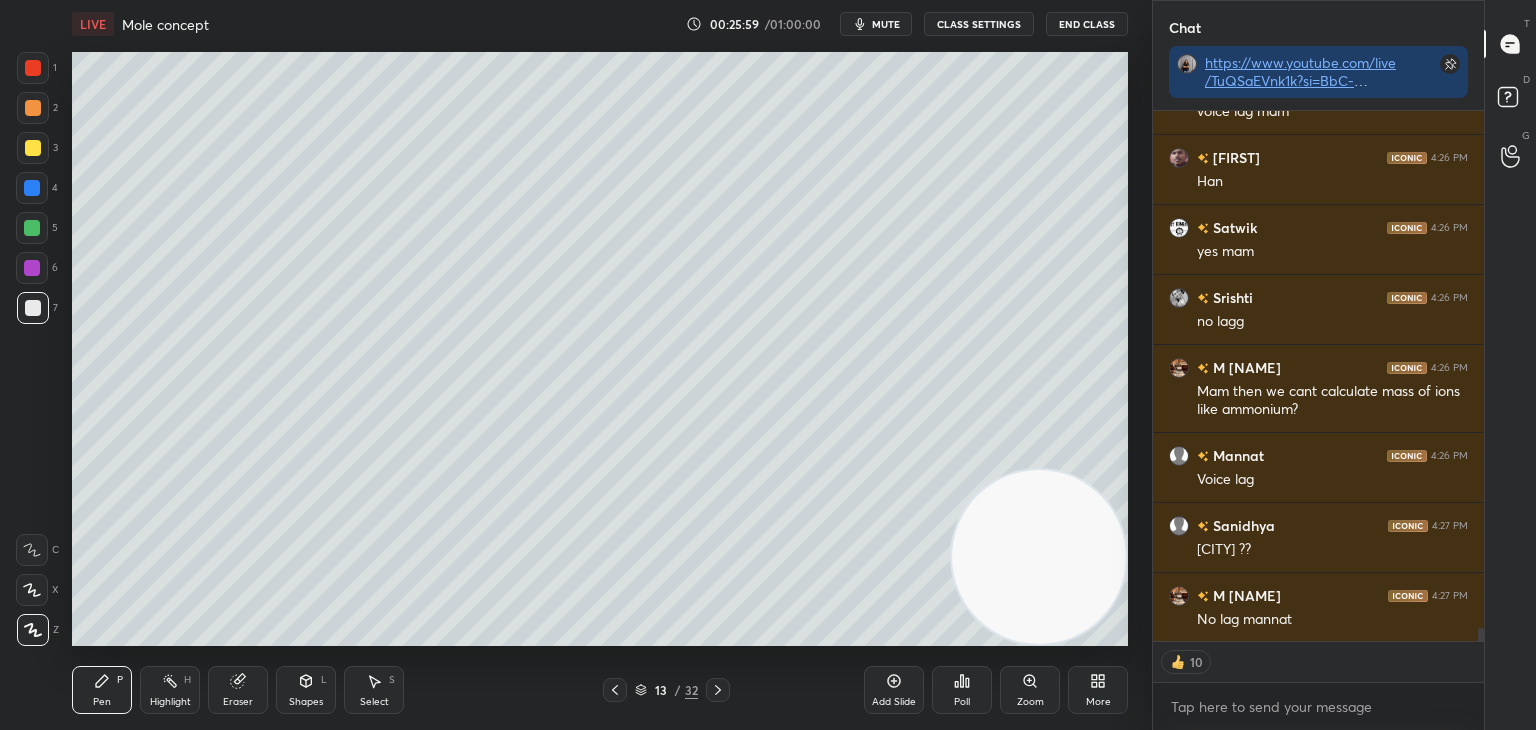 click 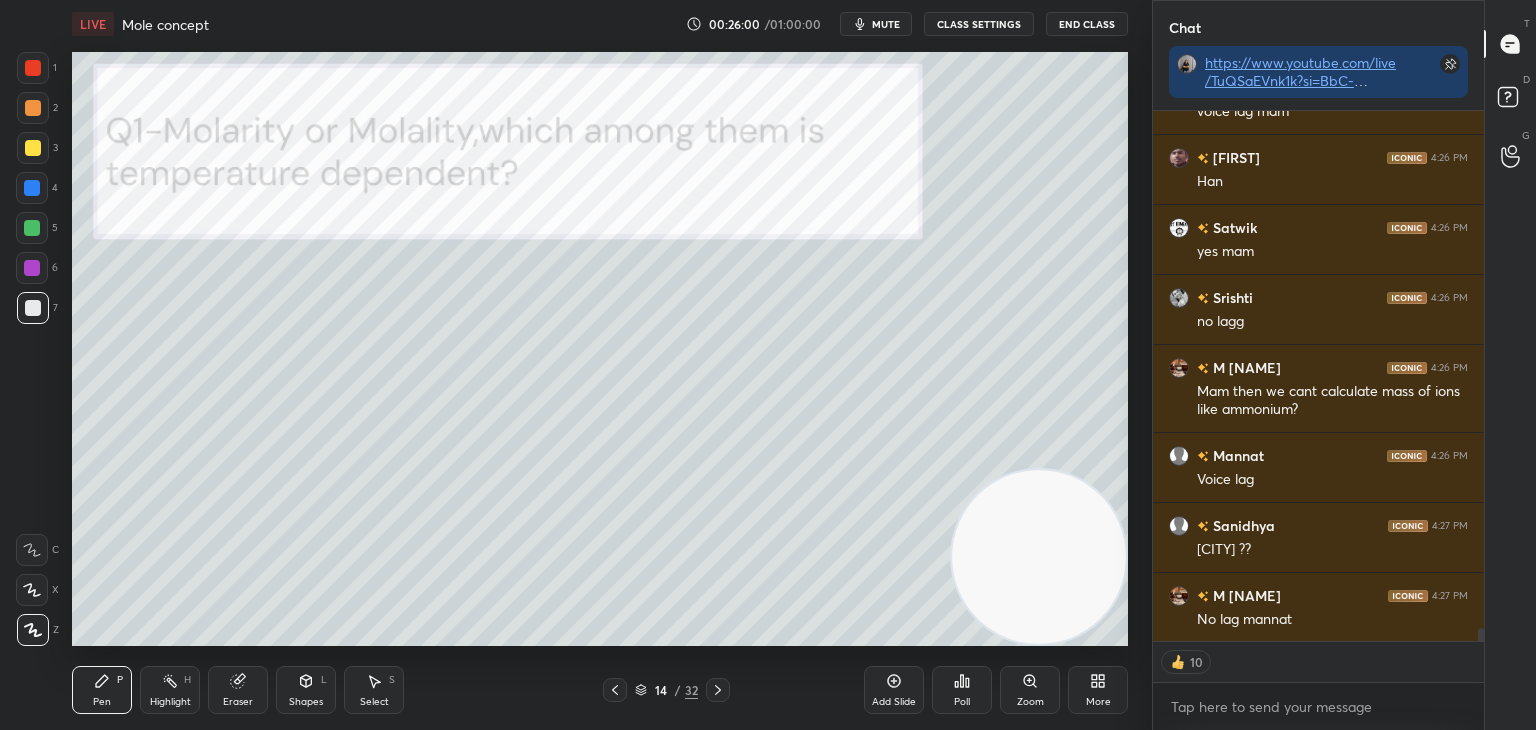 click 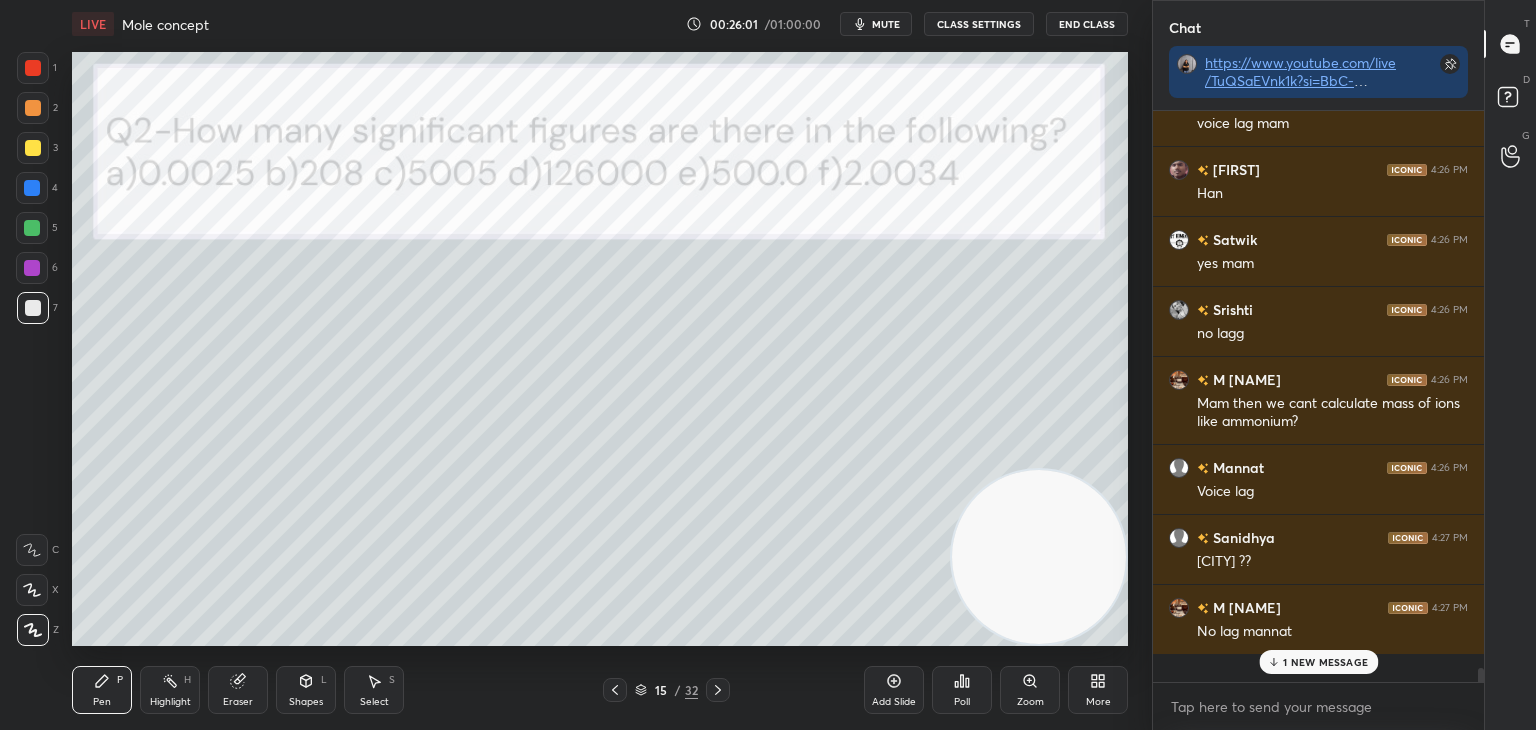 scroll, scrollTop: 6, scrollLeft: 6, axis: both 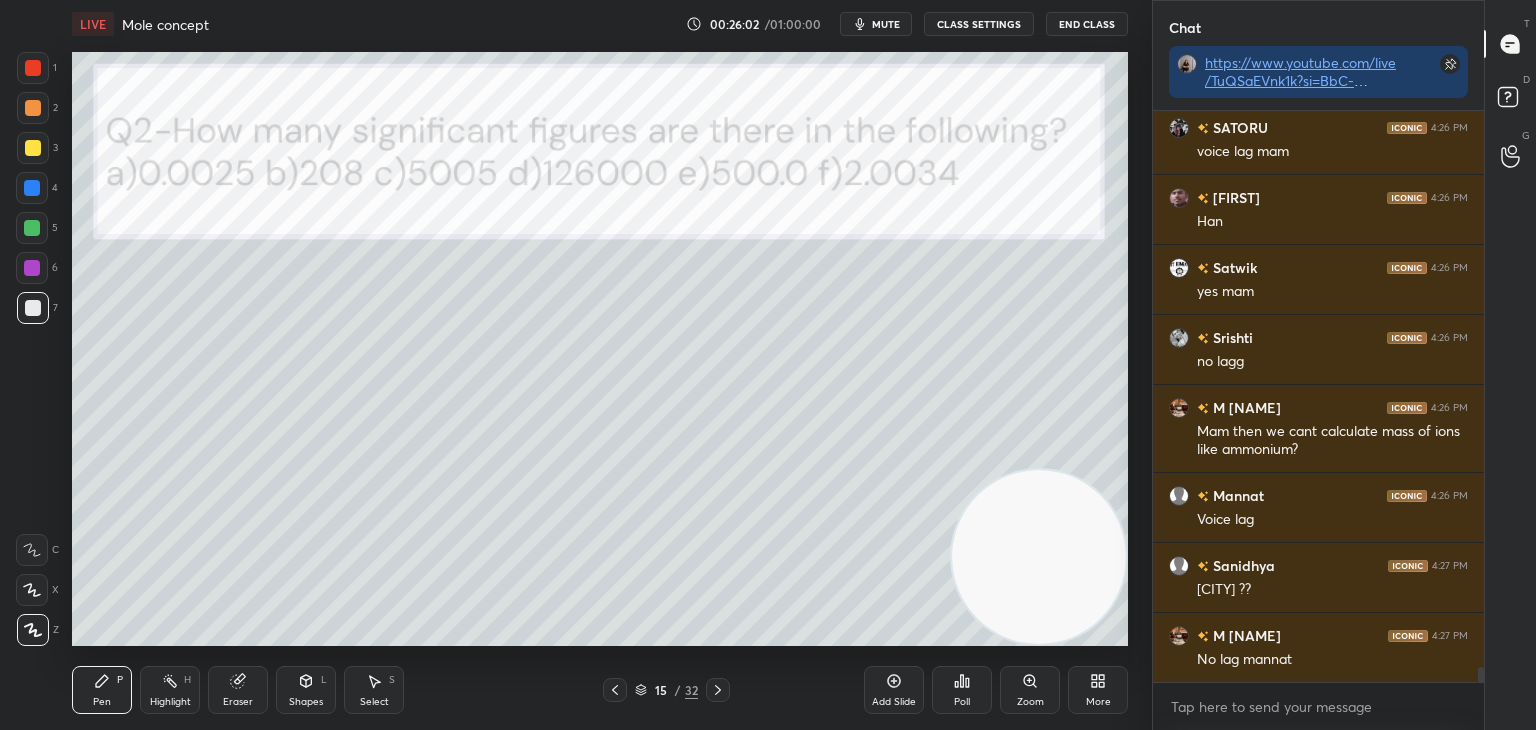 click 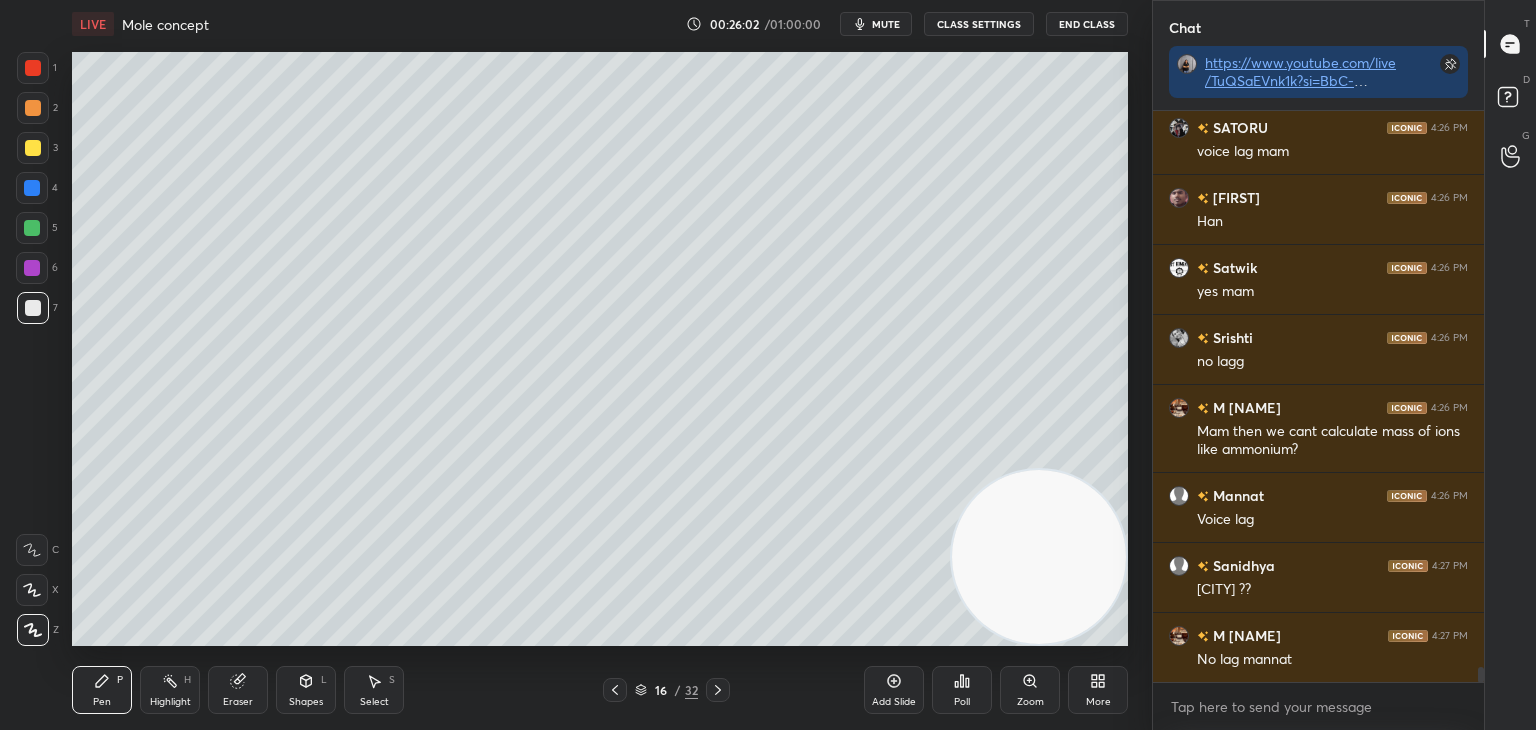 click 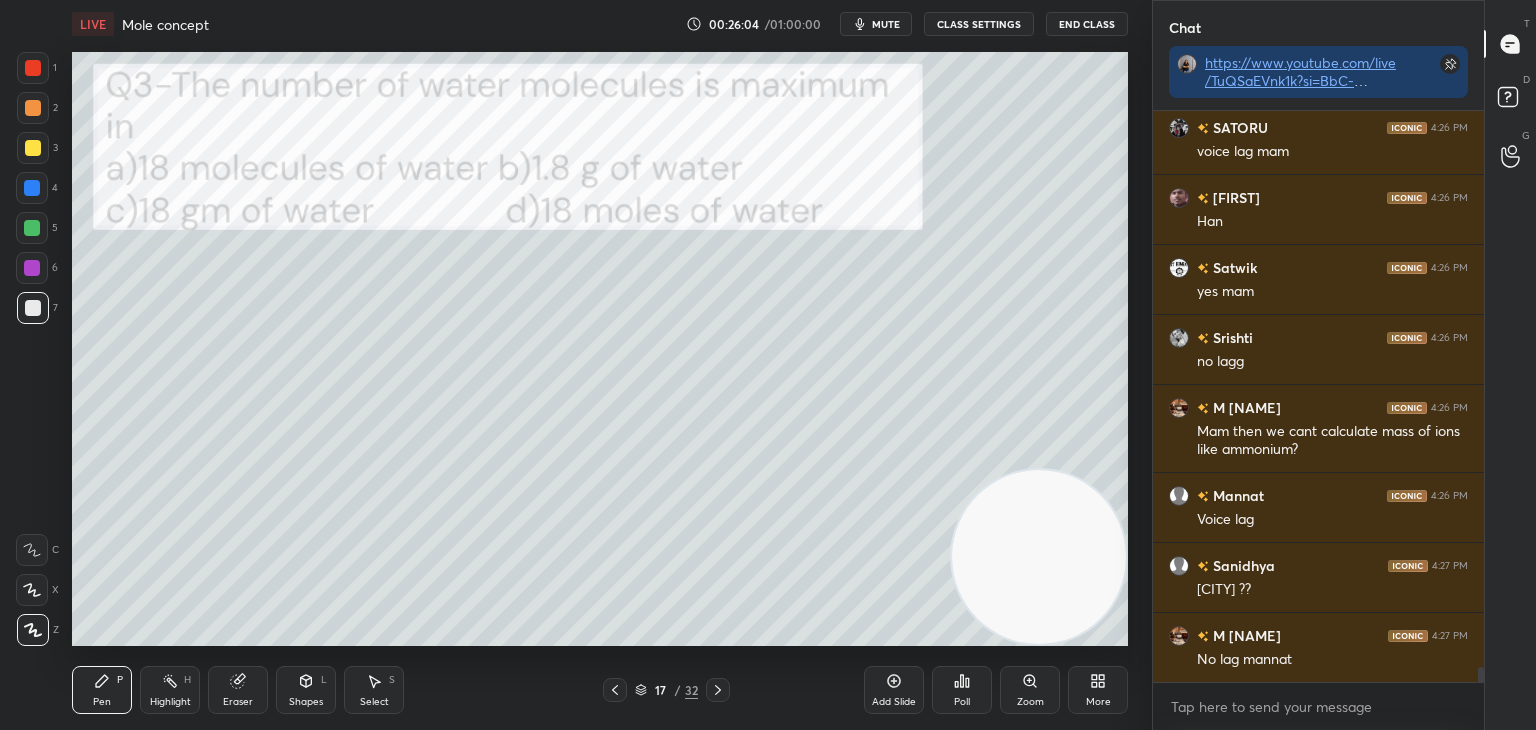 click 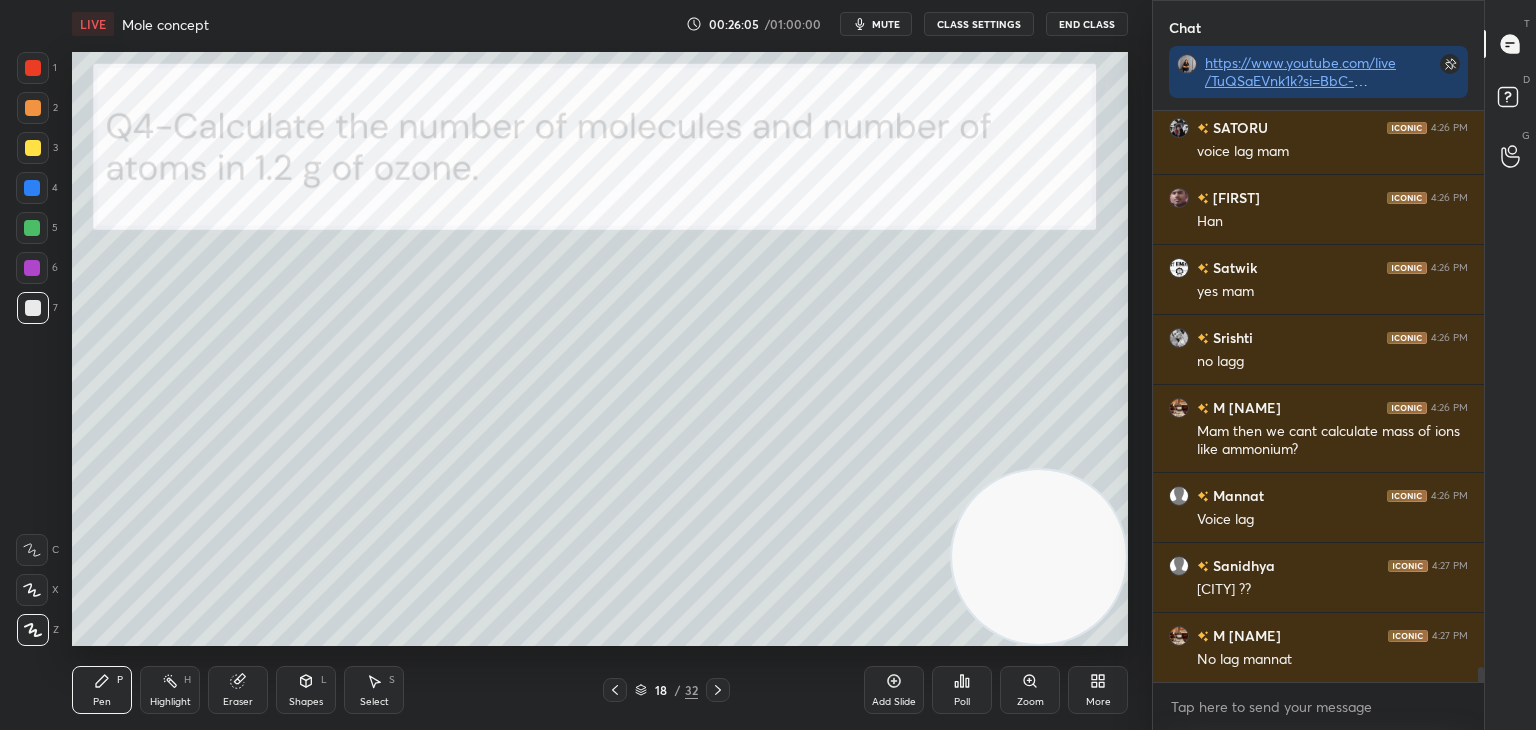 scroll, scrollTop: 21330, scrollLeft: 0, axis: vertical 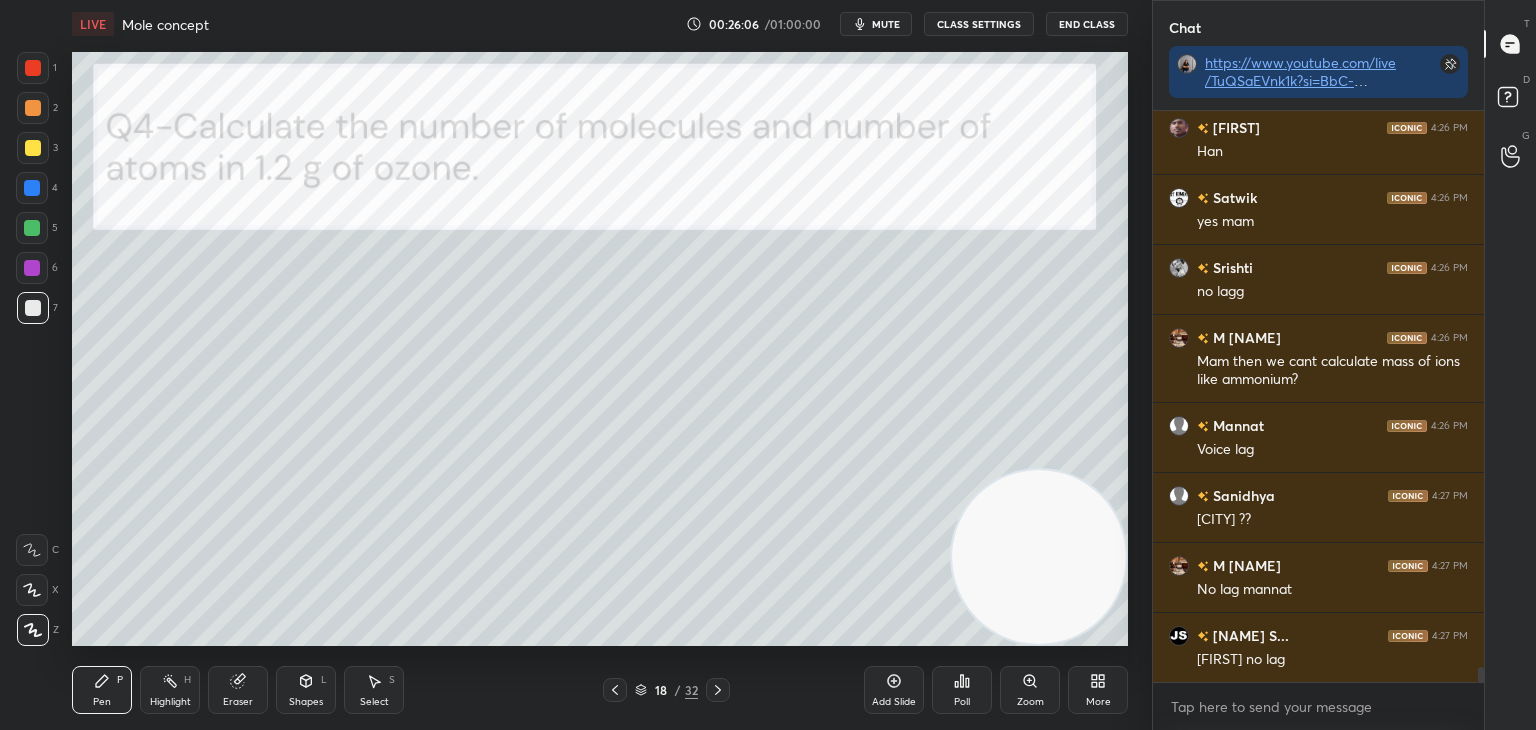 click 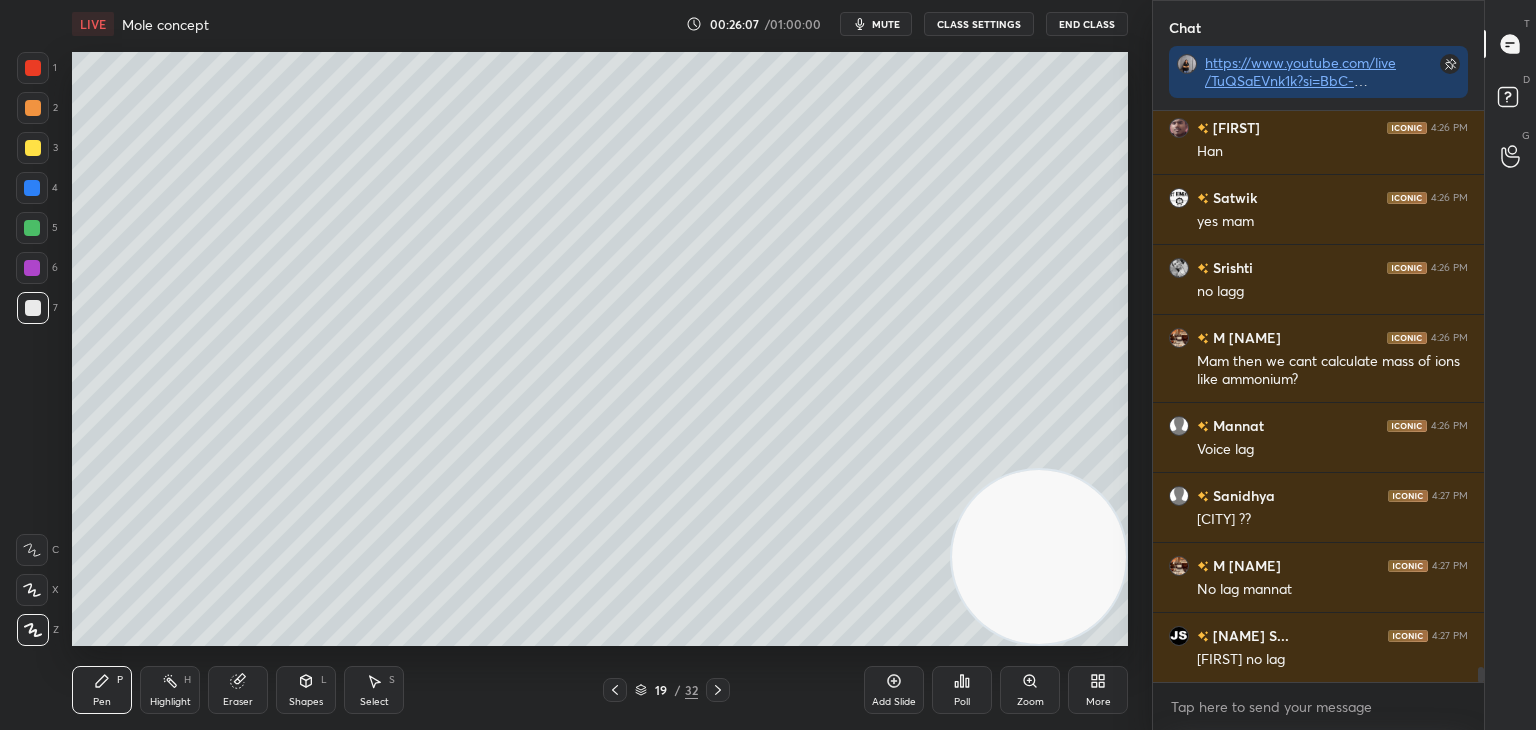 click 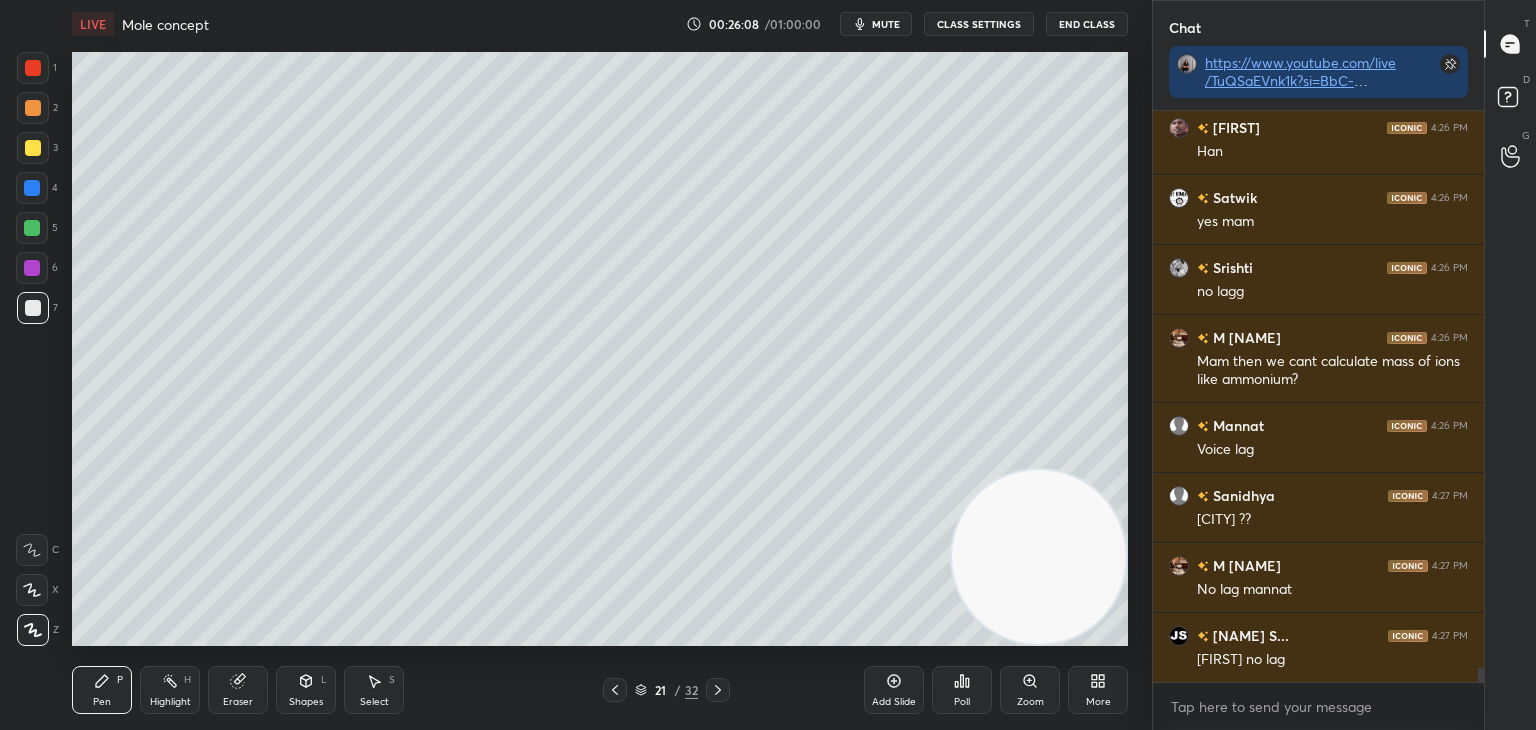 click 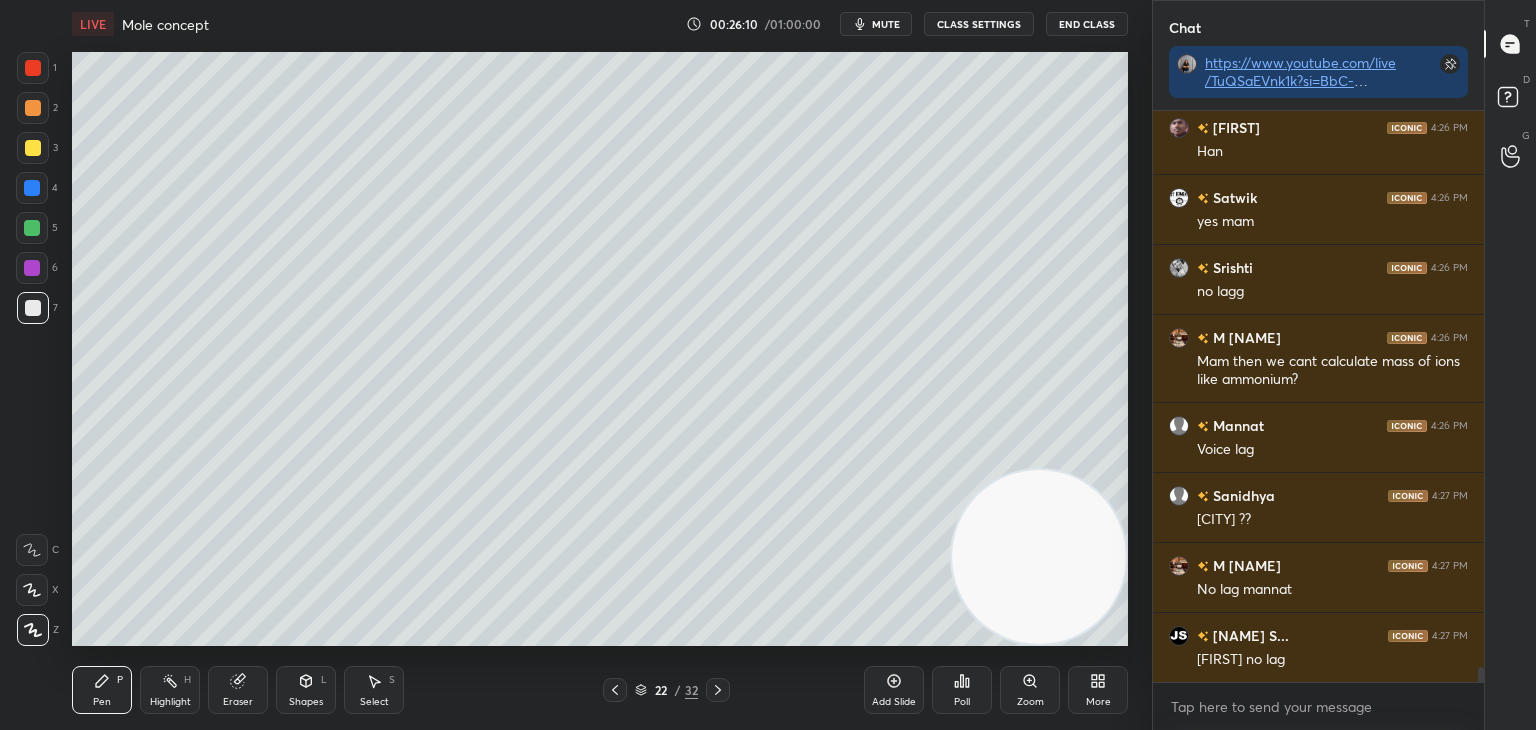 click 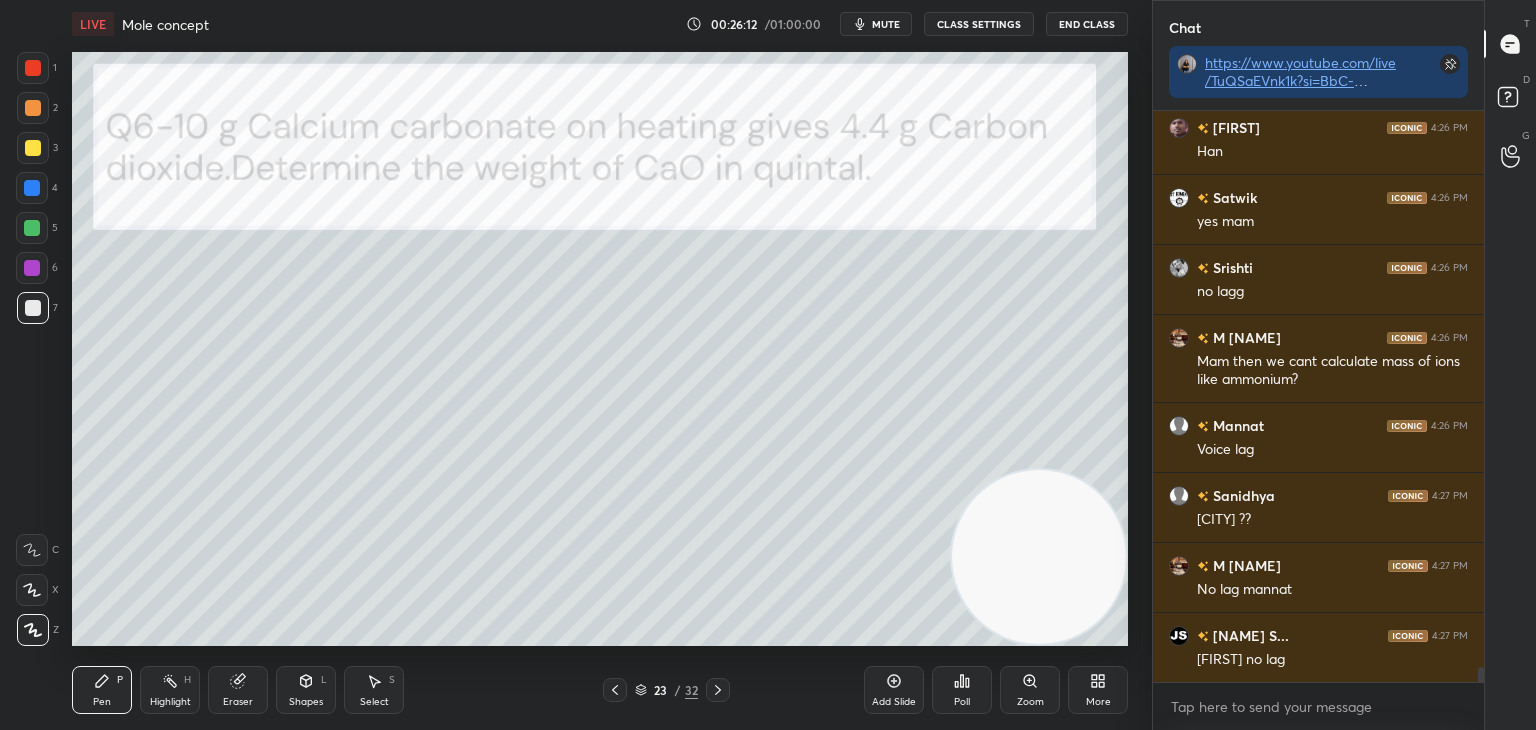 click 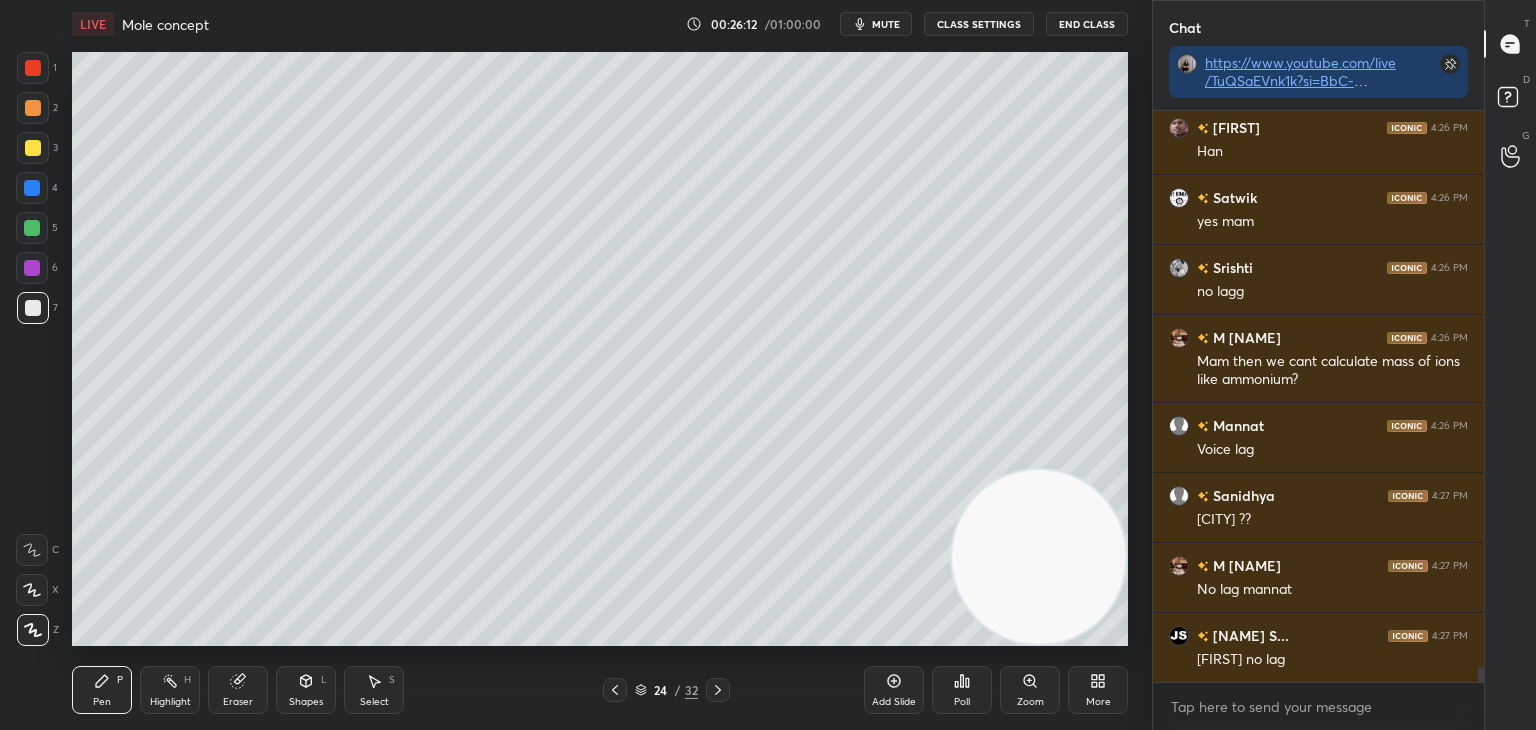 click 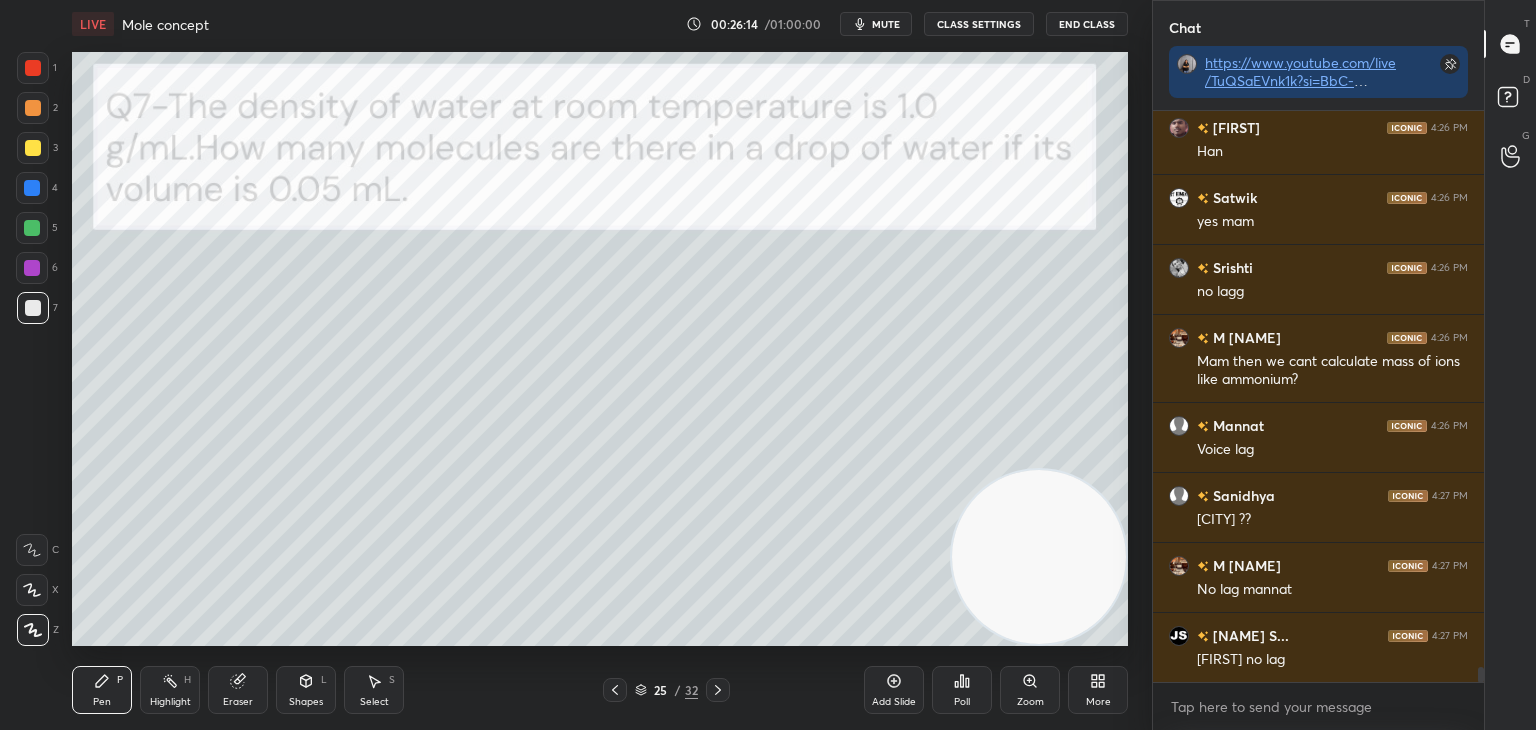 click 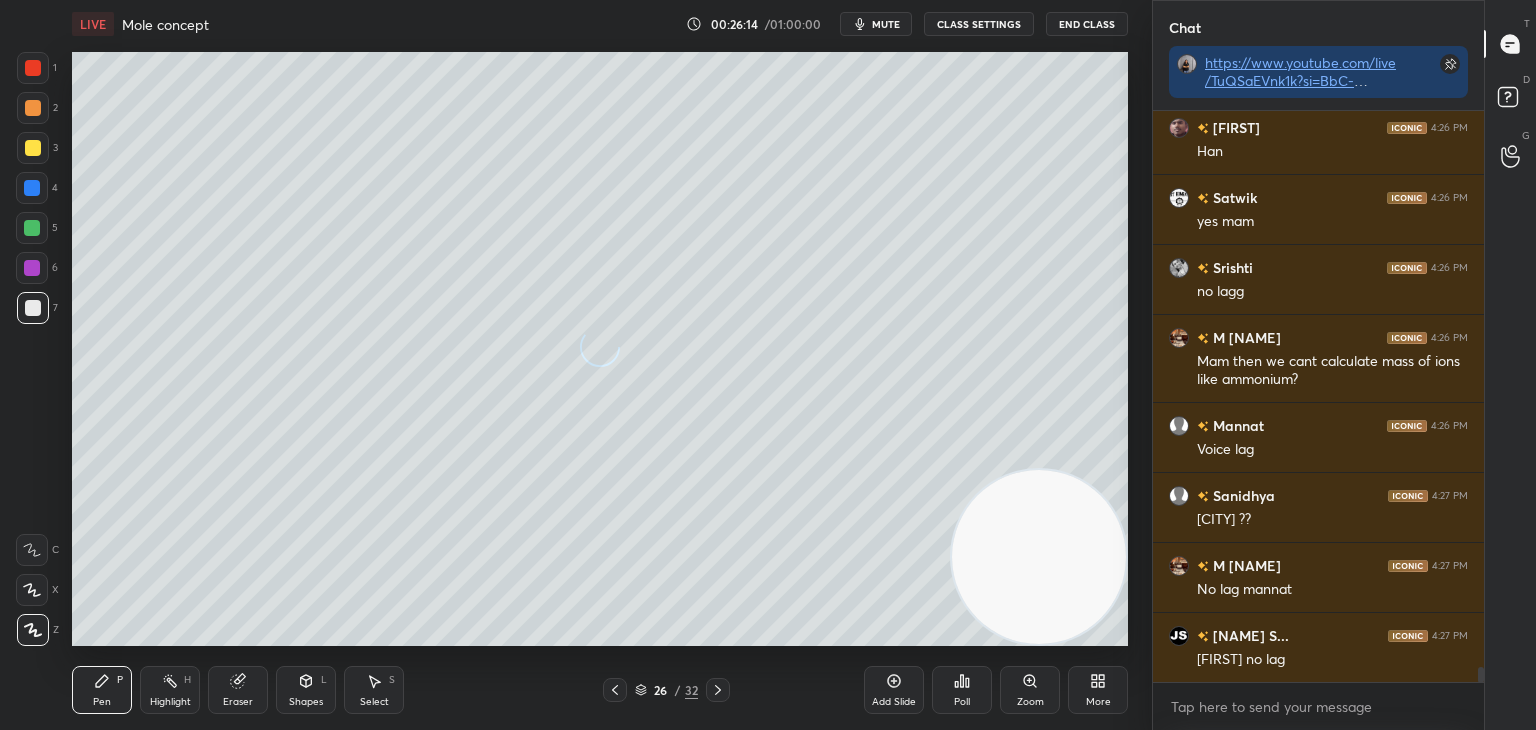 click on "Pen P Highlight H Eraser Shapes L Select S 26 / 32 Add Slide Poll Zoom More" at bounding box center (600, 690) 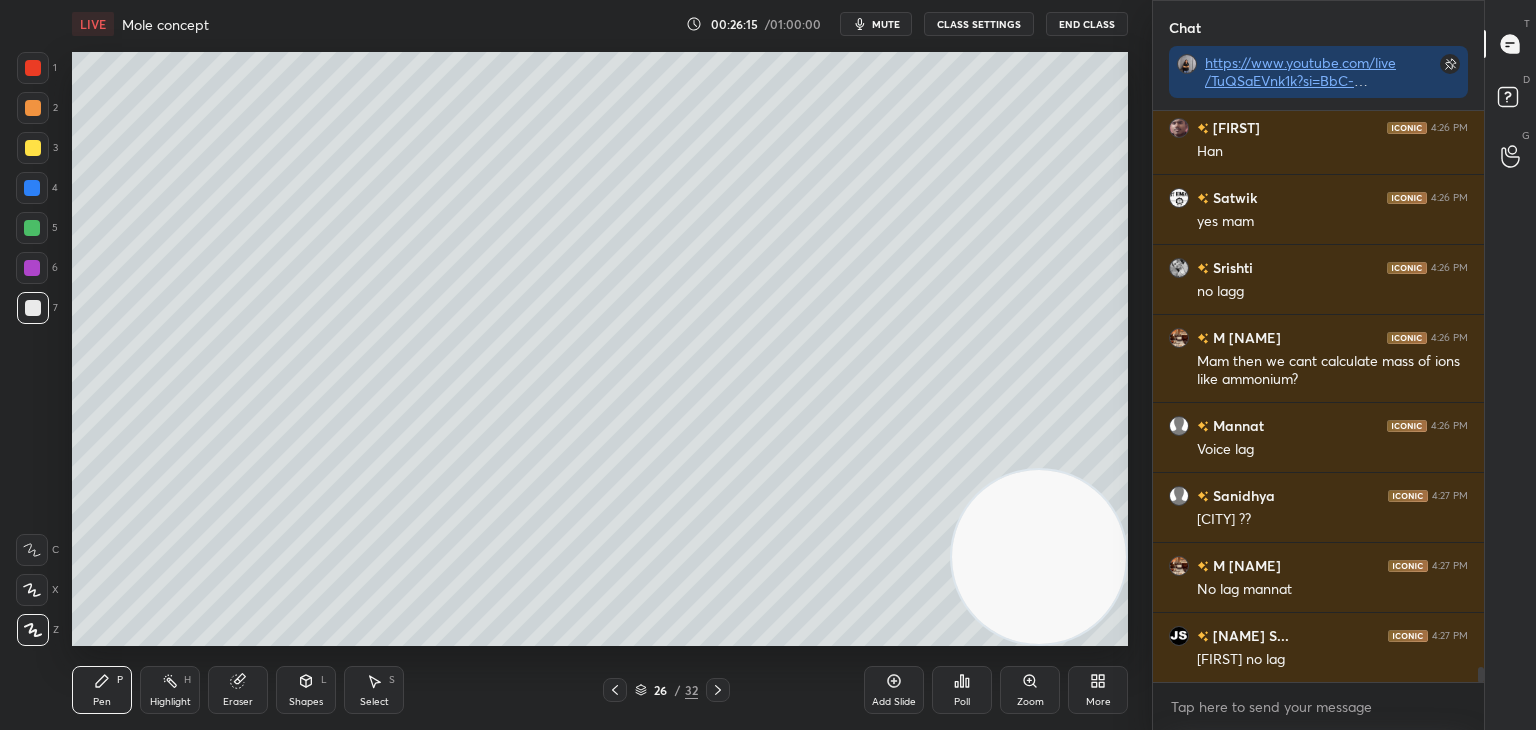 click 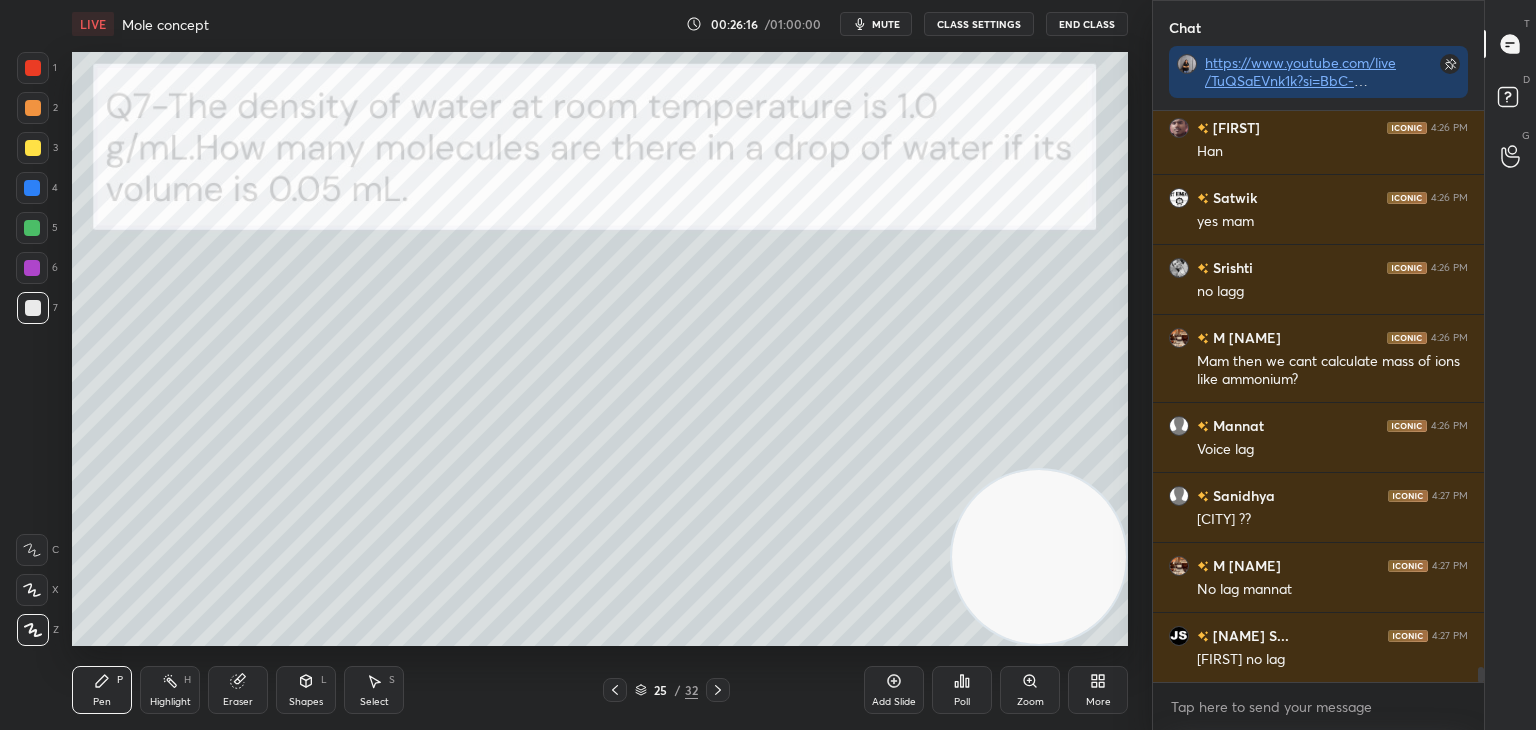 click 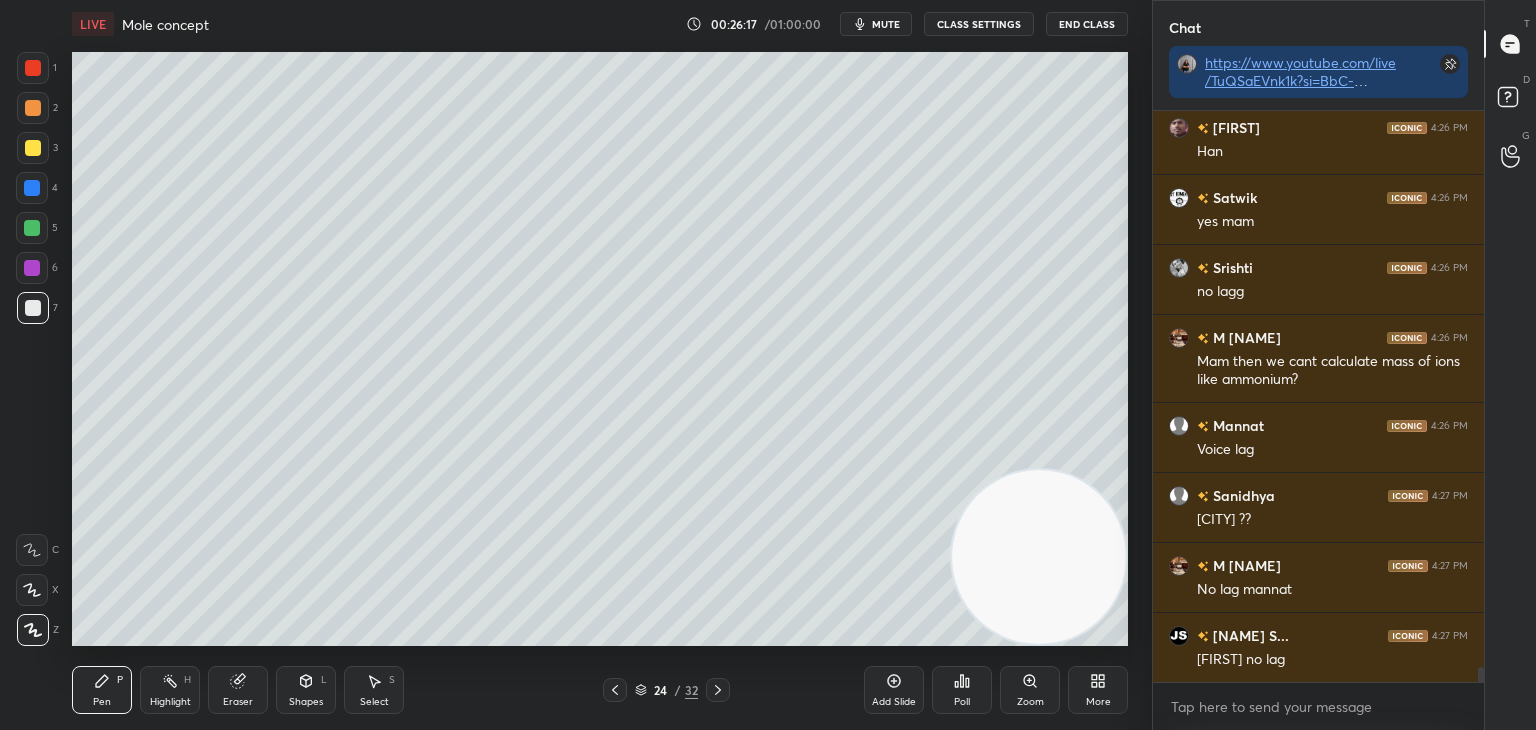 click 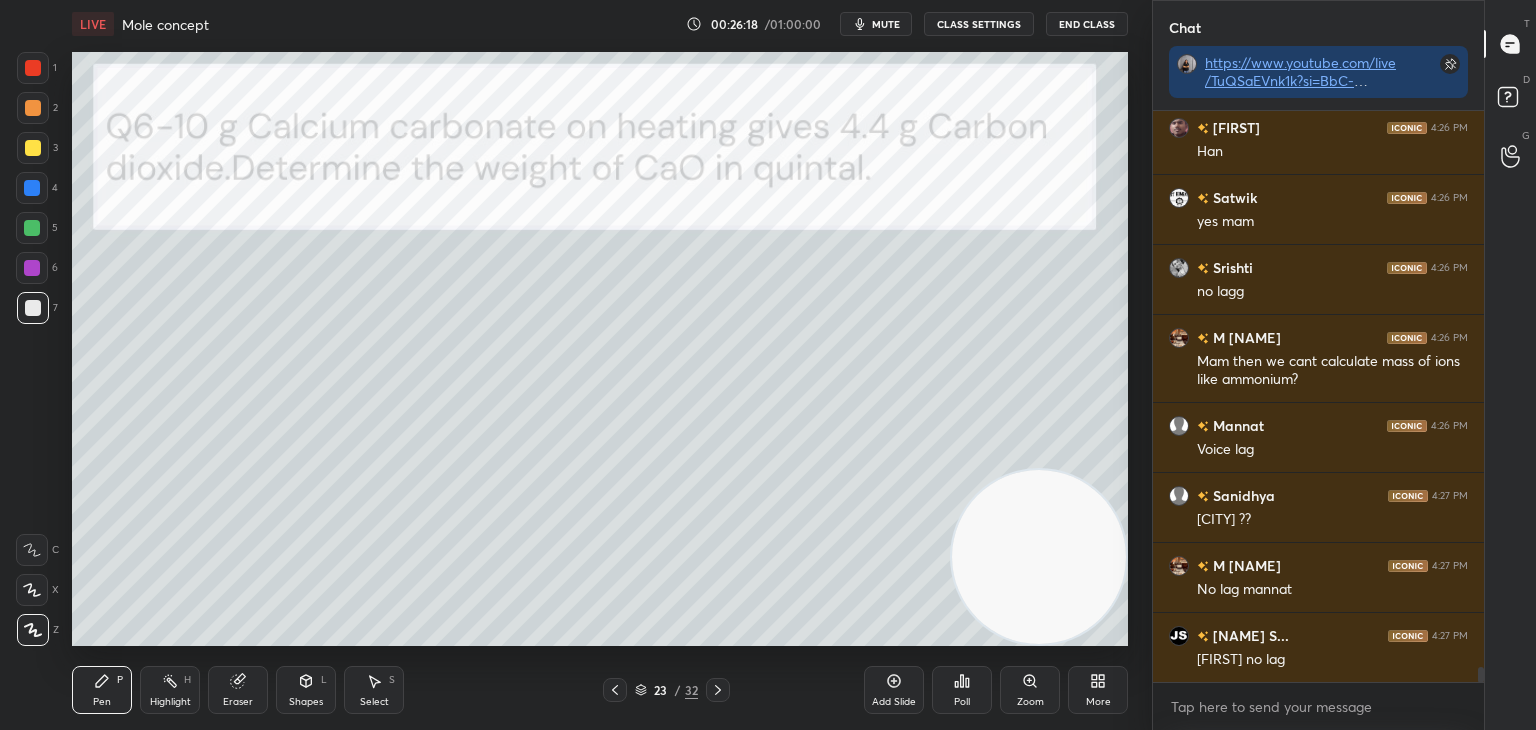 scroll, scrollTop: 21400, scrollLeft: 0, axis: vertical 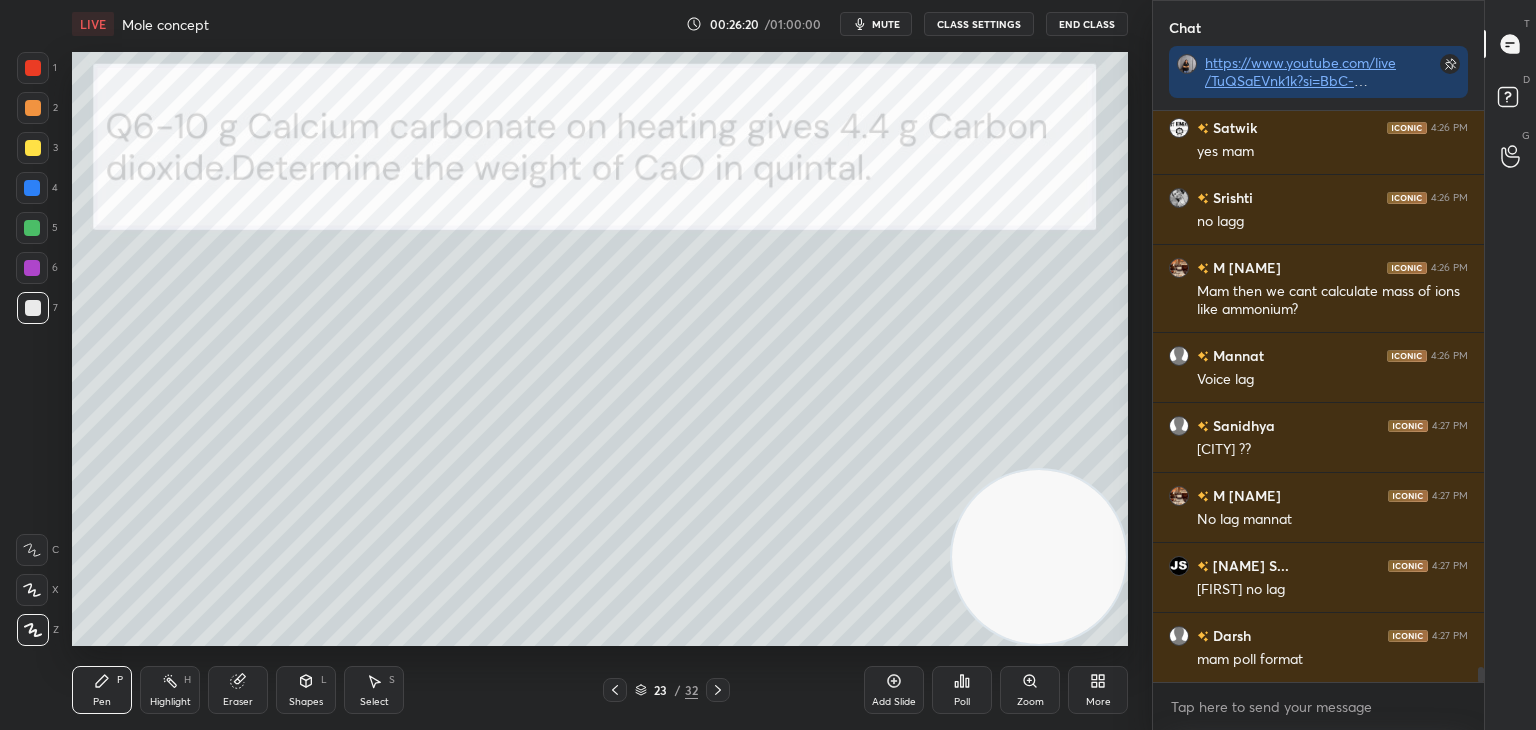 click at bounding box center (33, 148) 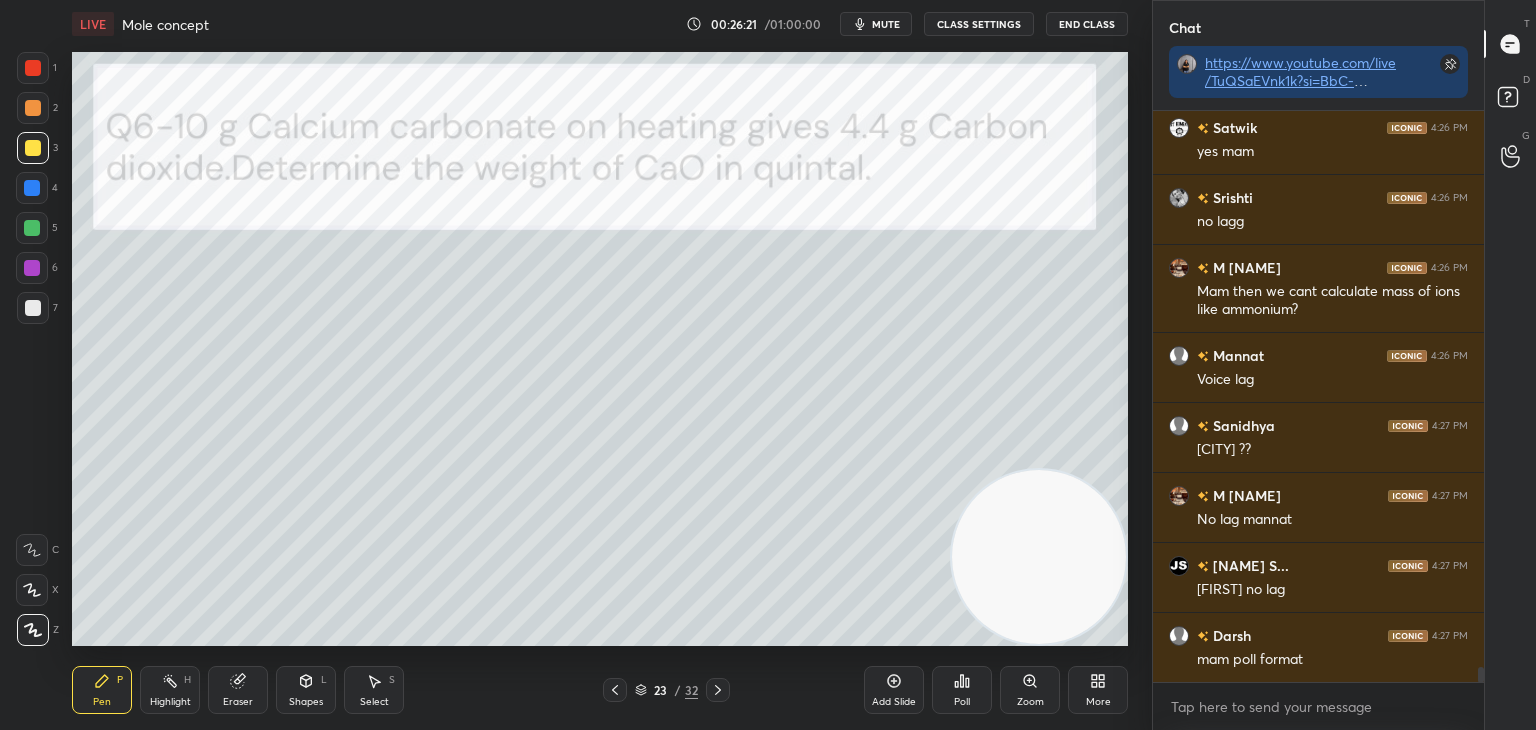 click 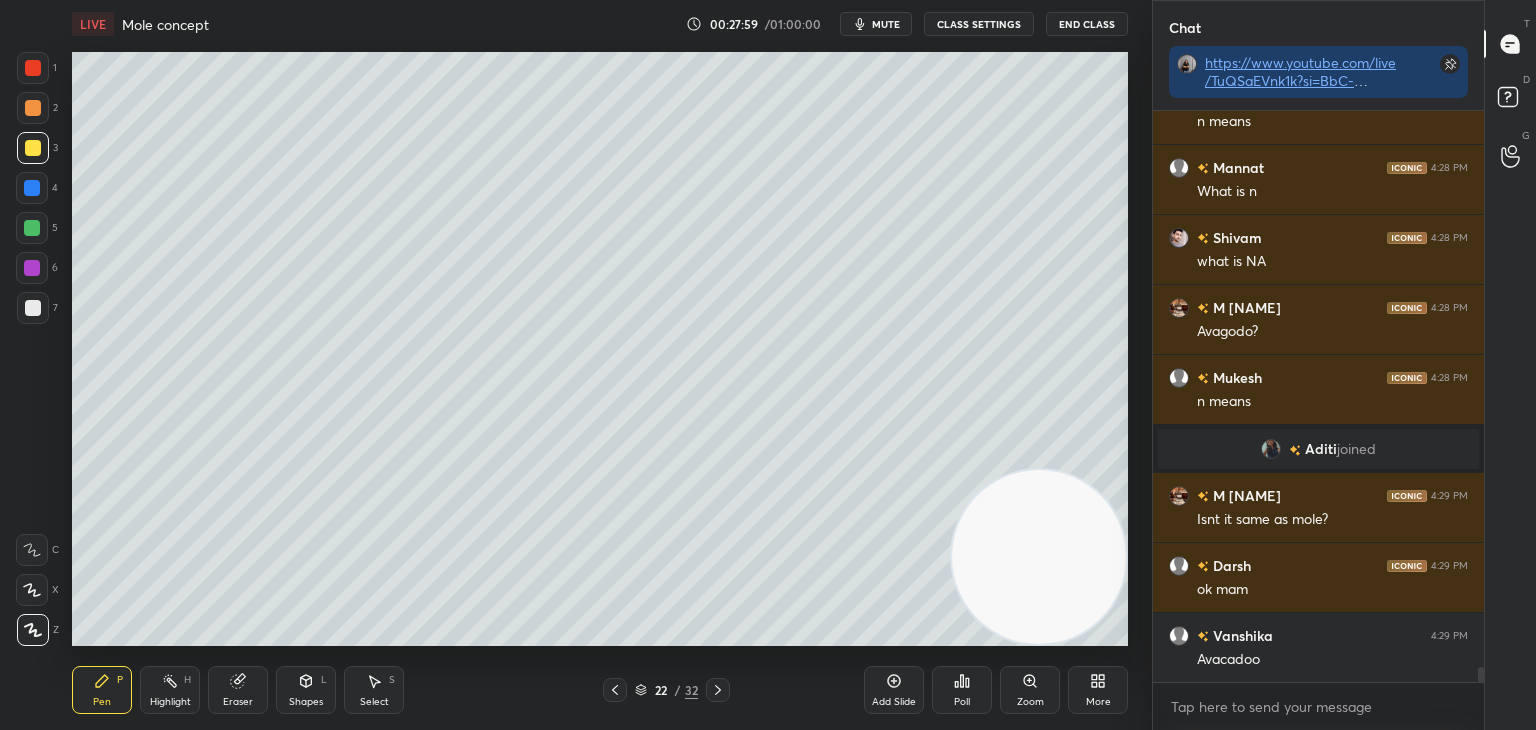 scroll, scrollTop: 21572, scrollLeft: 0, axis: vertical 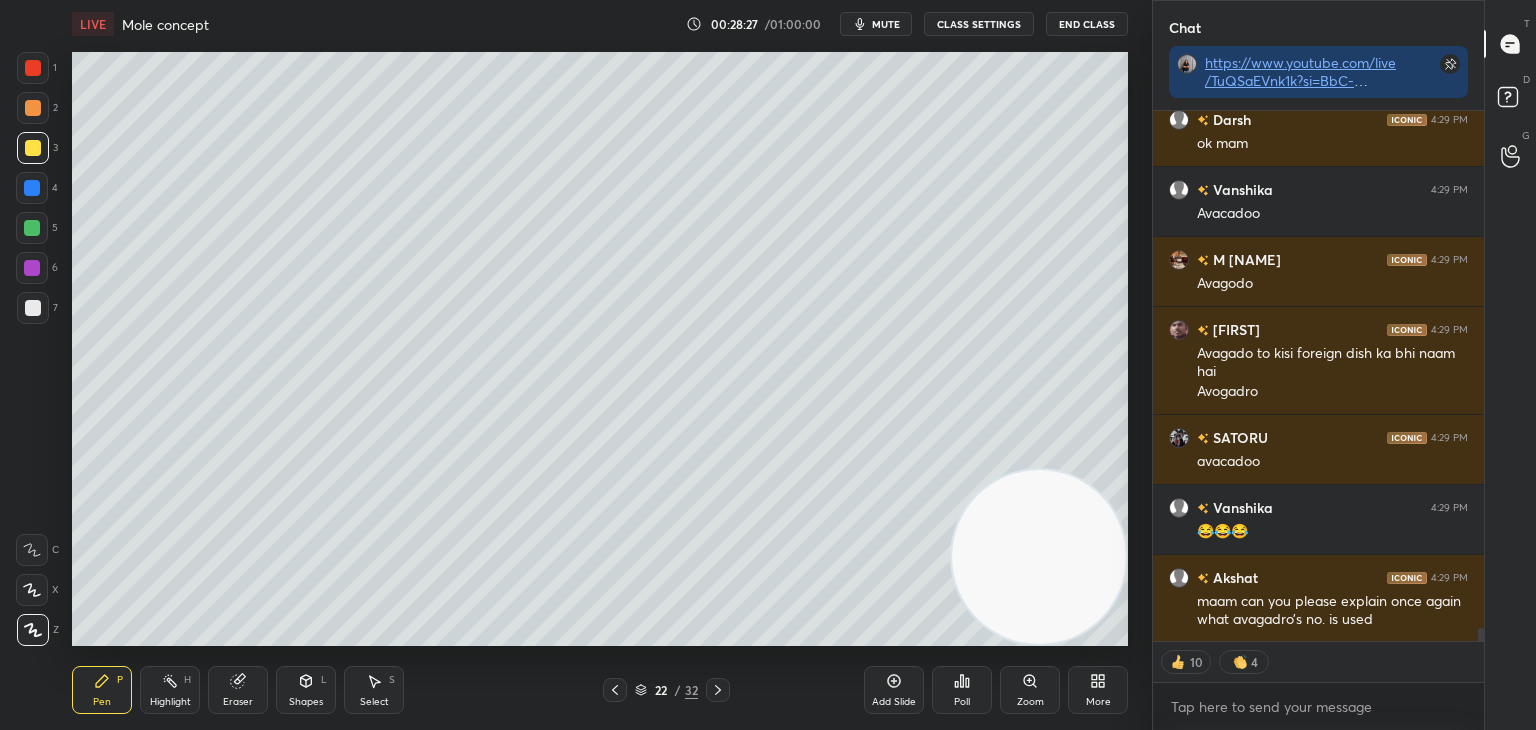 click on "M [NAME] 4:29 PM Isnt it same as mole? Darsh 4:29 PM ok mam Vanshika 4:29 PM Avacadoo M [NAME] 4:29 PM Avagodo Aasteya 4:29 PM Avacado to kisi foreign dish ka bhi naam hai Avogadro SATORU 4:29 PM avacadoo Vanshika 4:29 PM 😂😂😂 Akshat 4:29 PM maam can you please explain once again what avagadro’s no. is used JUMP TO LATEST" at bounding box center [1318, 376] 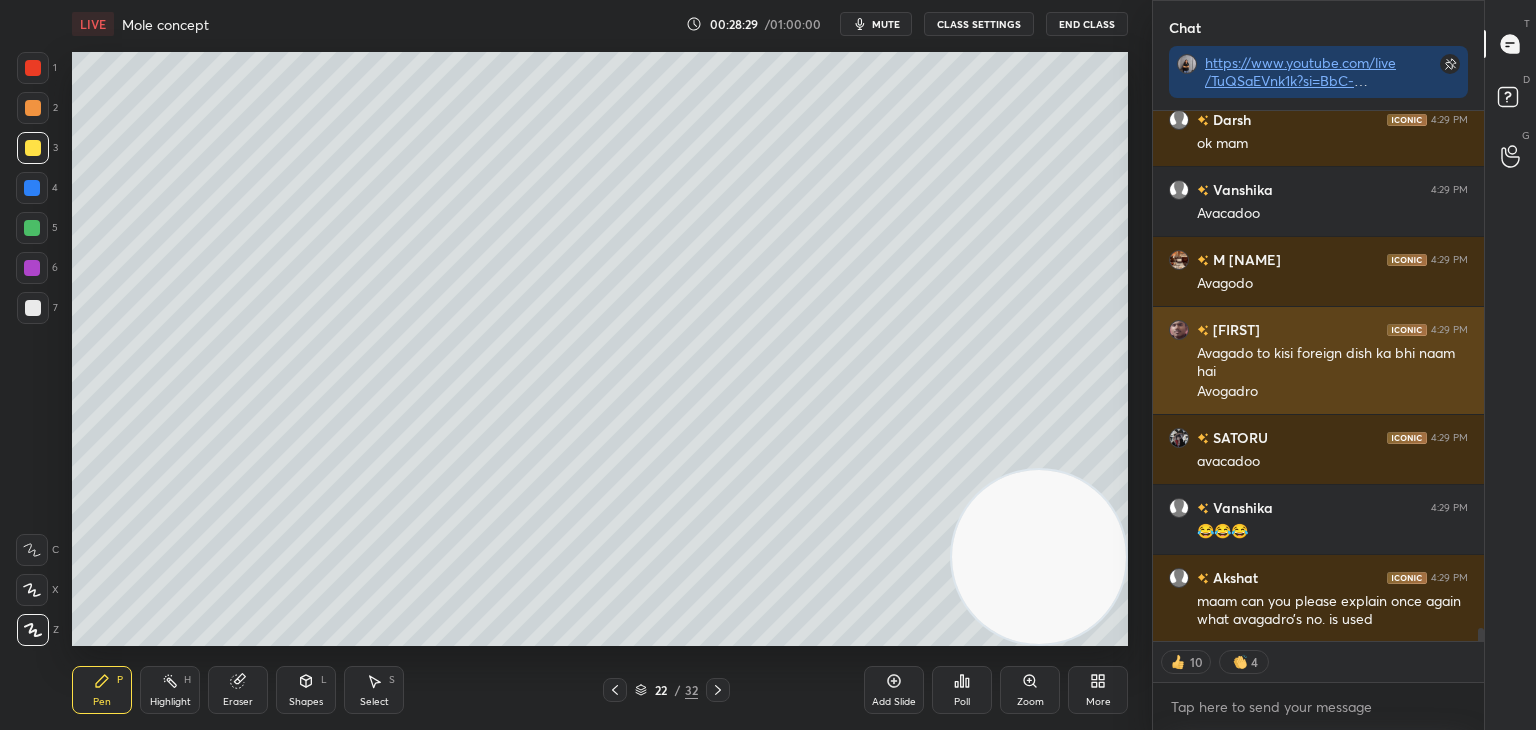 scroll, scrollTop: 22019, scrollLeft: 0, axis: vertical 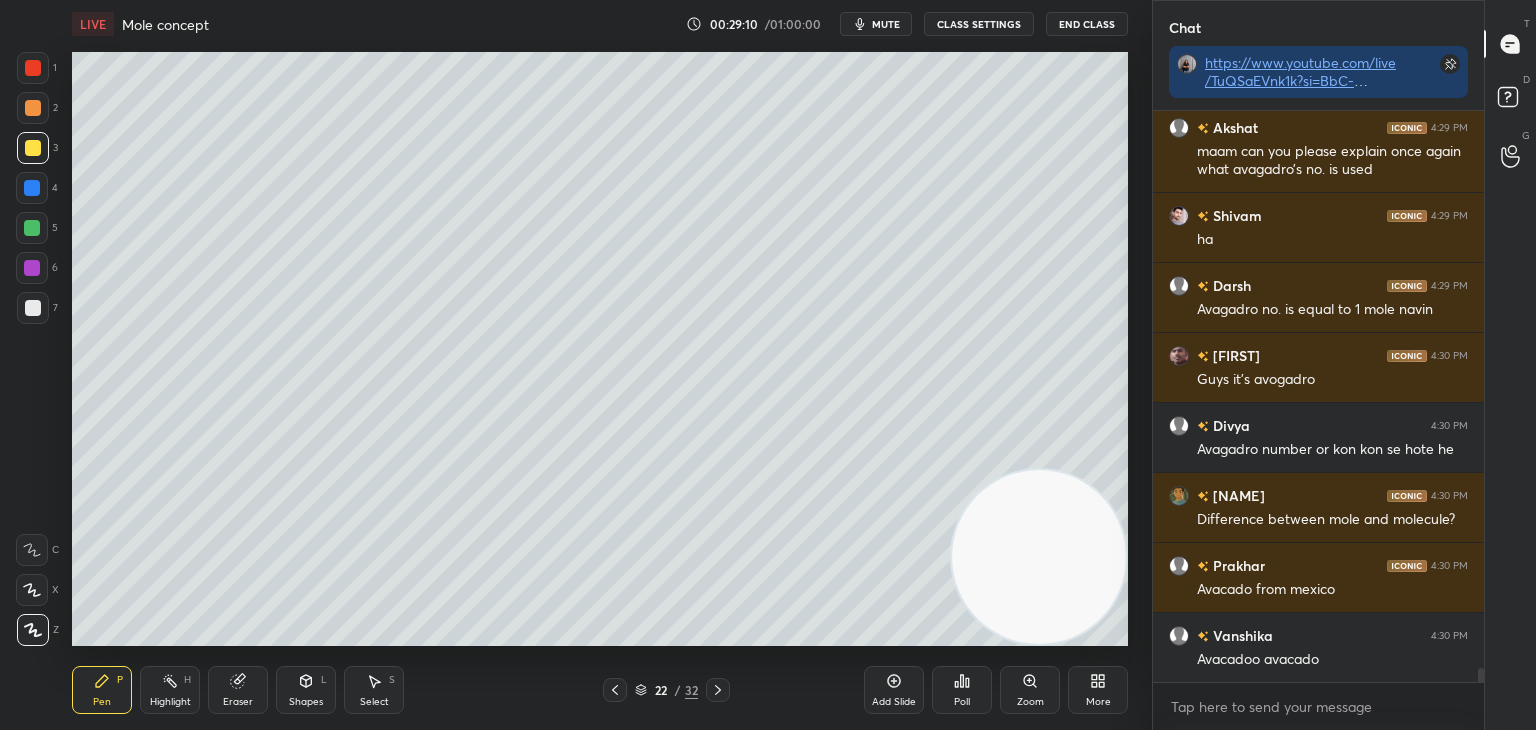 drag, startPoint x: 867, startPoint y: 677, endPoint x: 868, endPoint y: 662, distance: 15.033297 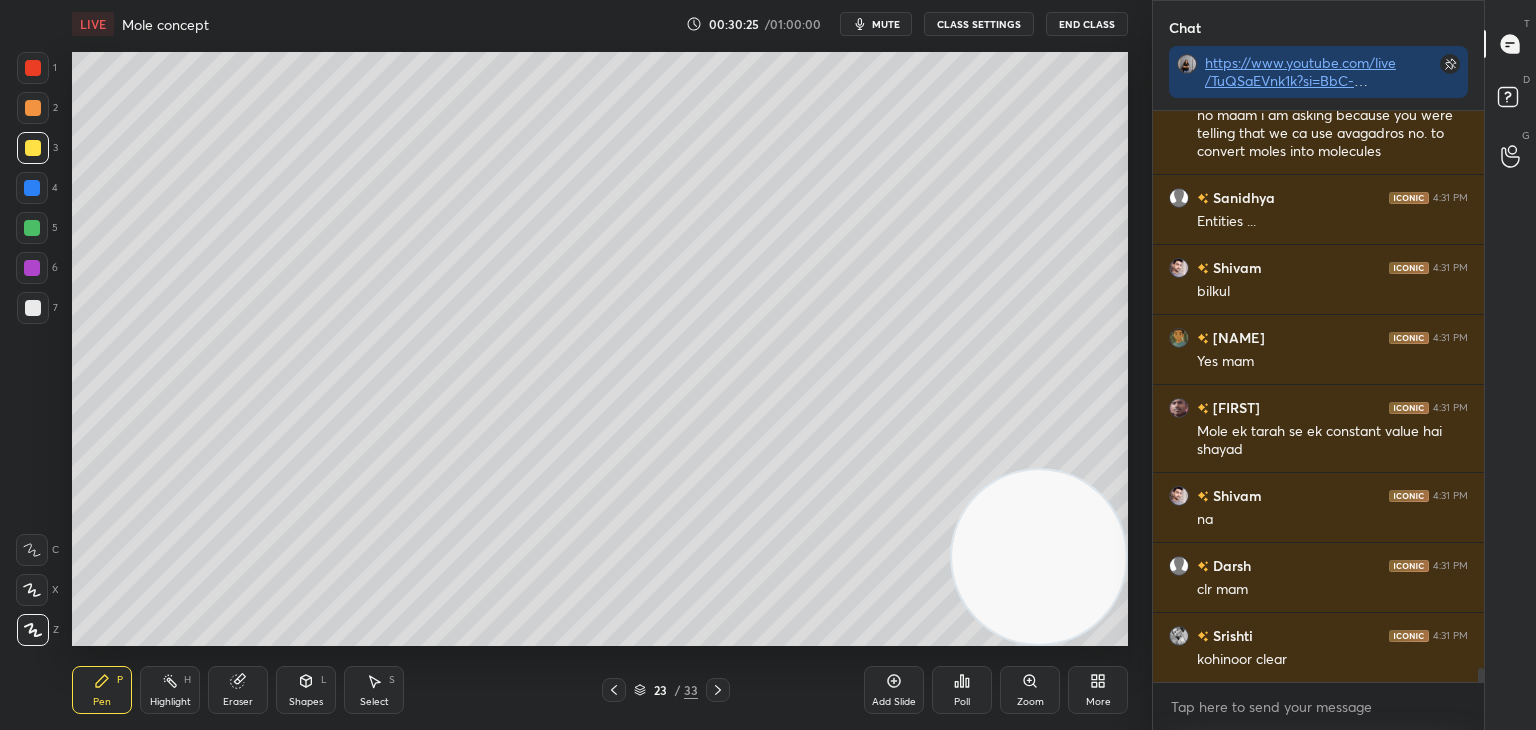scroll, scrollTop: 22794, scrollLeft: 0, axis: vertical 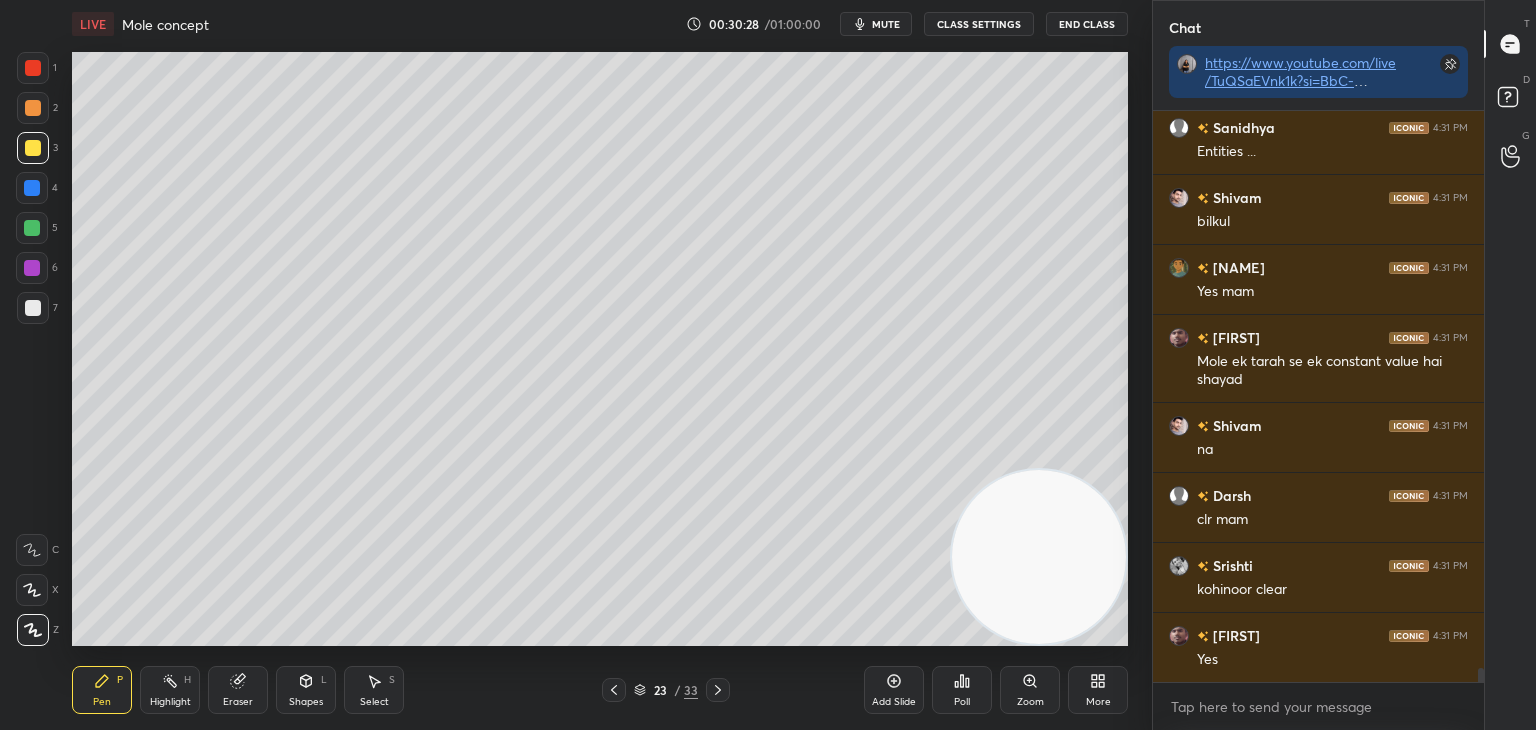 click 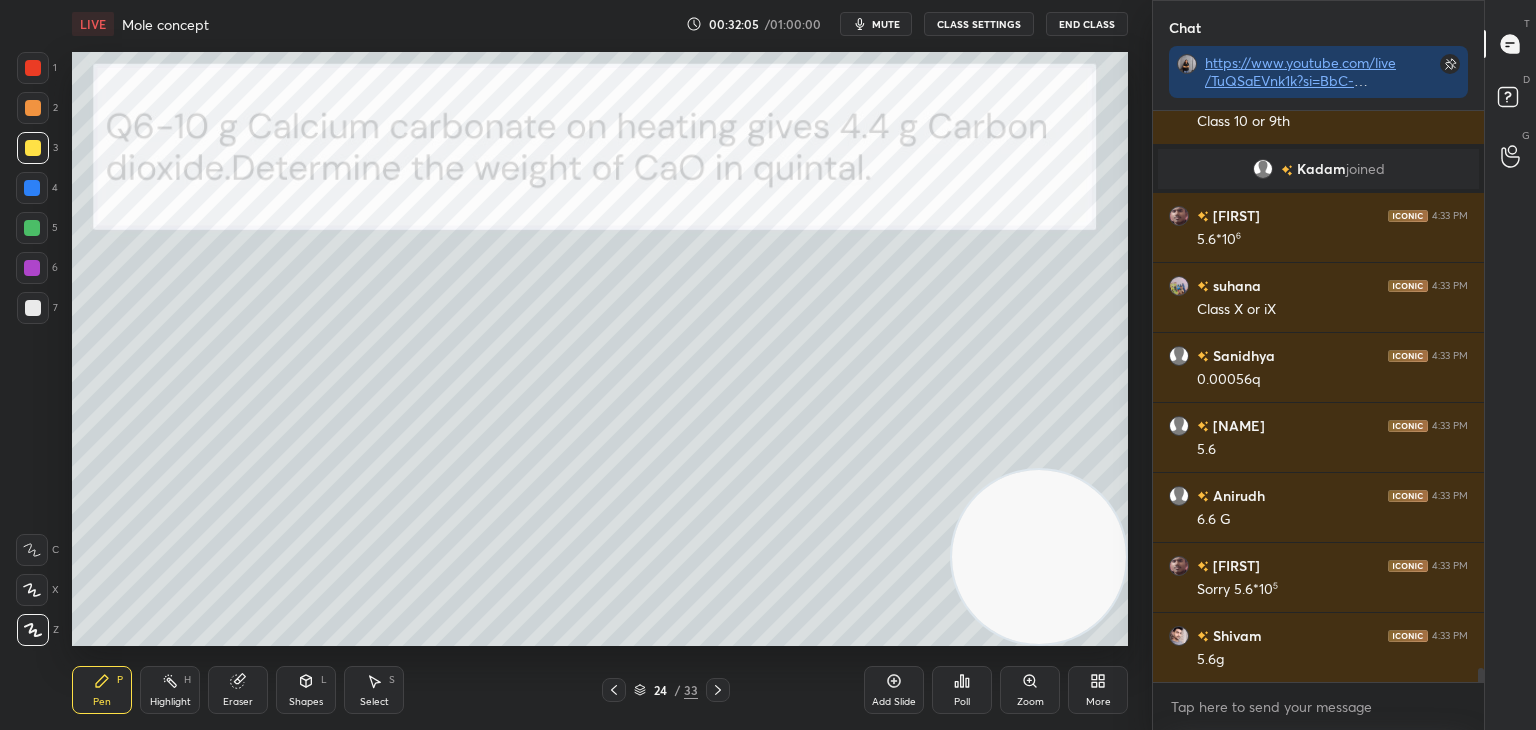 scroll, scrollTop: 23494, scrollLeft: 0, axis: vertical 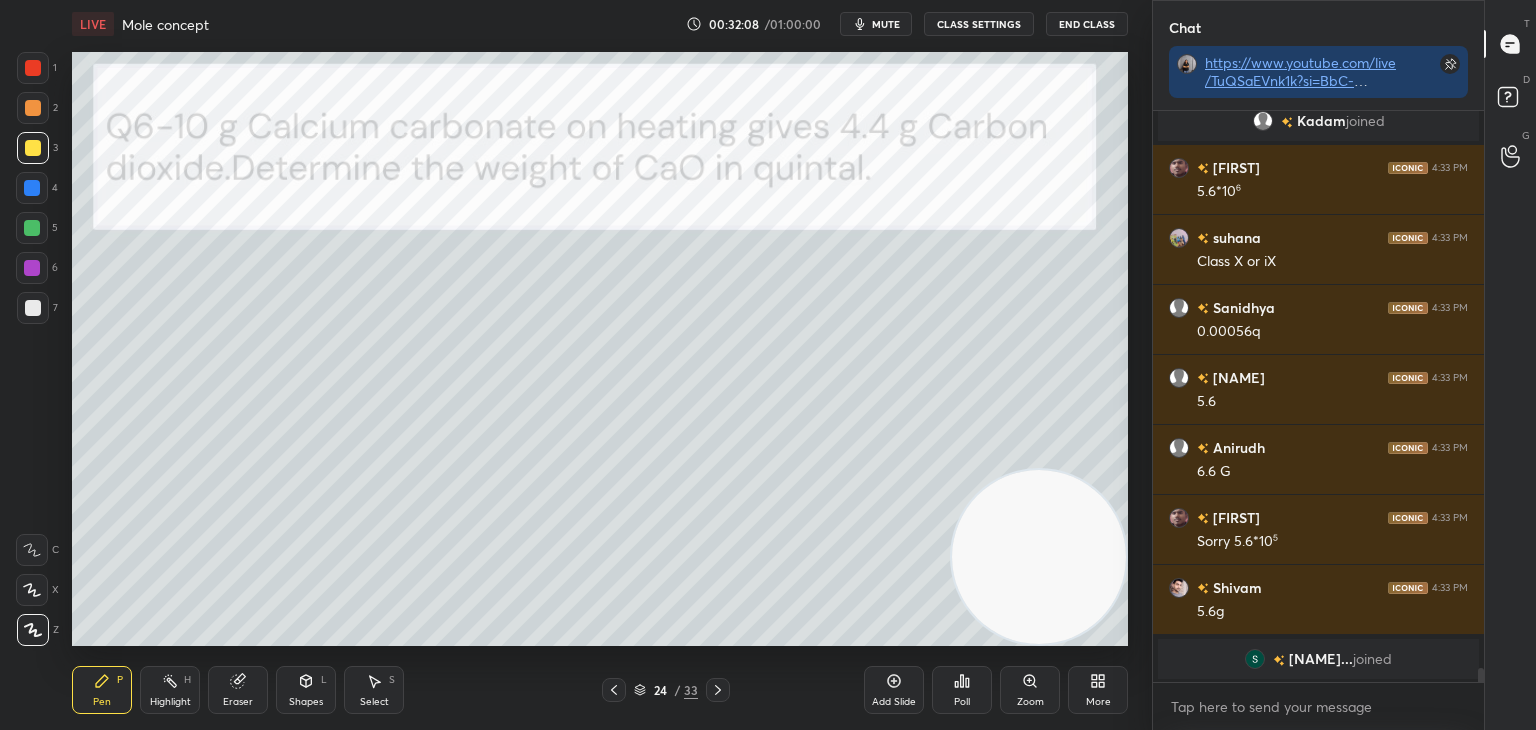 drag, startPoint x: 884, startPoint y: 682, endPoint x: 883, endPoint y: 662, distance: 20.024984 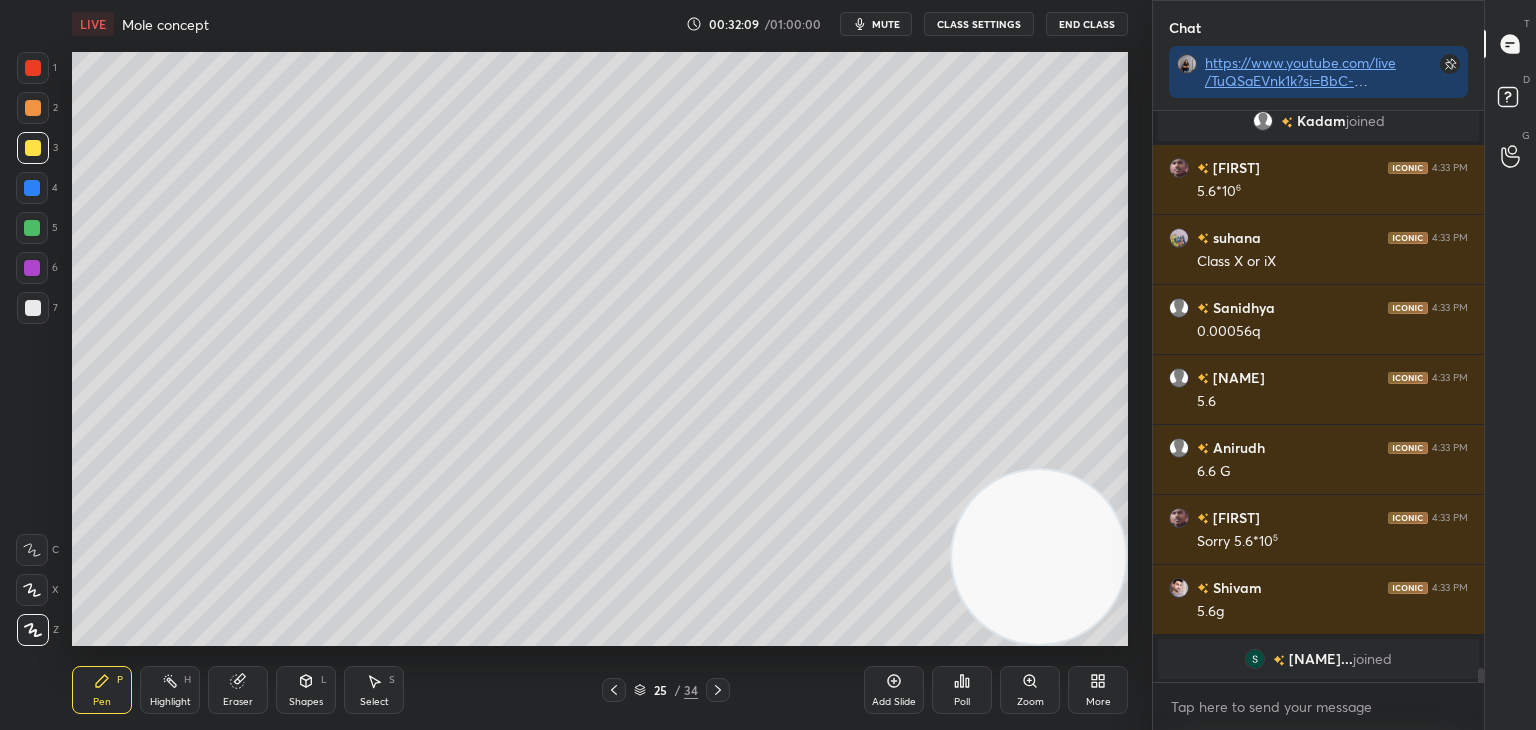 click at bounding box center (33, 308) 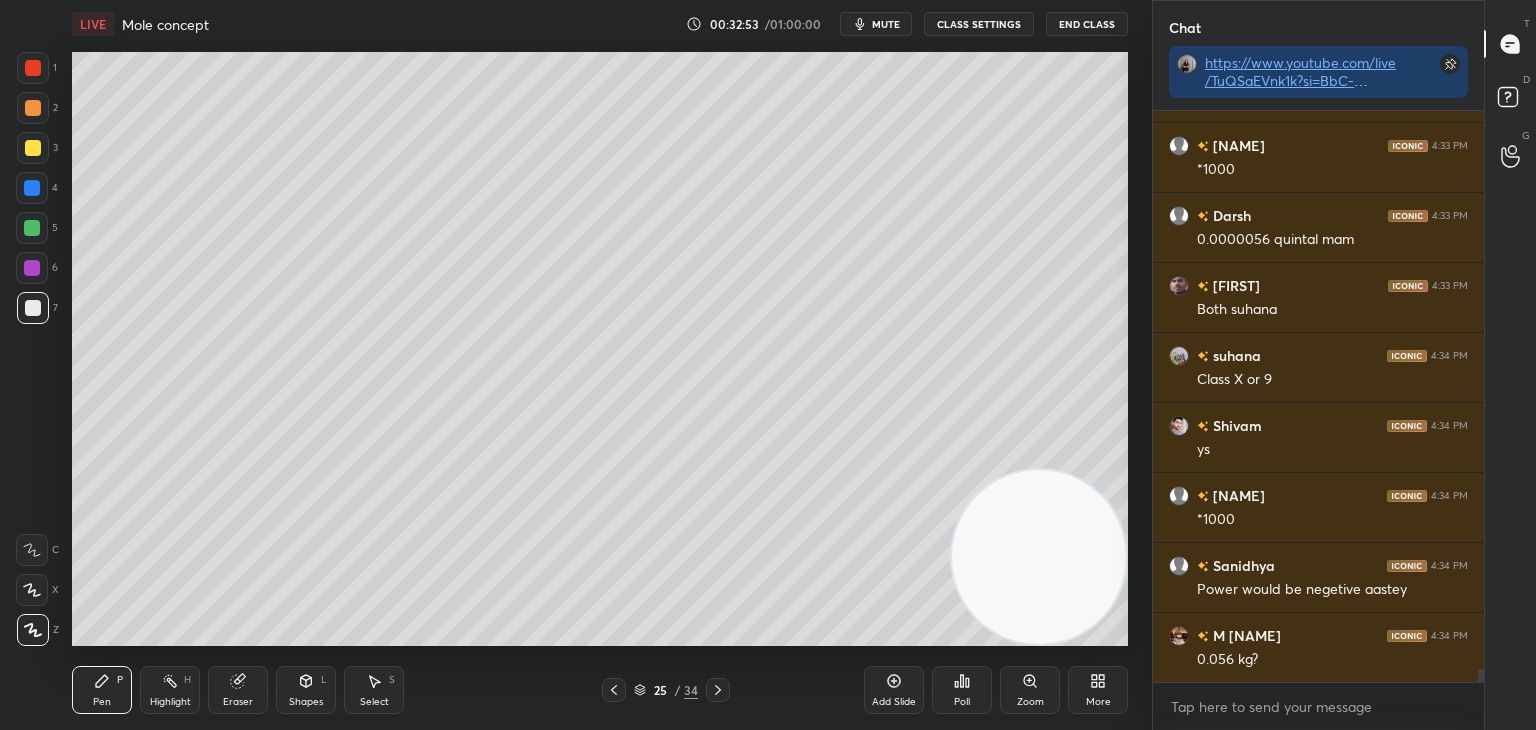 scroll, scrollTop: 24170, scrollLeft: 0, axis: vertical 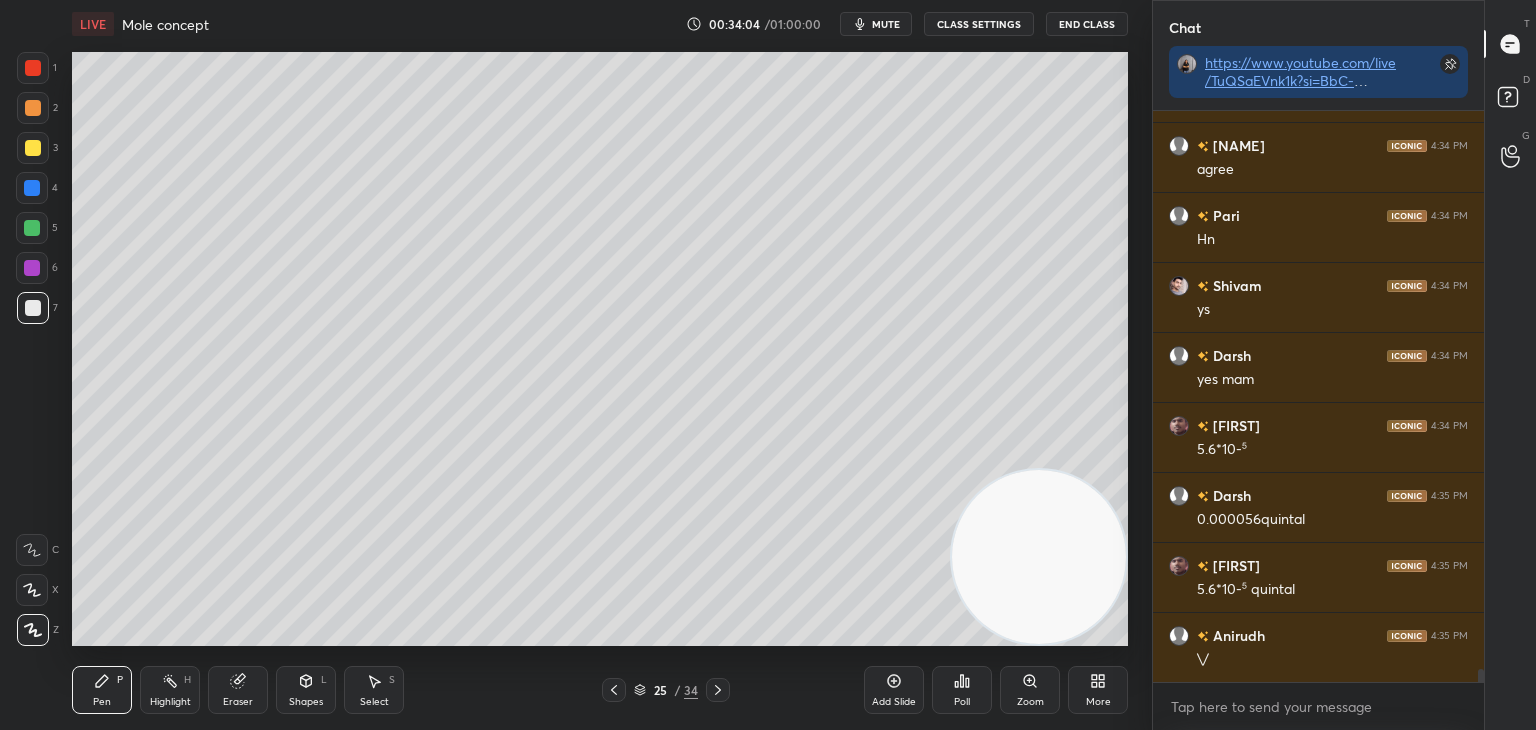 click 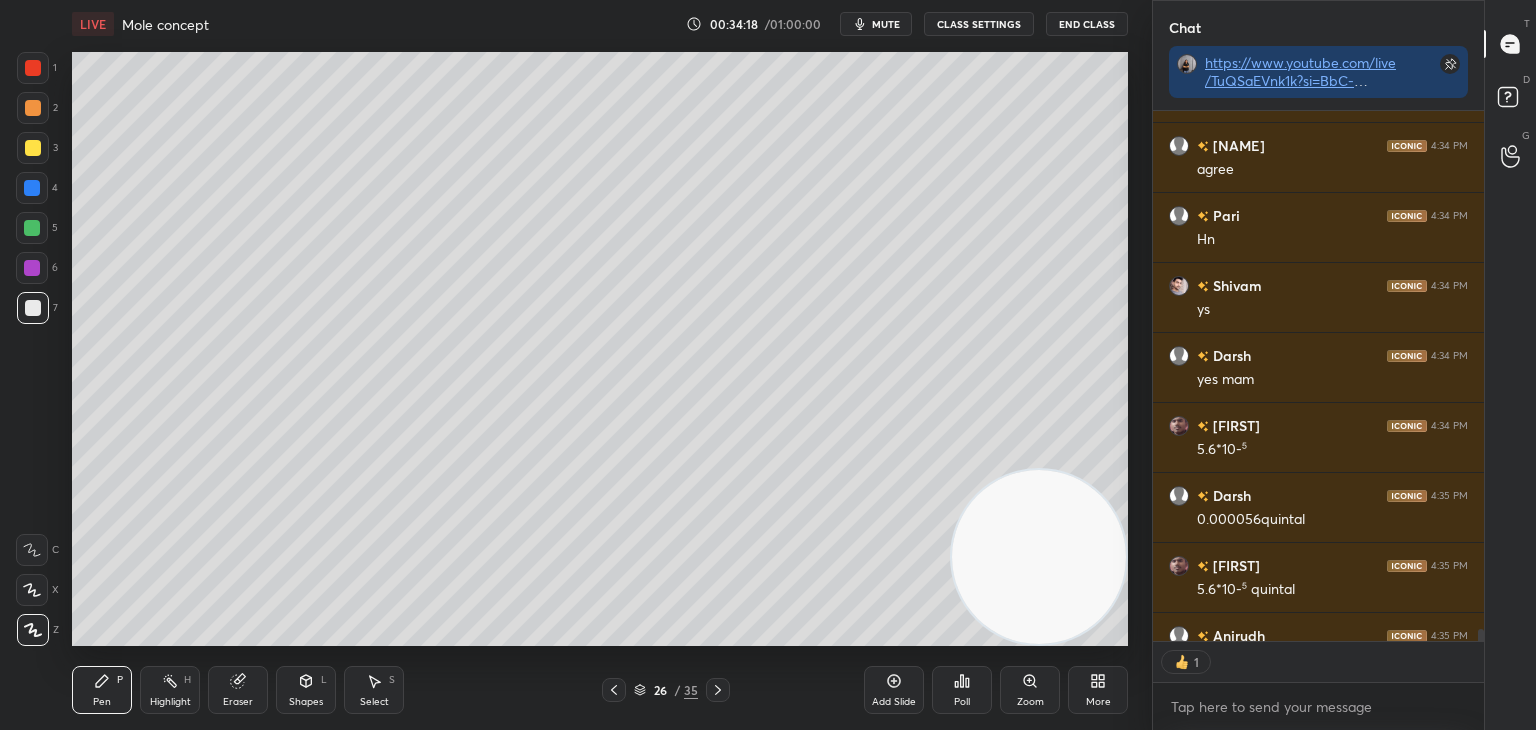 scroll, scrollTop: 525, scrollLeft: 325, axis: both 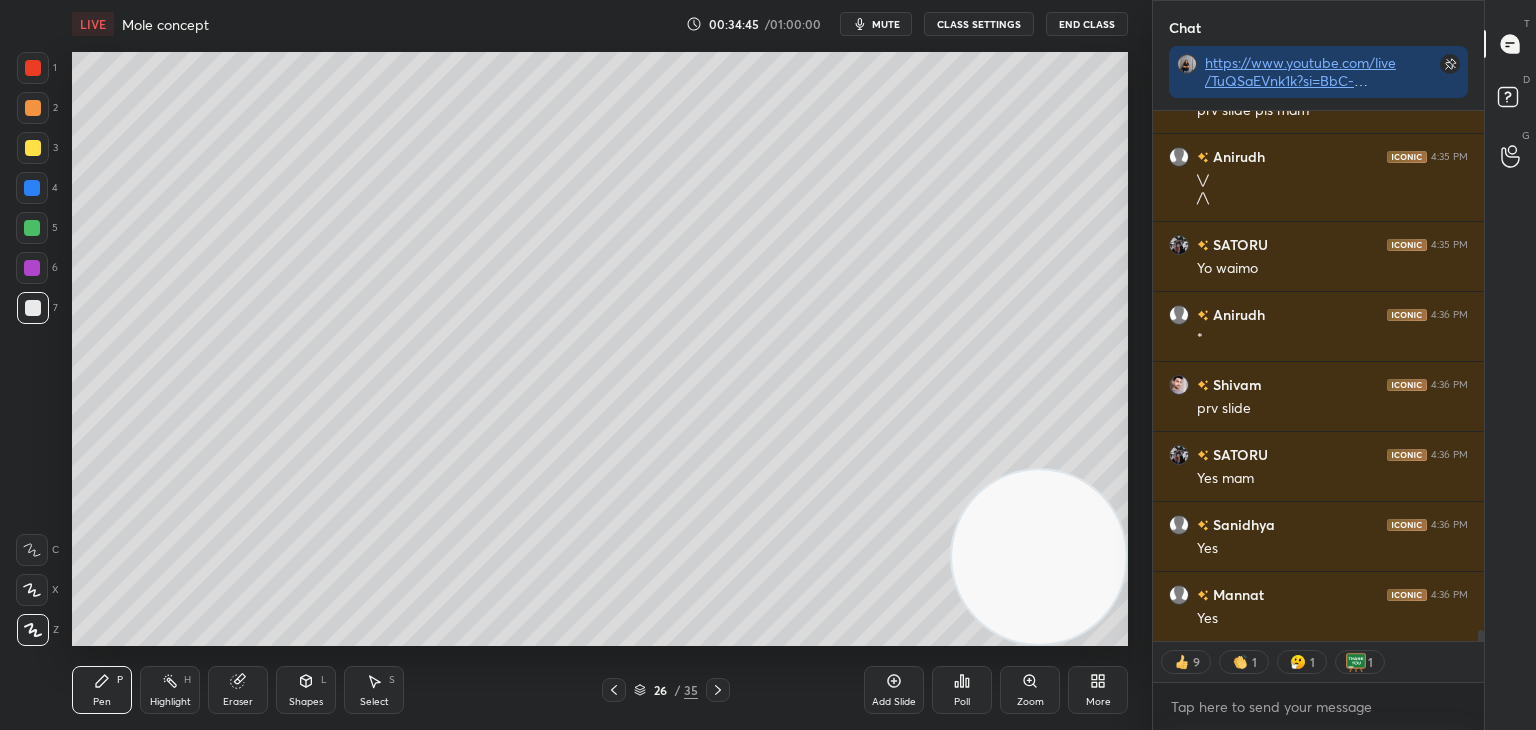 click on "Pen P Highlight H Eraser Shapes L Select S 26 / 35 Add Slide Poll Zoom More" at bounding box center (600, 690) 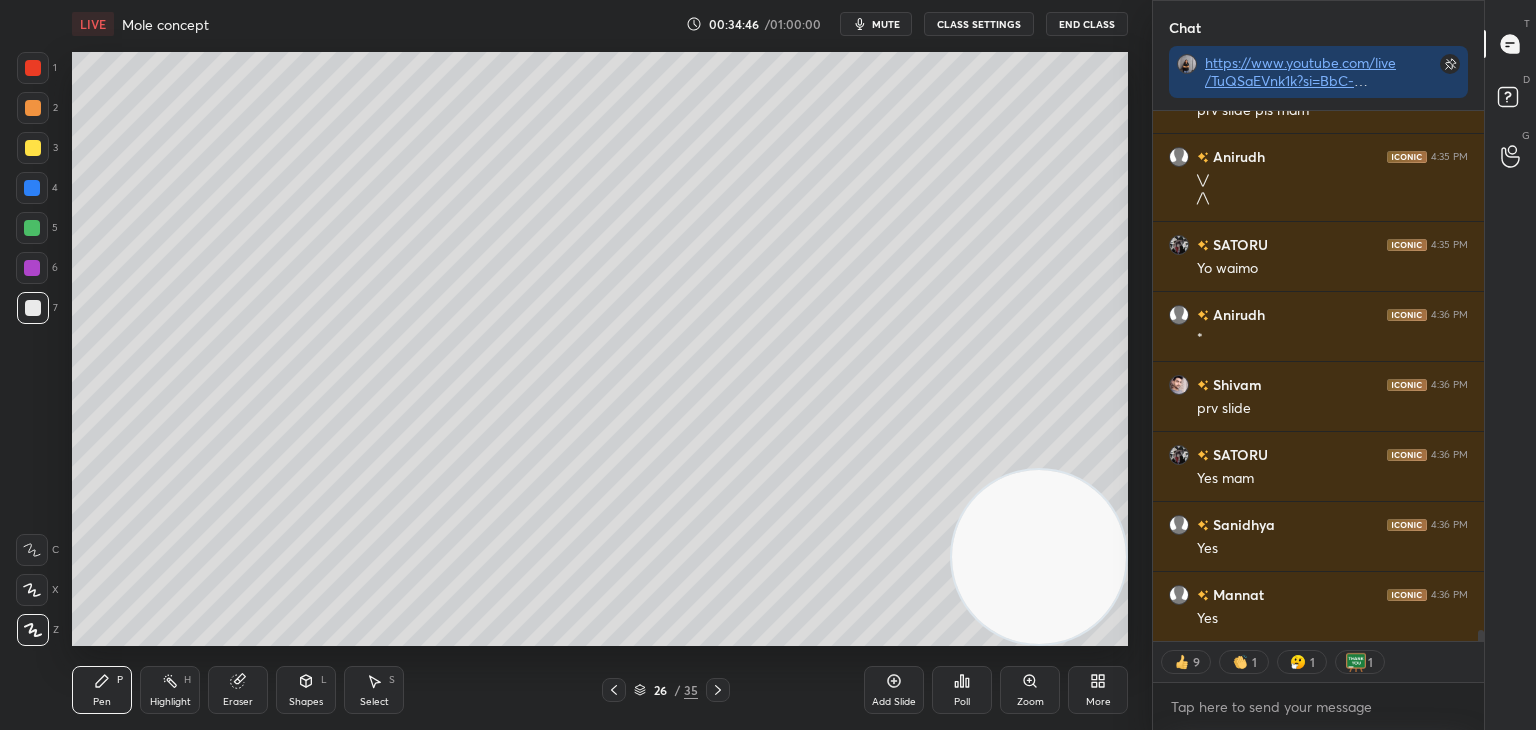 click 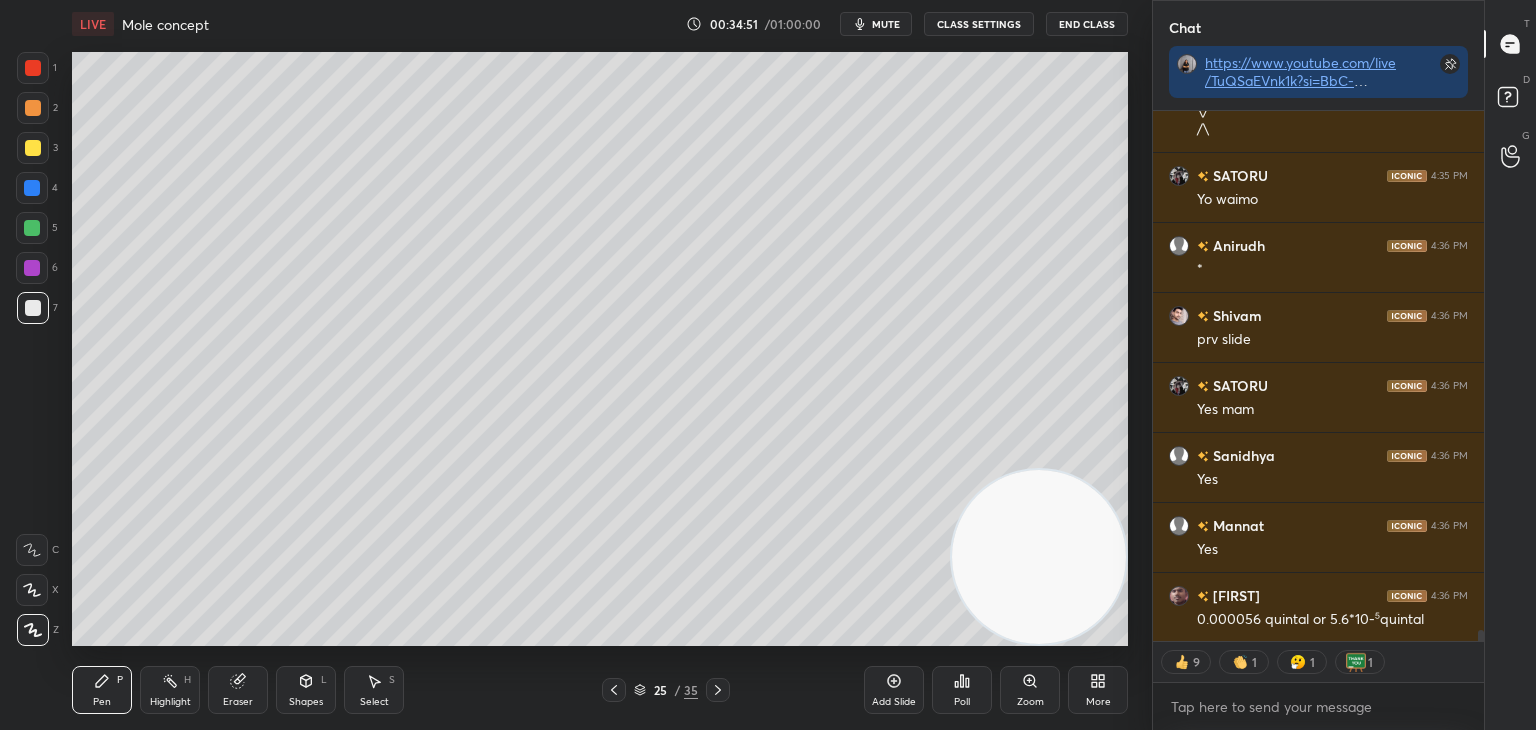 scroll, scrollTop: 25699, scrollLeft: 0, axis: vertical 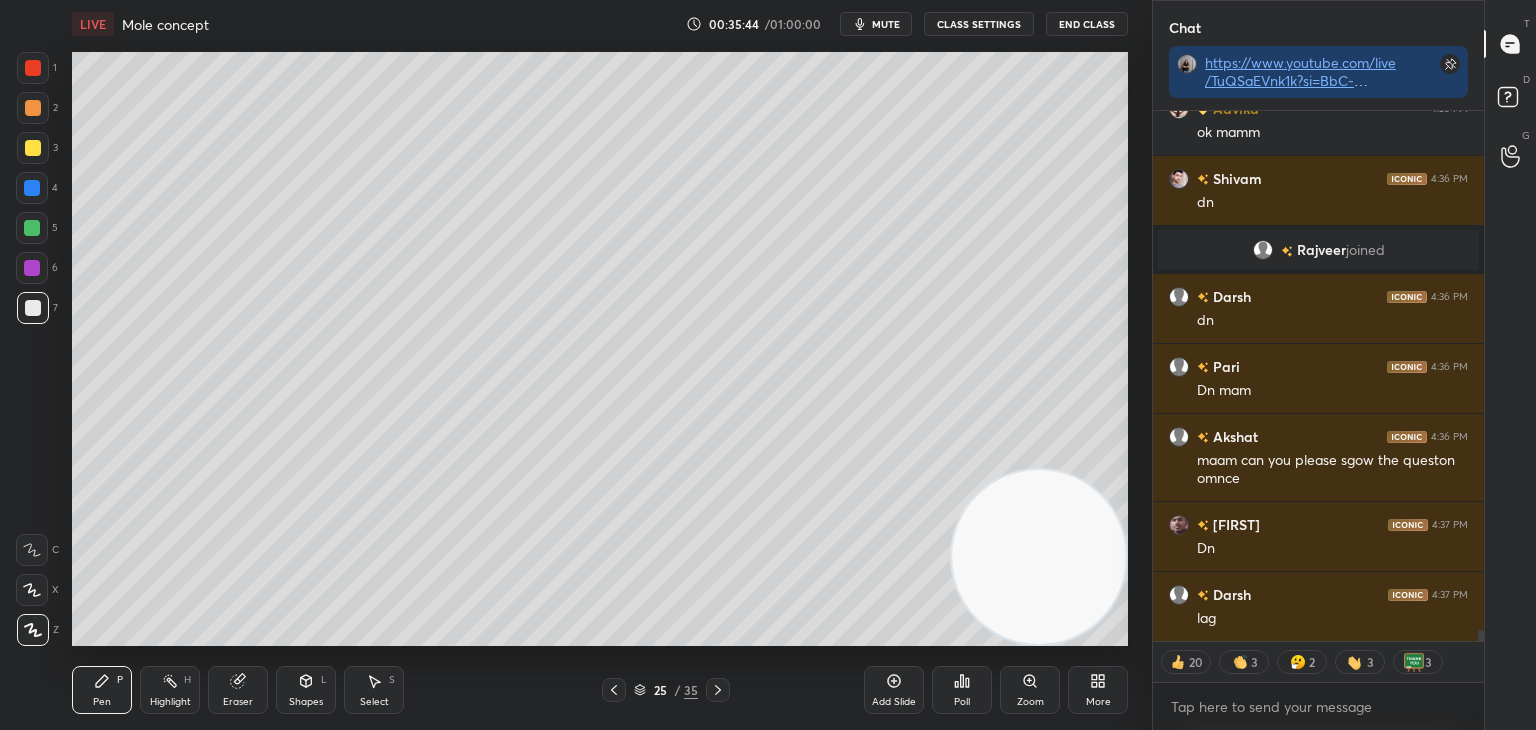 click 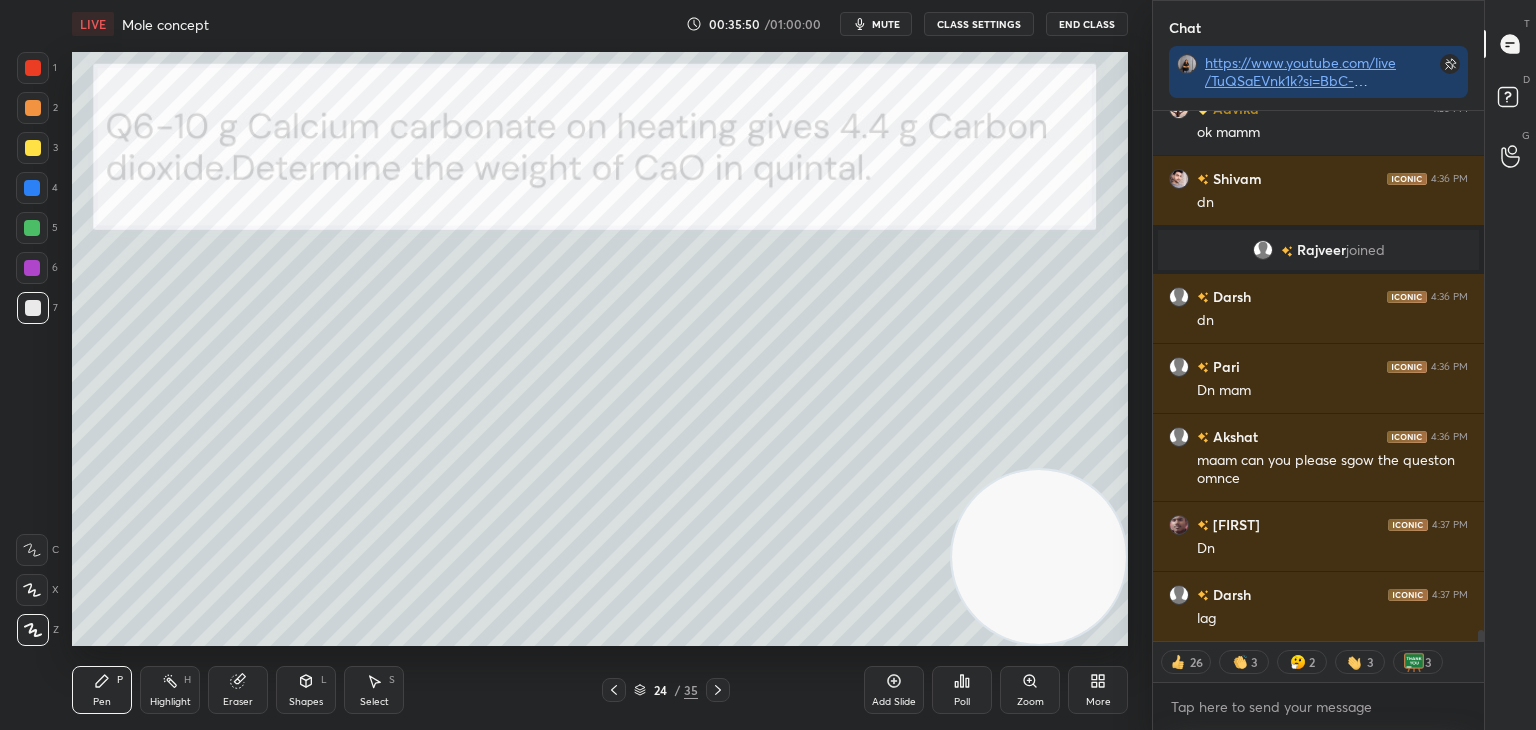 scroll, scrollTop: 25584, scrollLeft: 0, axis: vertical 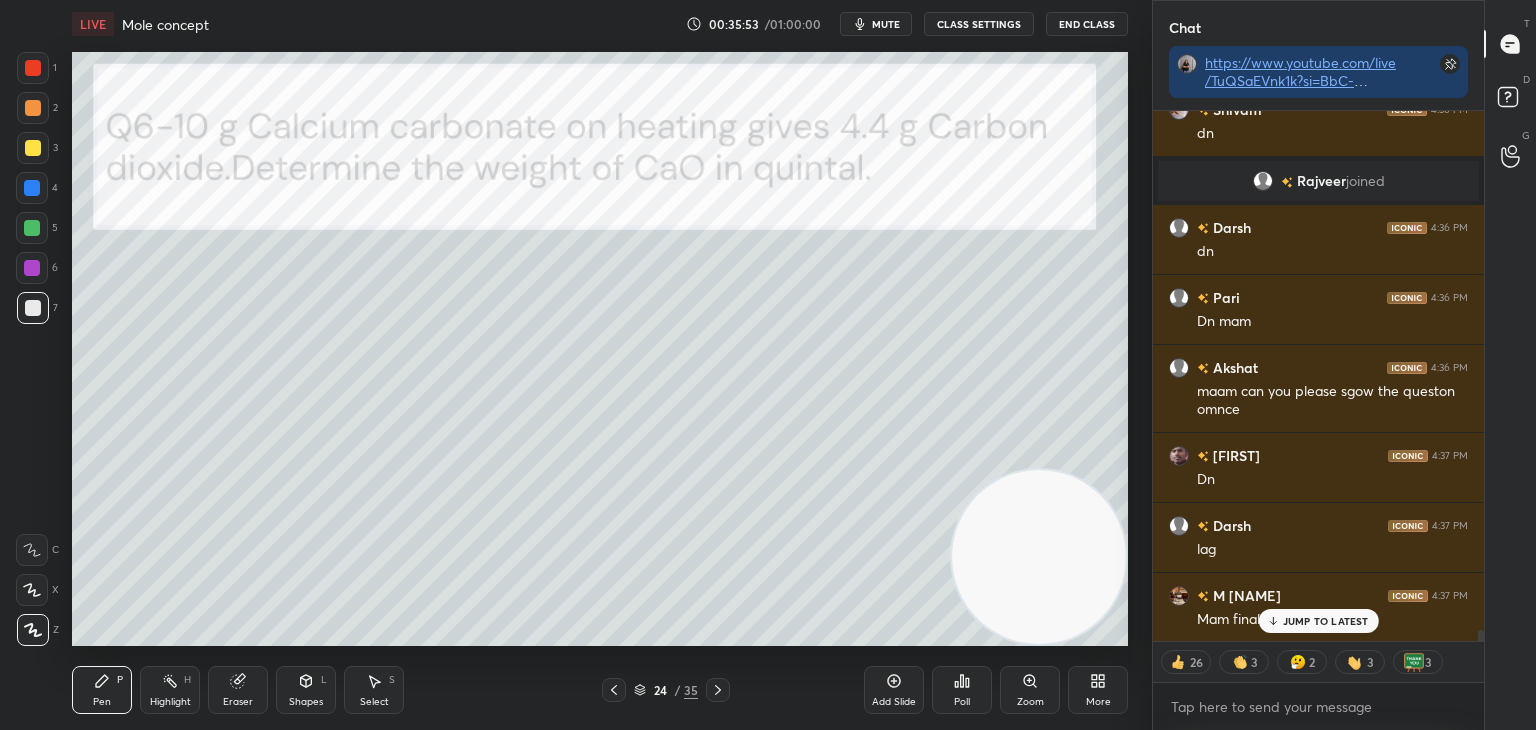click 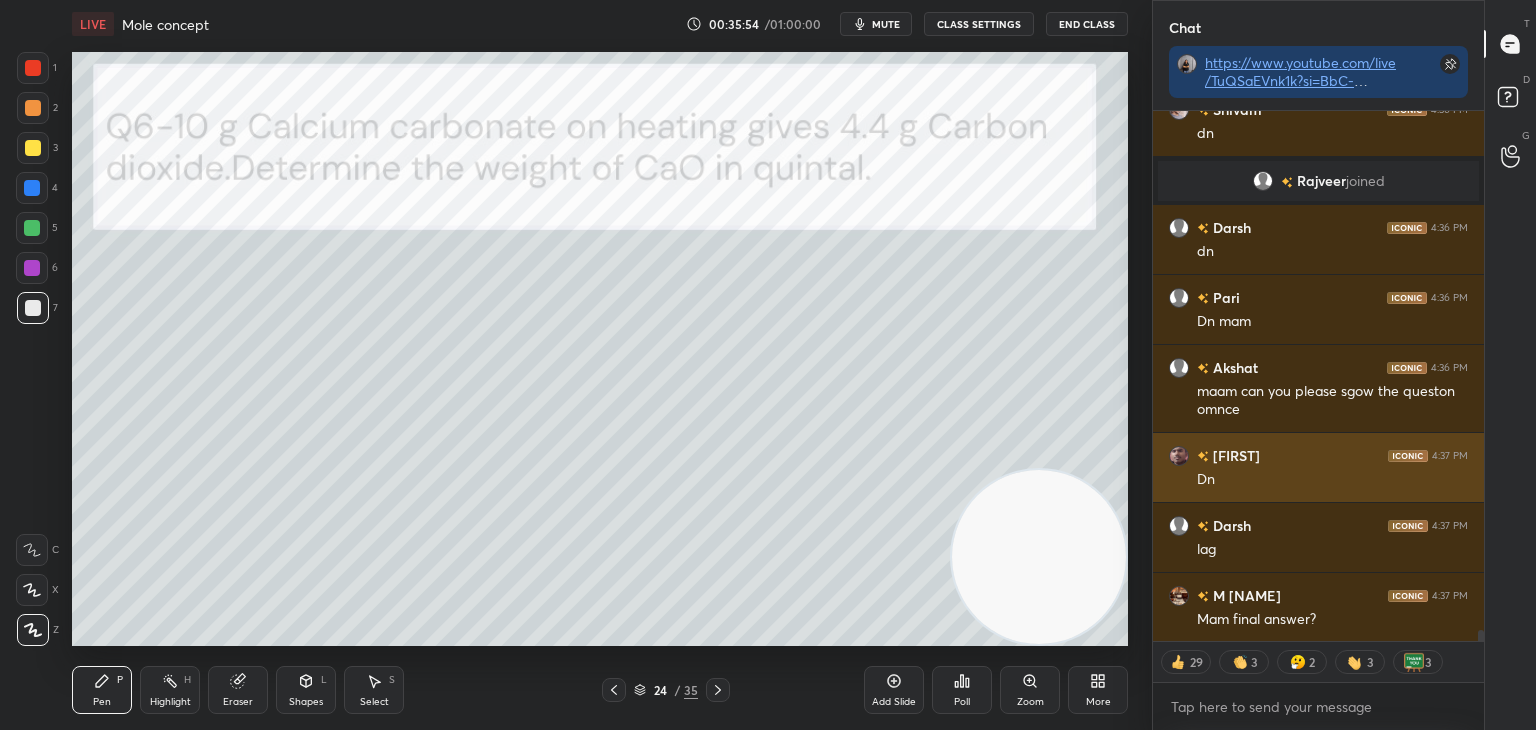 click on "[NAME] 4:37 PM" at bounding box center [1318, 455] 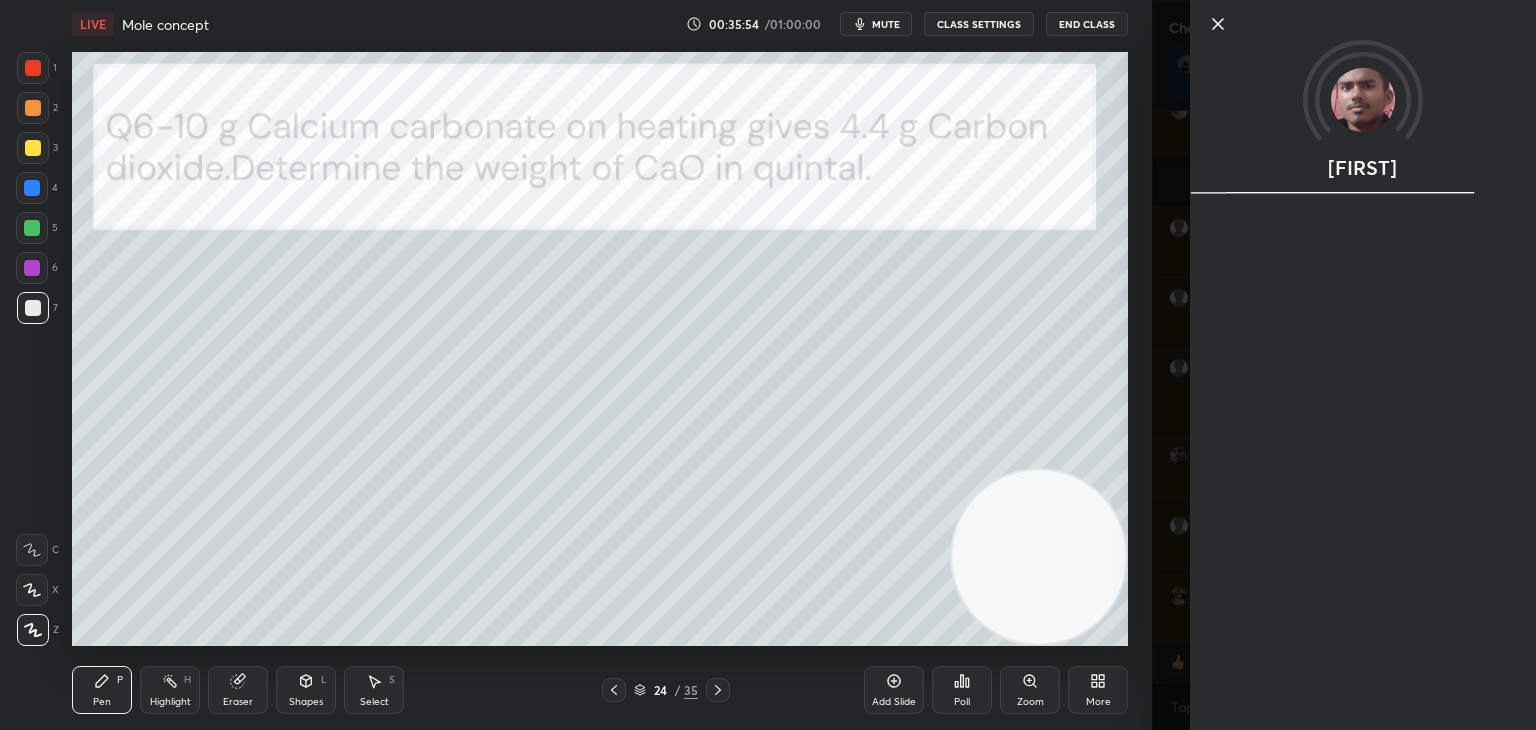 scroll, scrollTop: 25655, scrollLeft: 0, axis: vertical 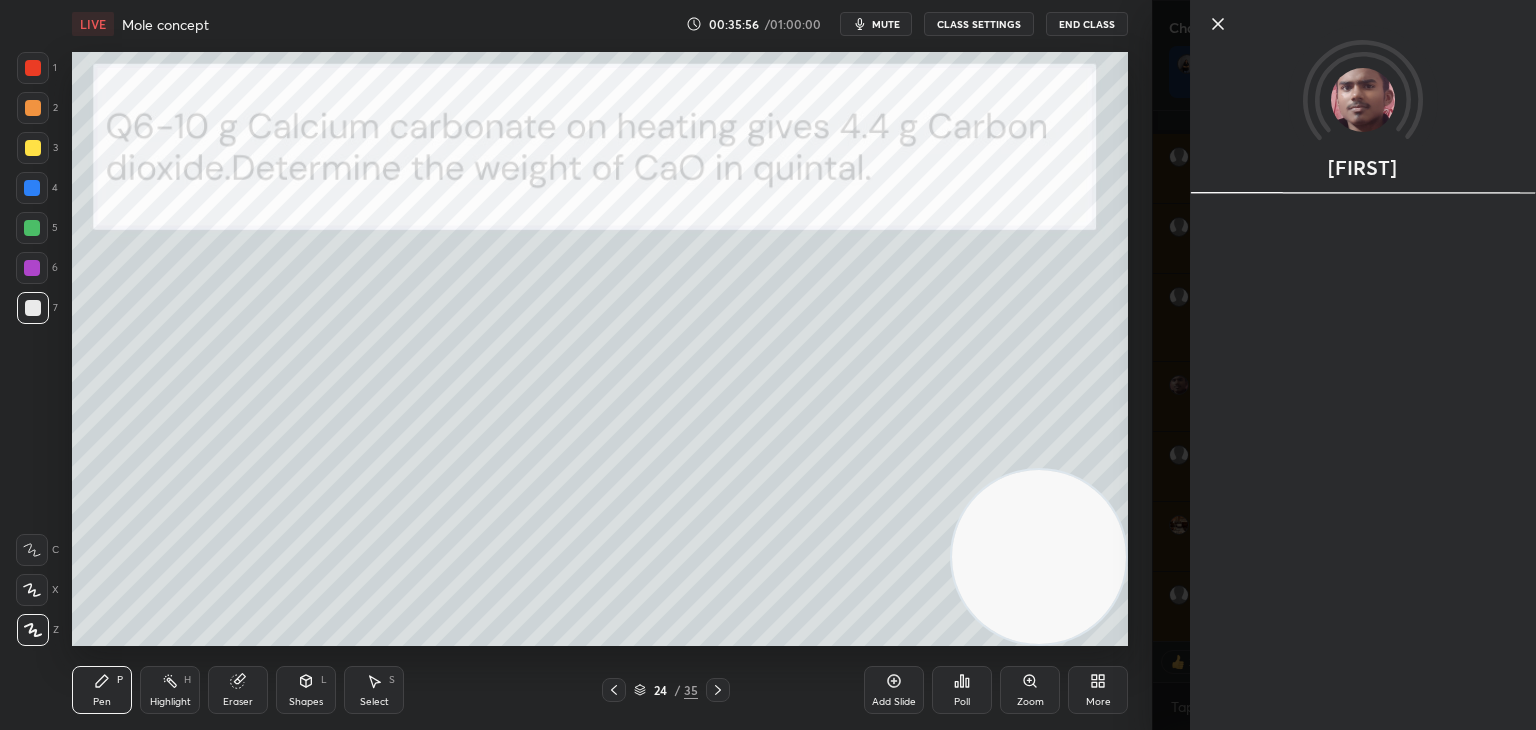 click 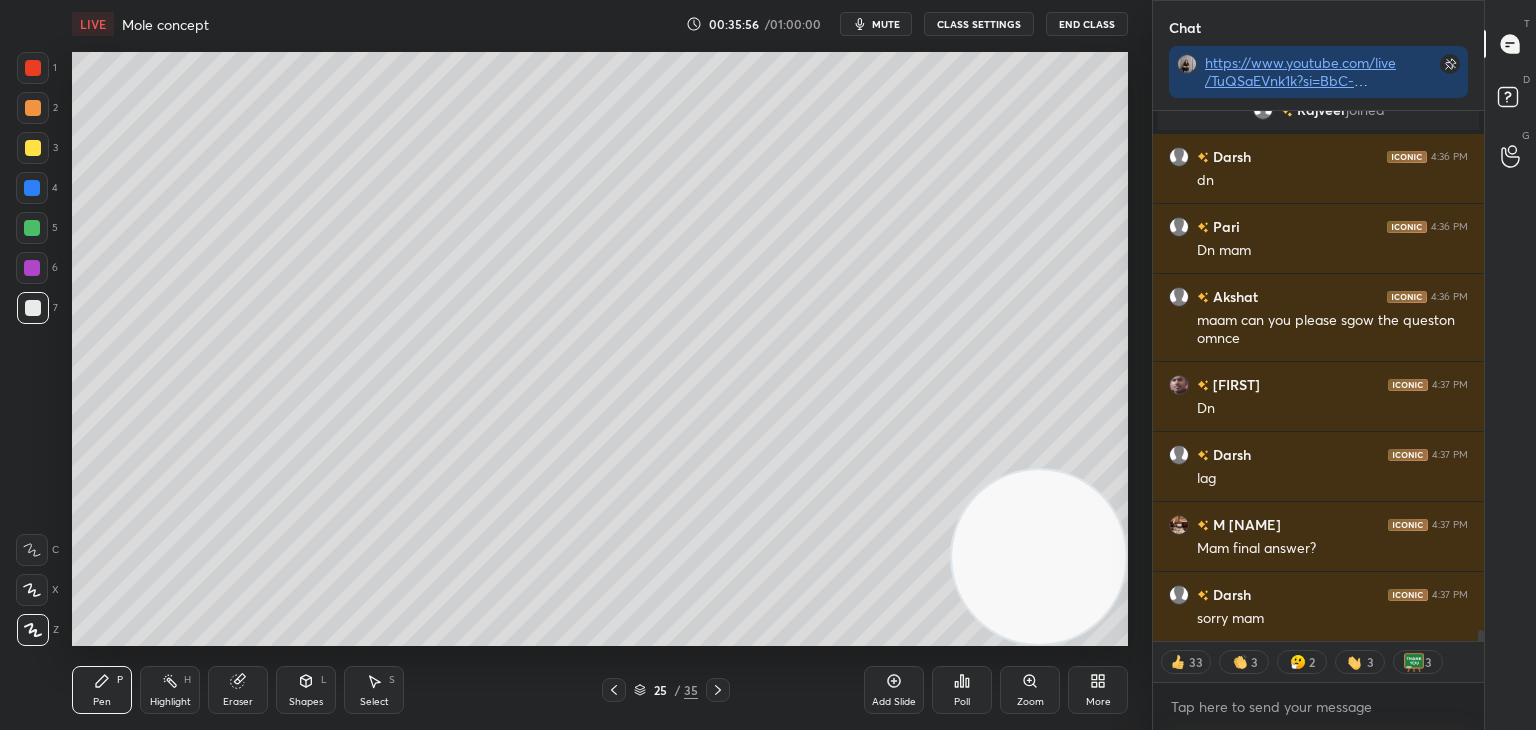 click 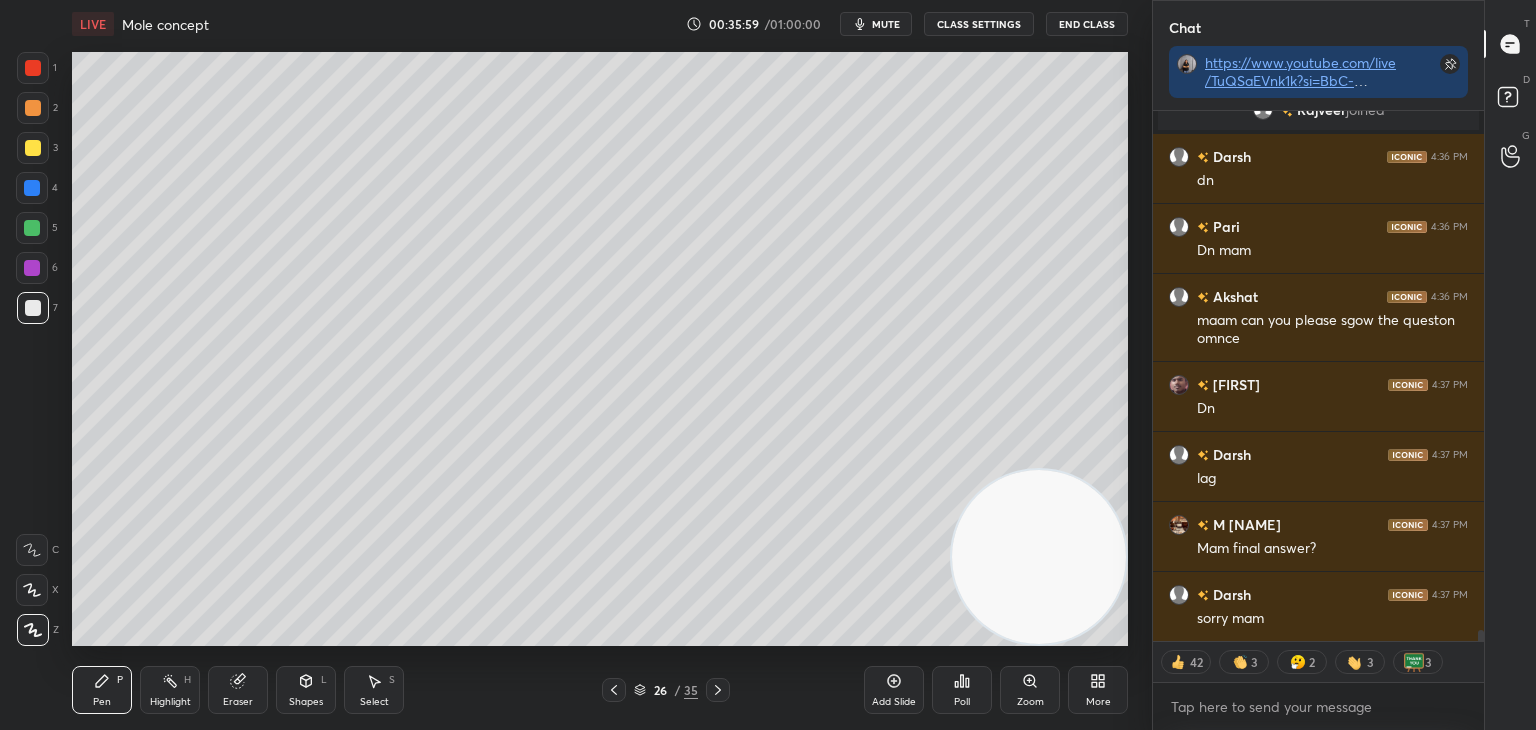 click 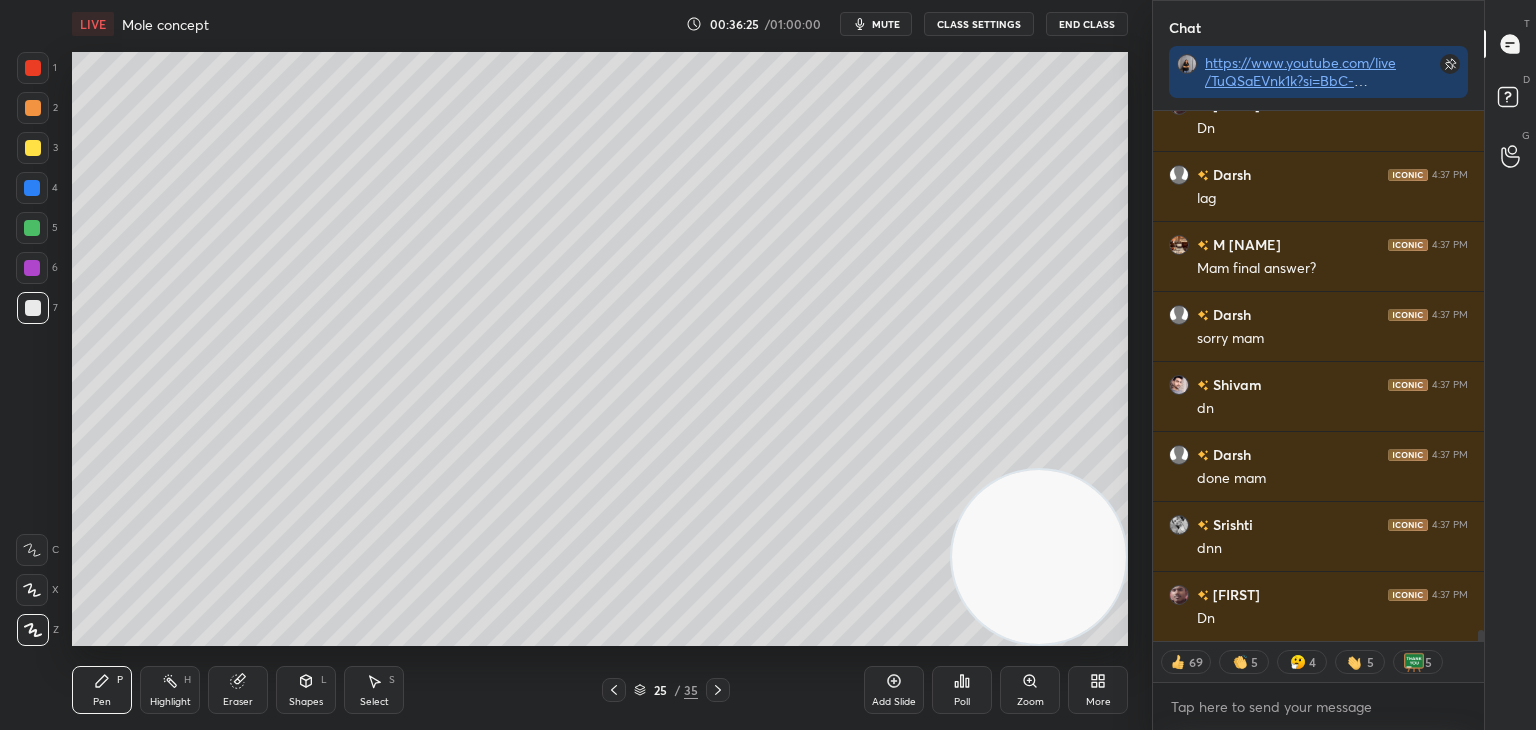scroll, scrollTop: 26004, scrollLeft: 0, axis: vertical 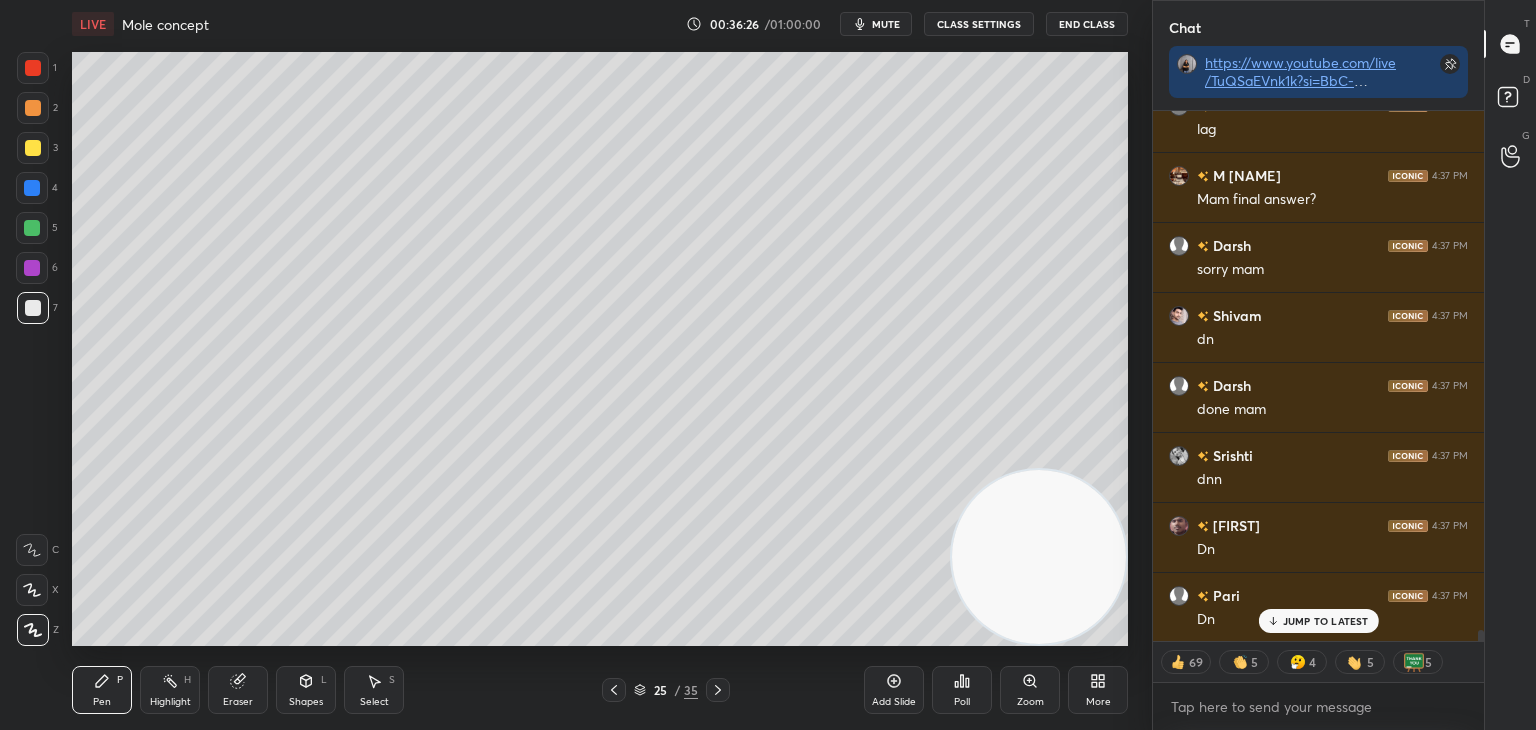 click 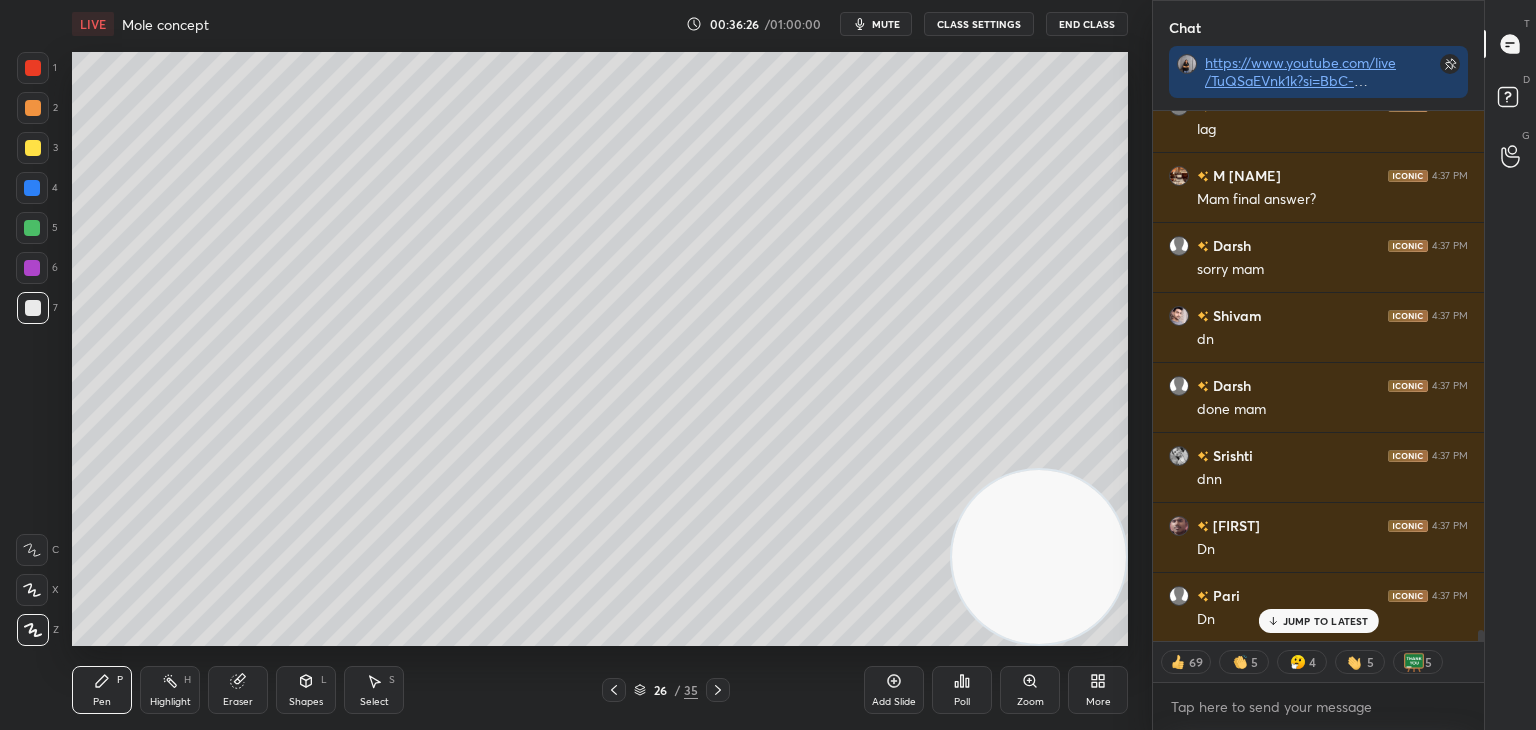click 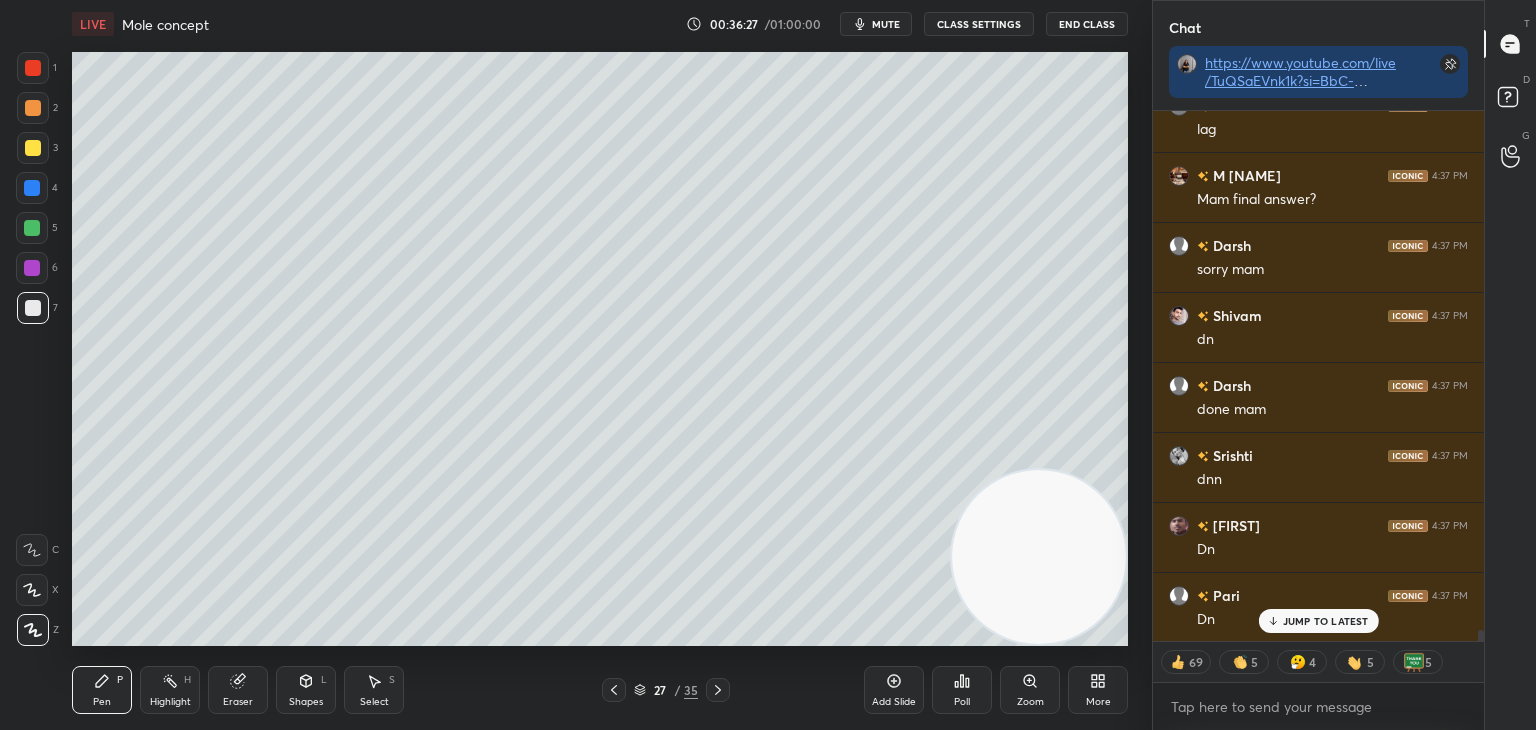 click 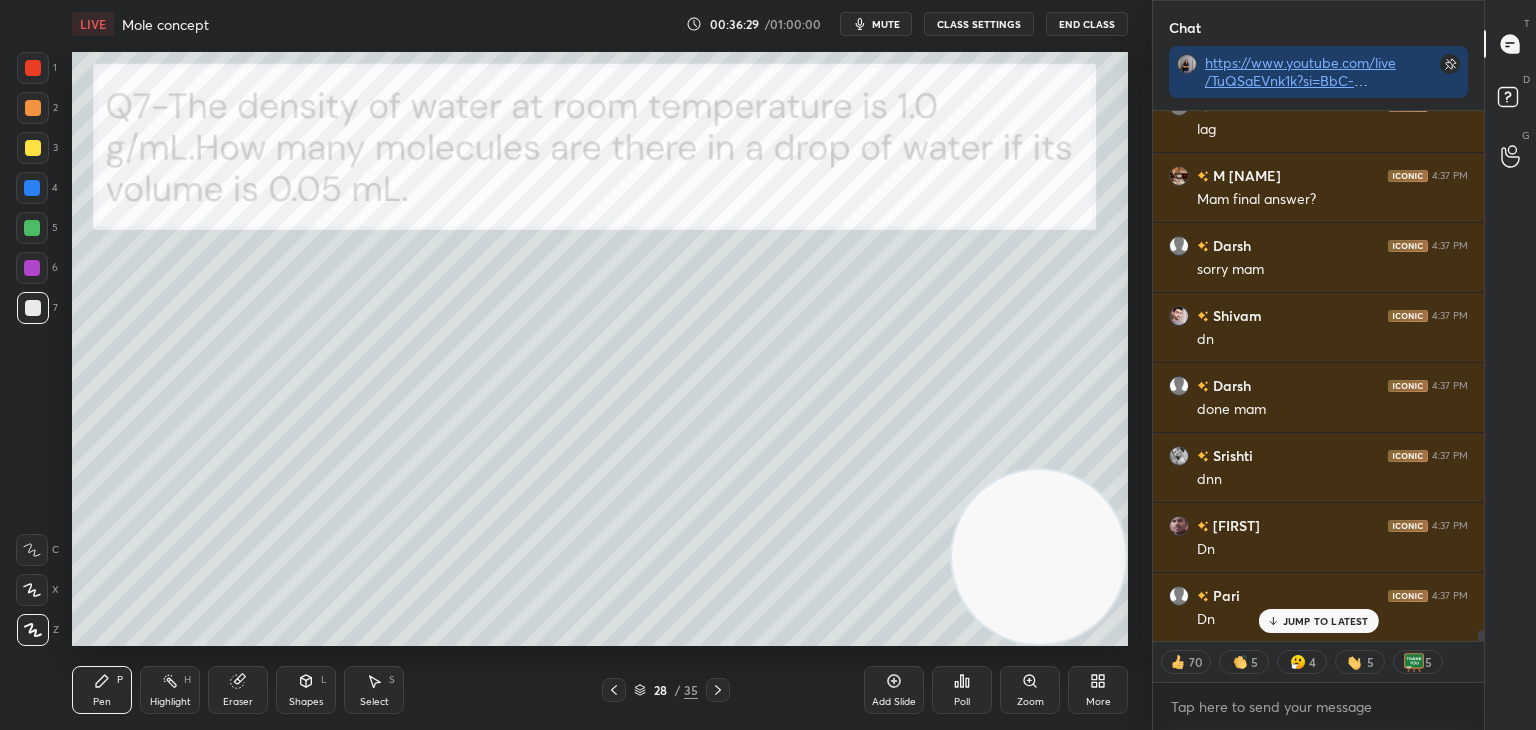 click 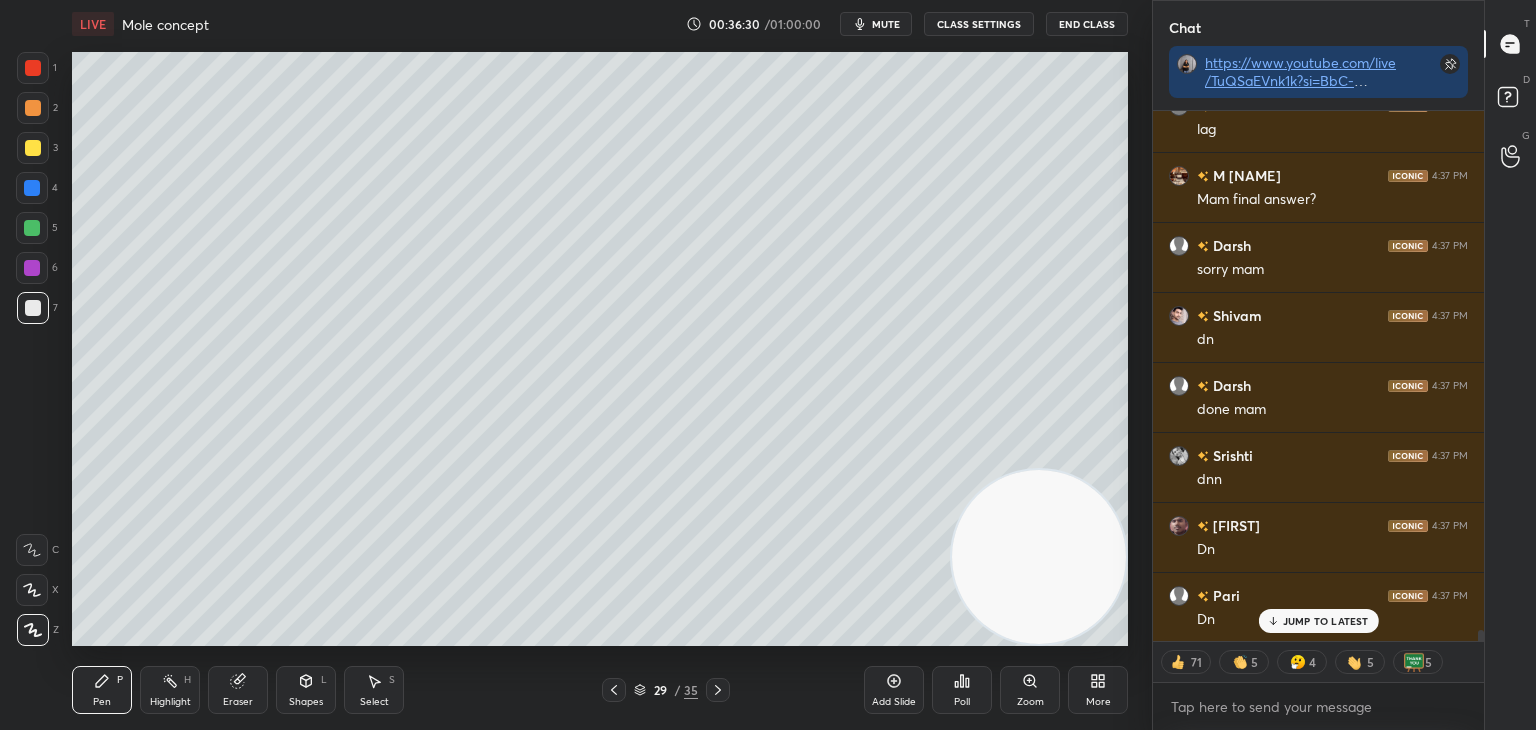 click 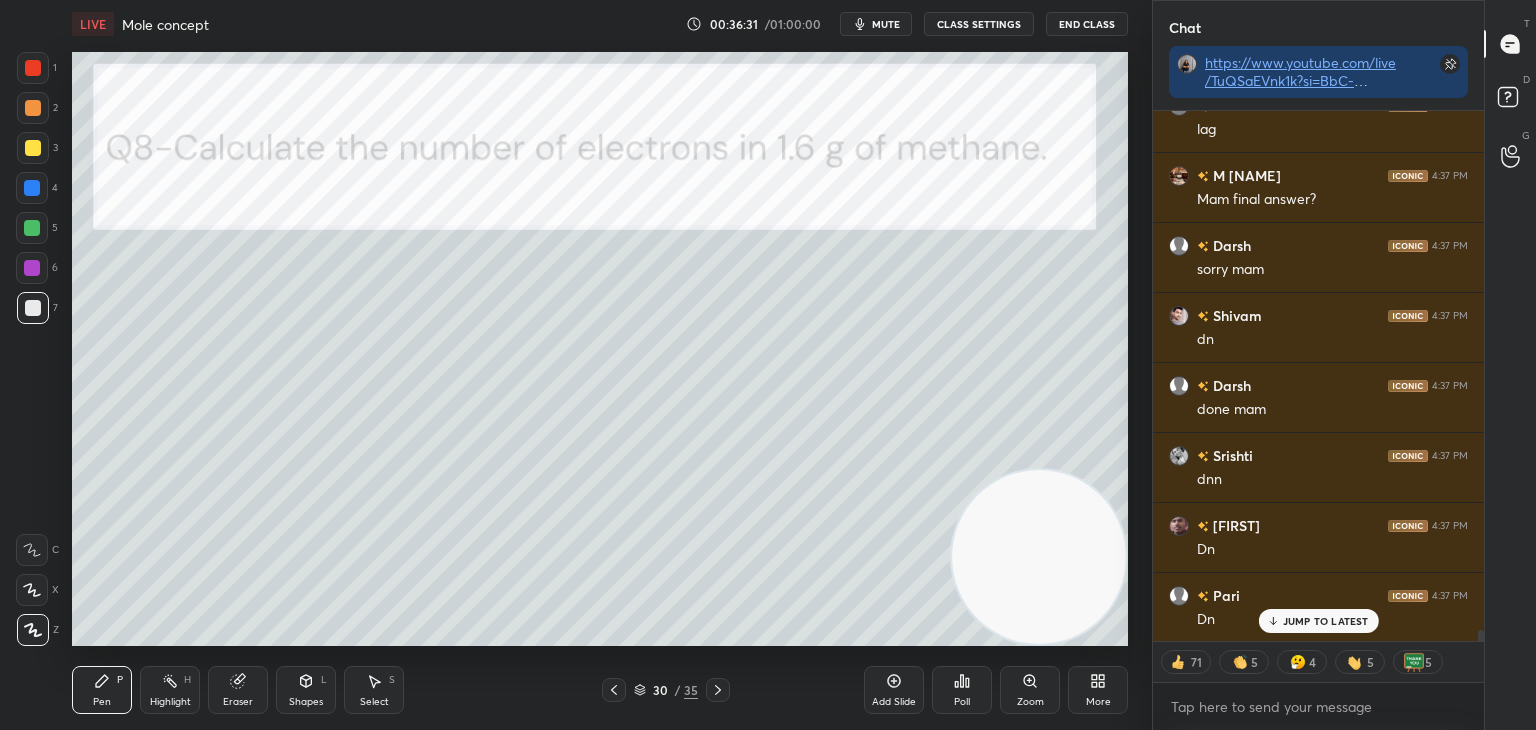 click 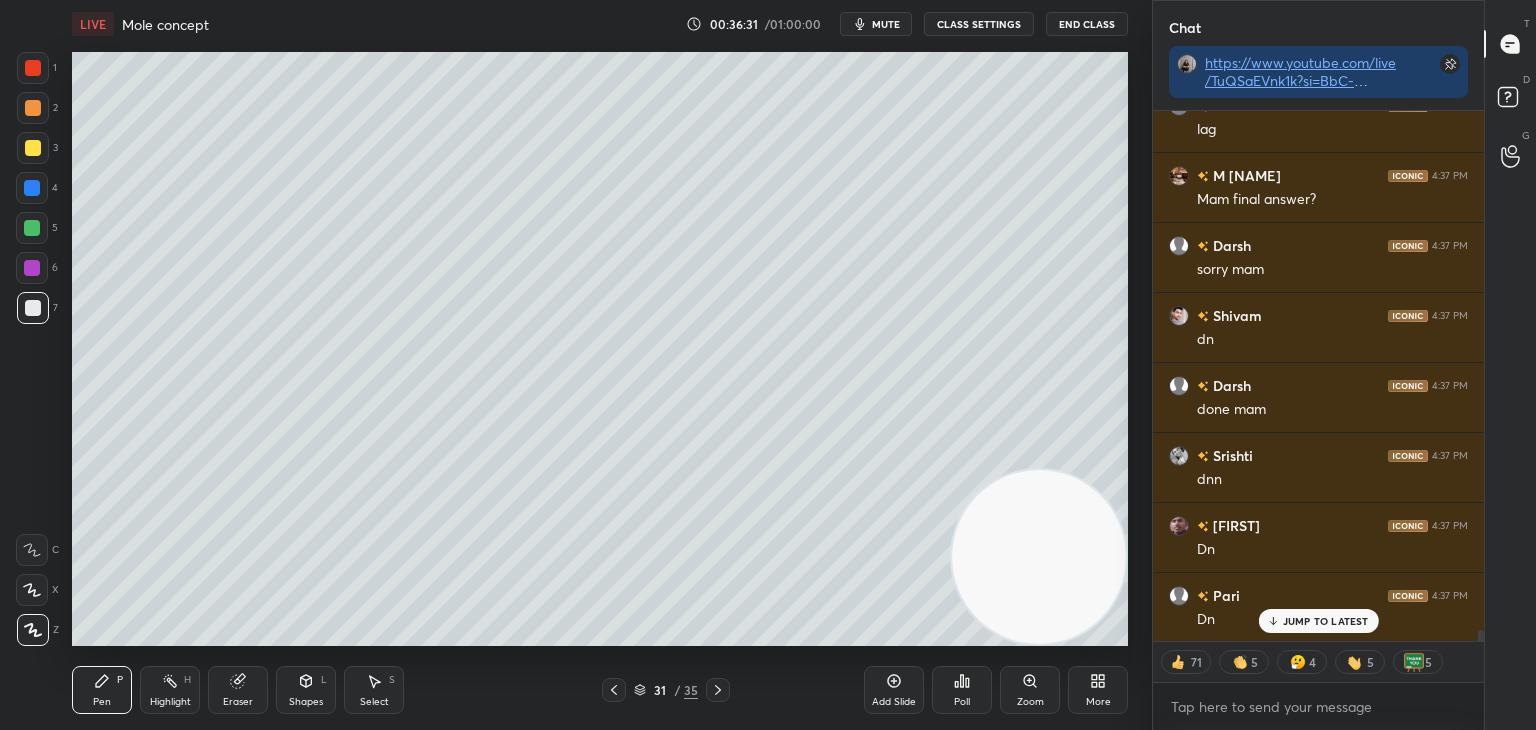 click 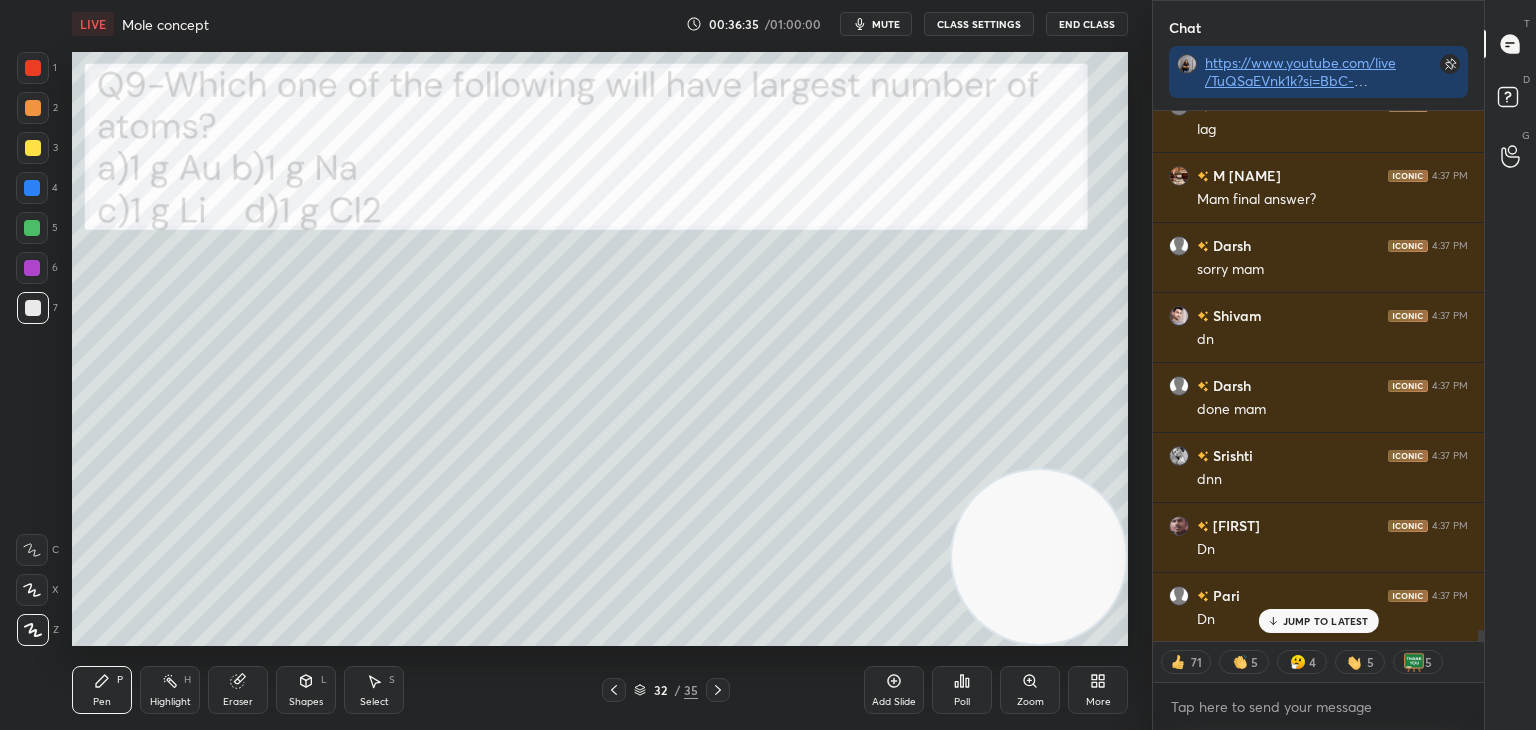 click at bounding box center (614, 690) 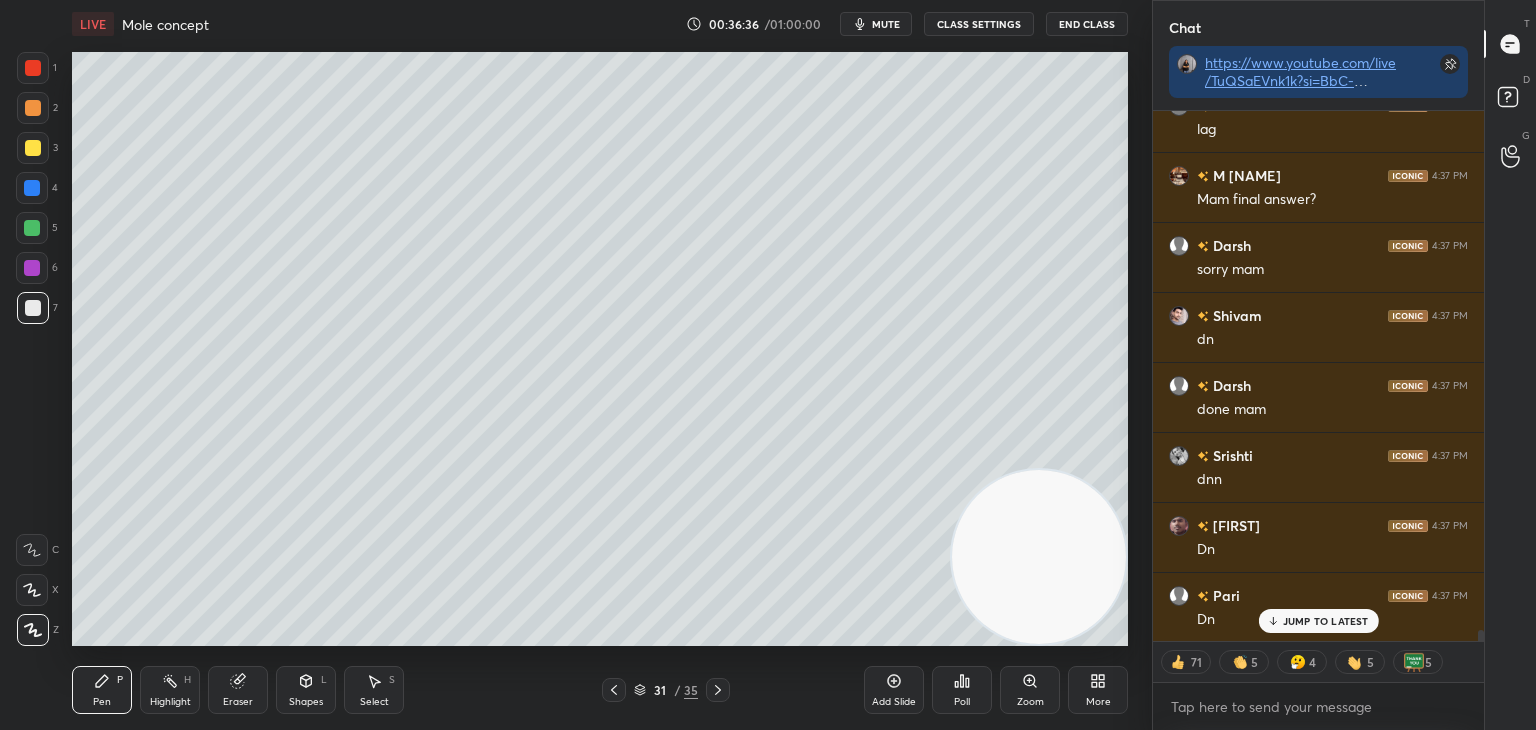 click at bounding box center [614, 690] 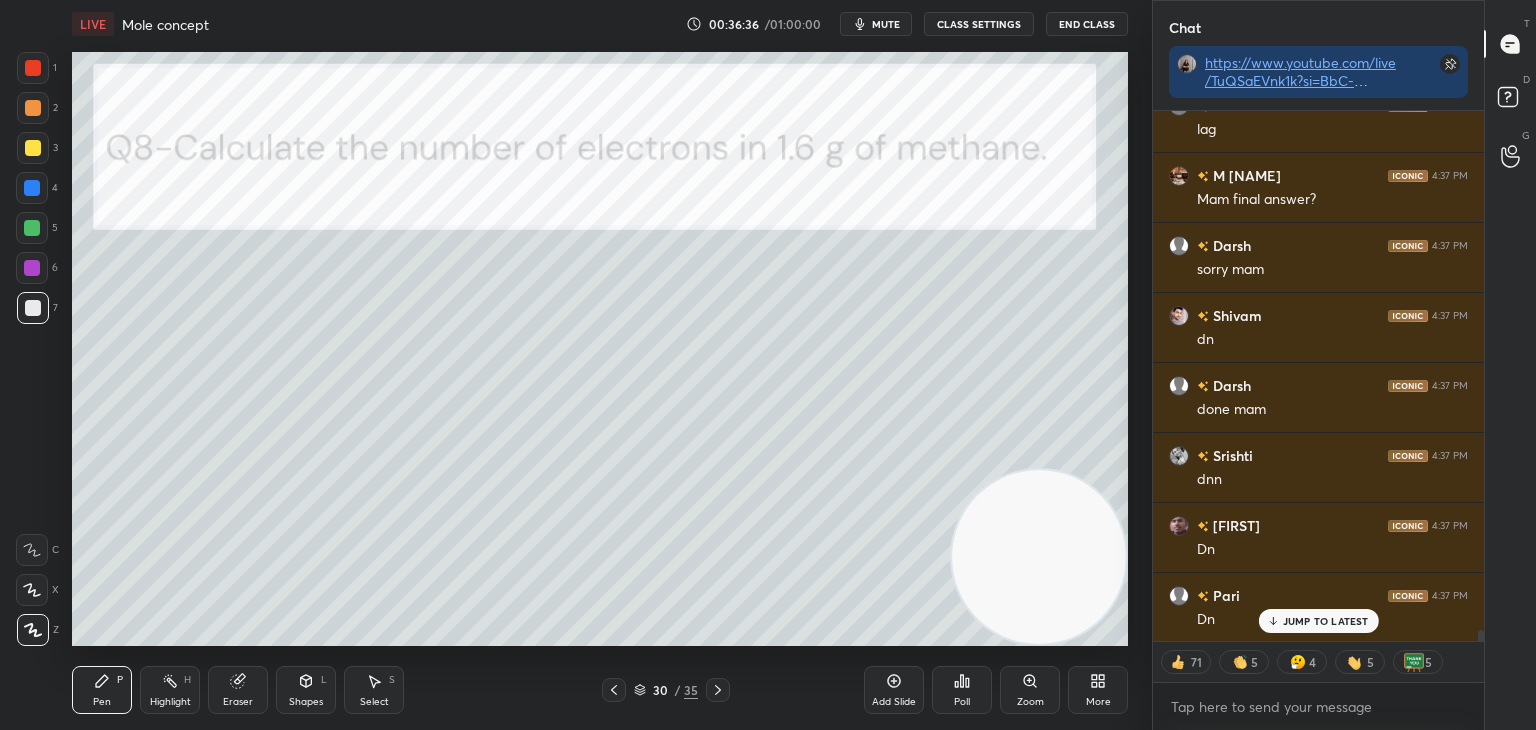 click at bounding box center (614, 690) 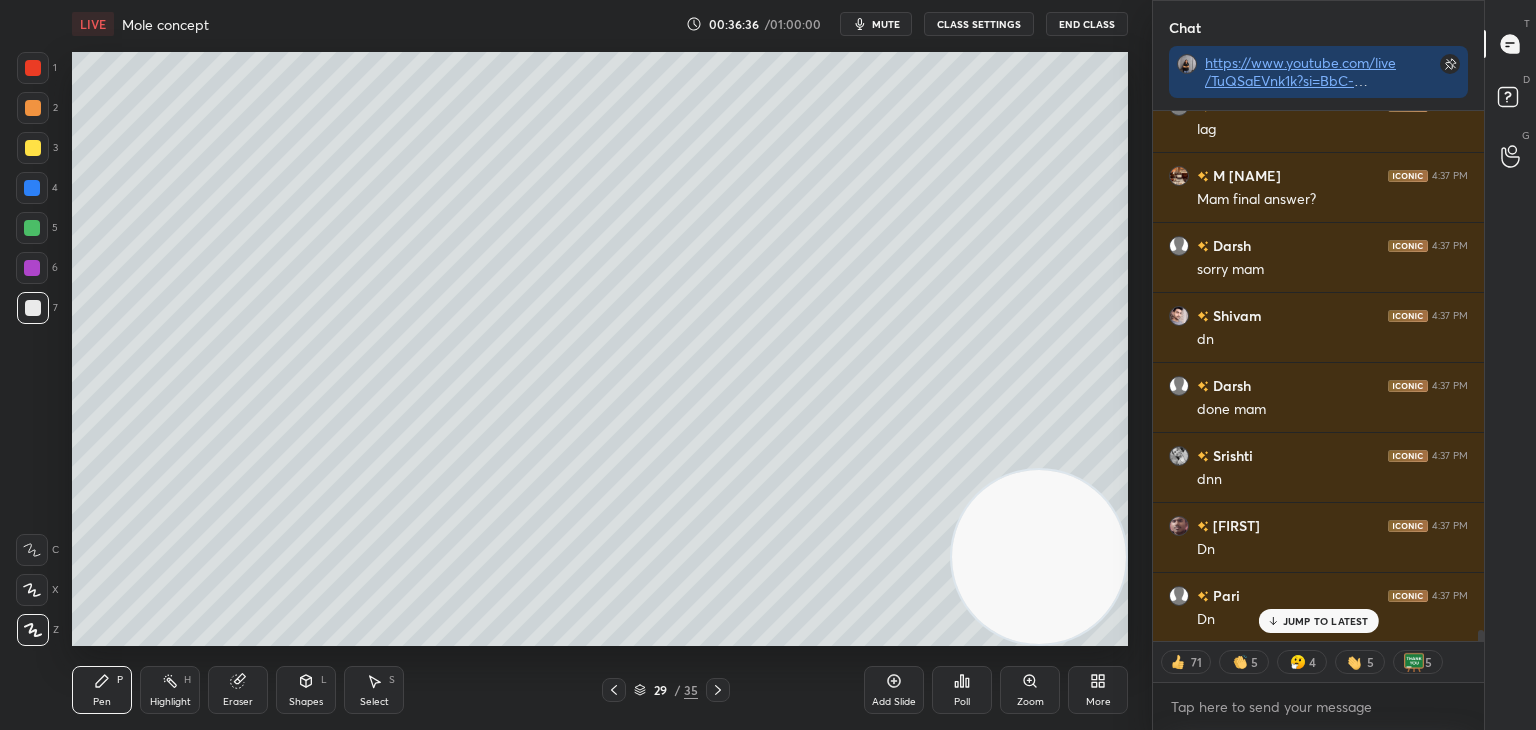 click at bounding box center [614, 690] 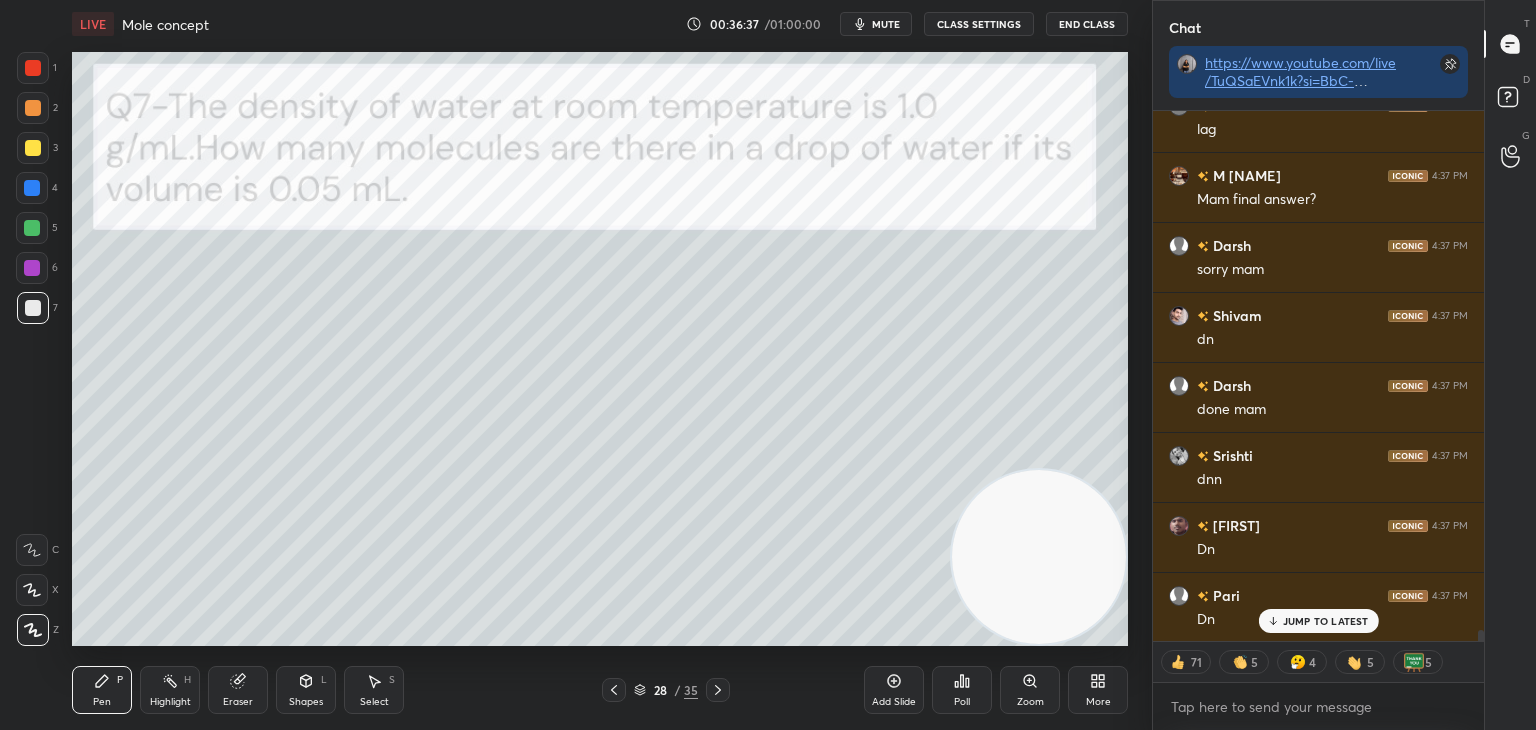click at bounding box center [614, 690] 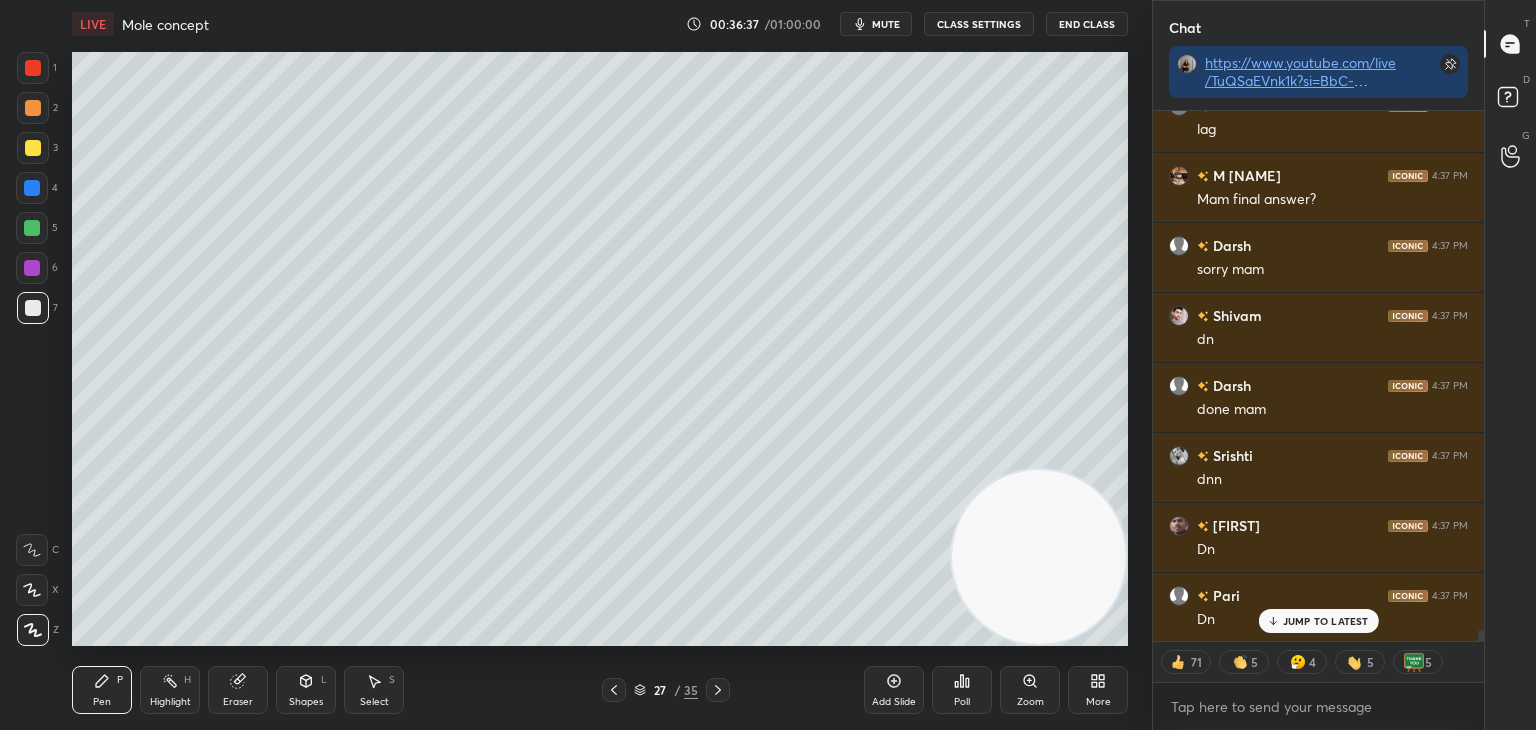 scroll, scrollTop: 26092, scrollLeft: 0, axis: vertical 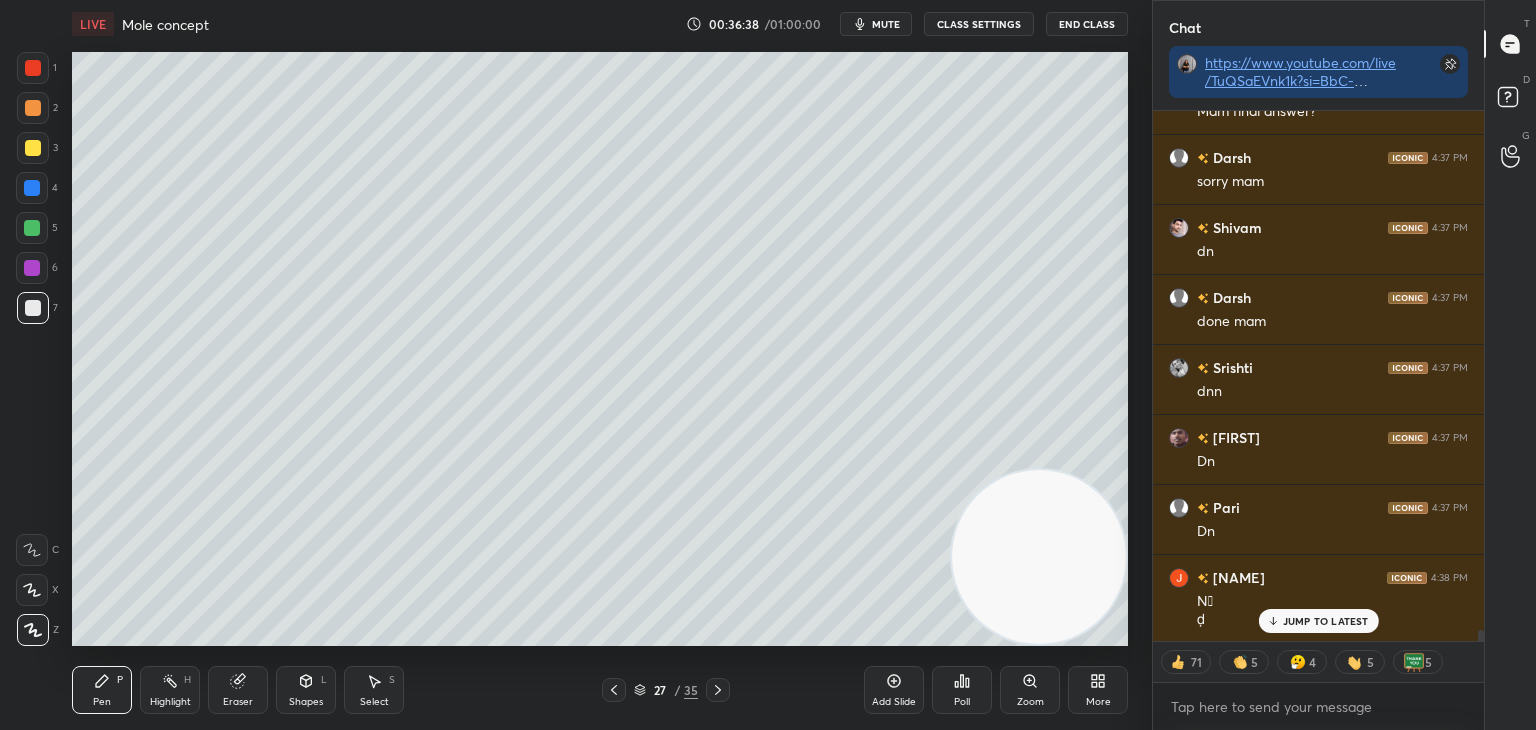 click at bounding box center (614, 690) 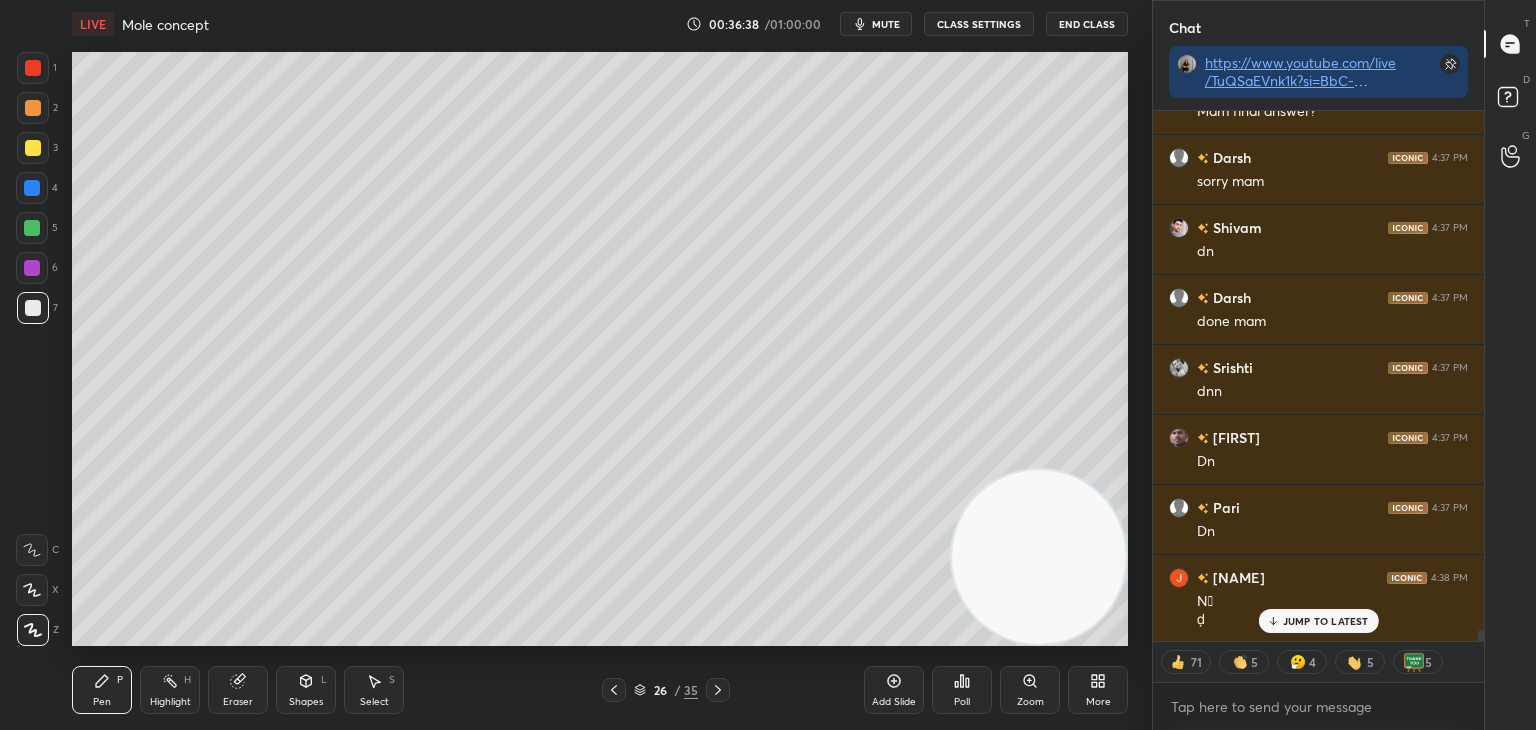 click at bounding box center (614, 690) 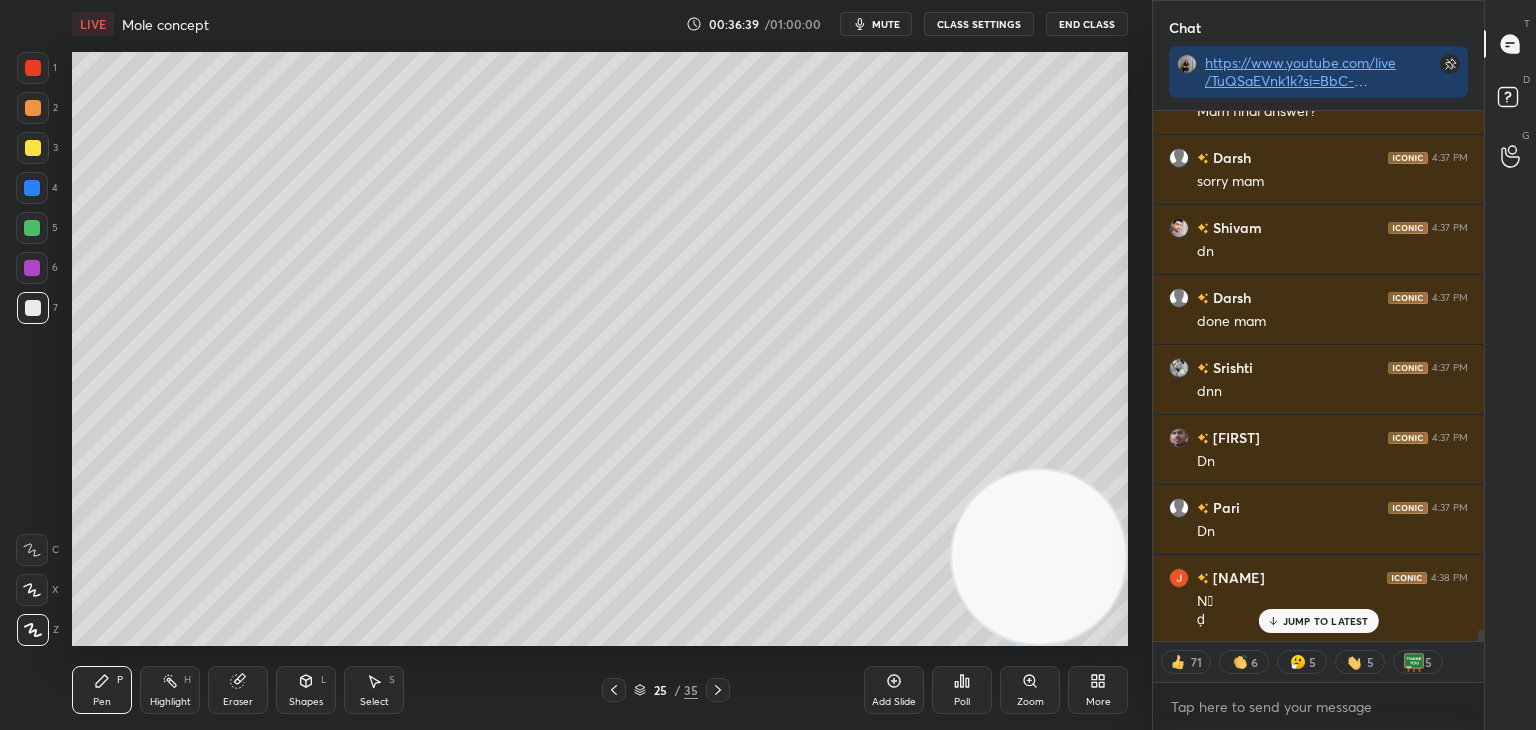 click at bounding box center (614, 690) 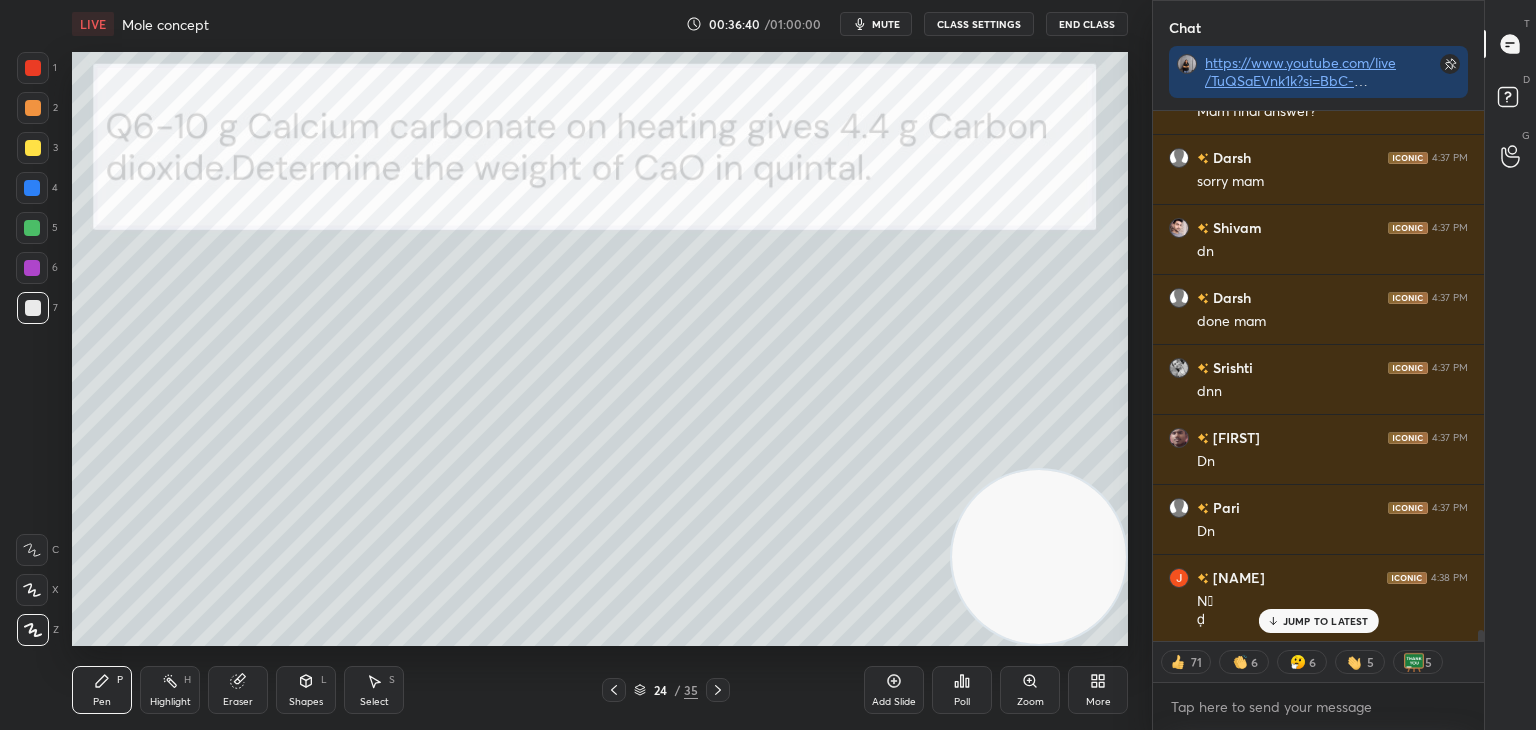 click at bounding box center (614, 690) 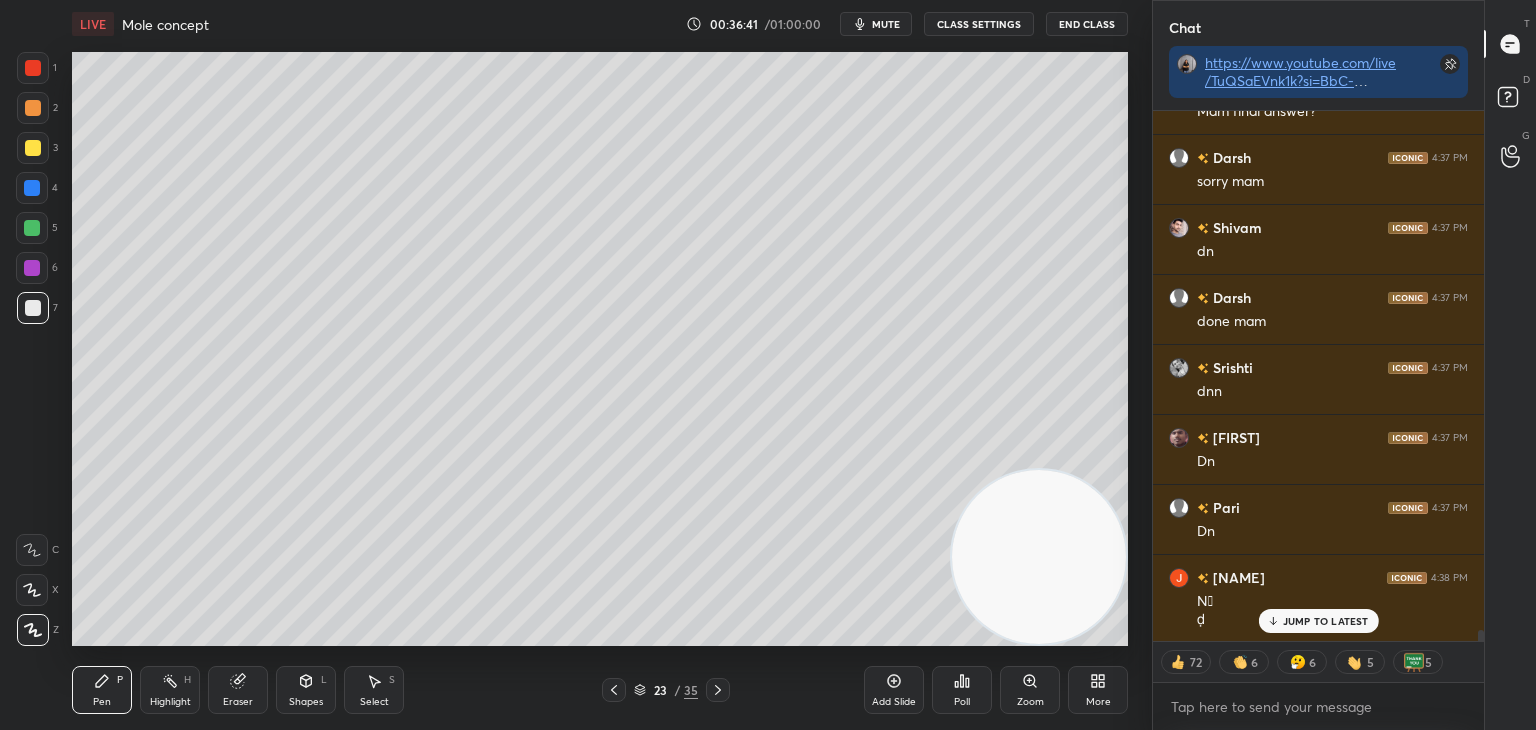click at bounding box center [614, 690] 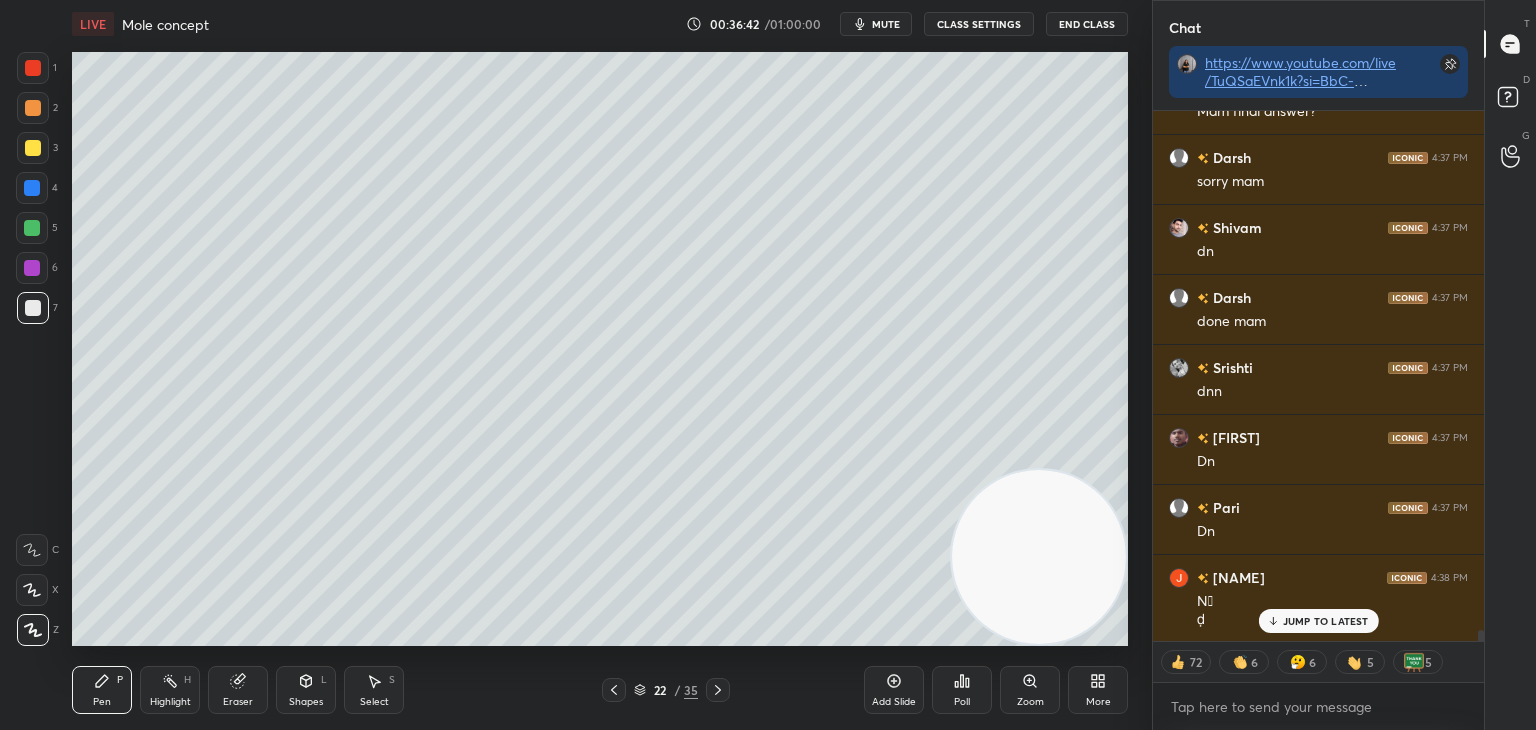 click at bounding box center (614, 690) 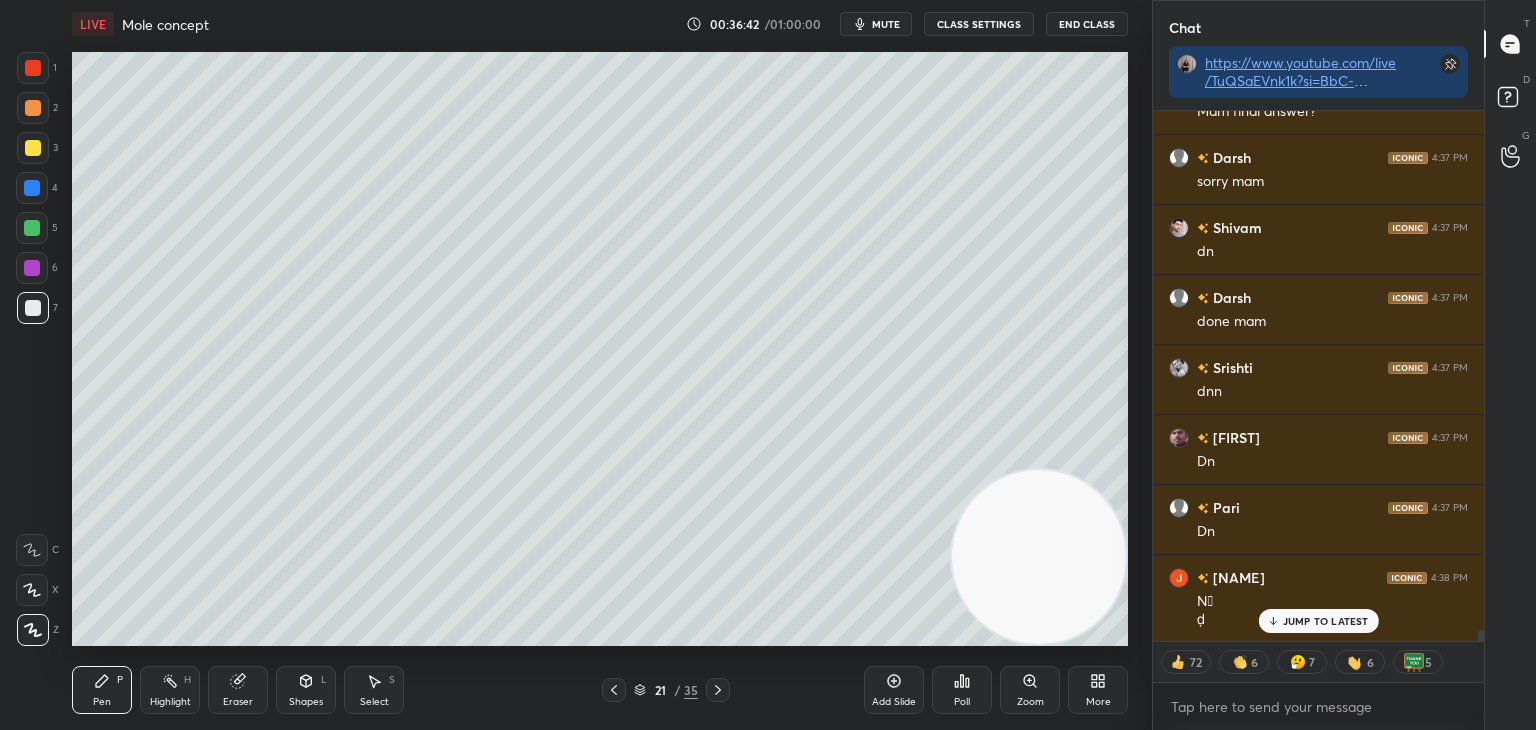 click at bounding box center [614, 690] 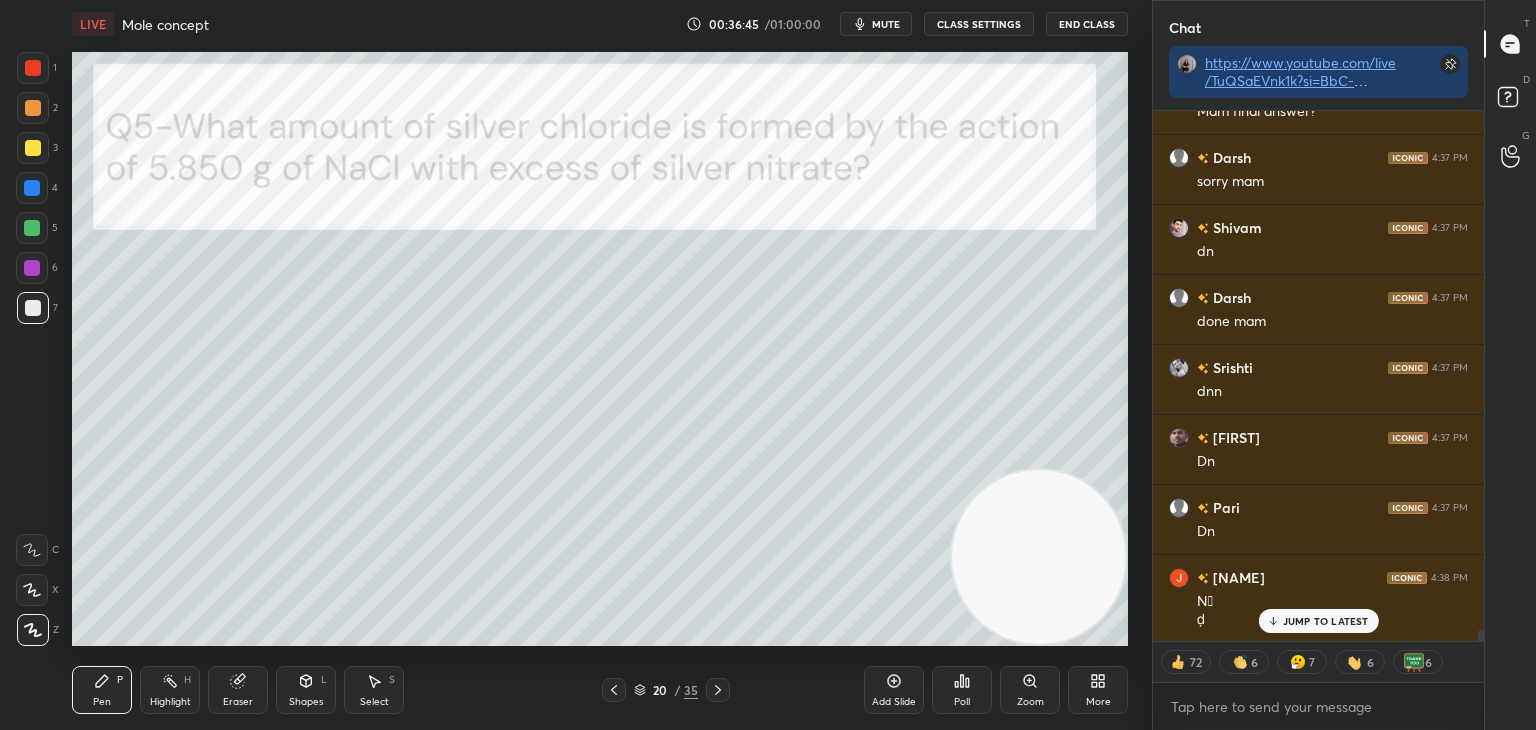 click at bounding box center (614, 690) 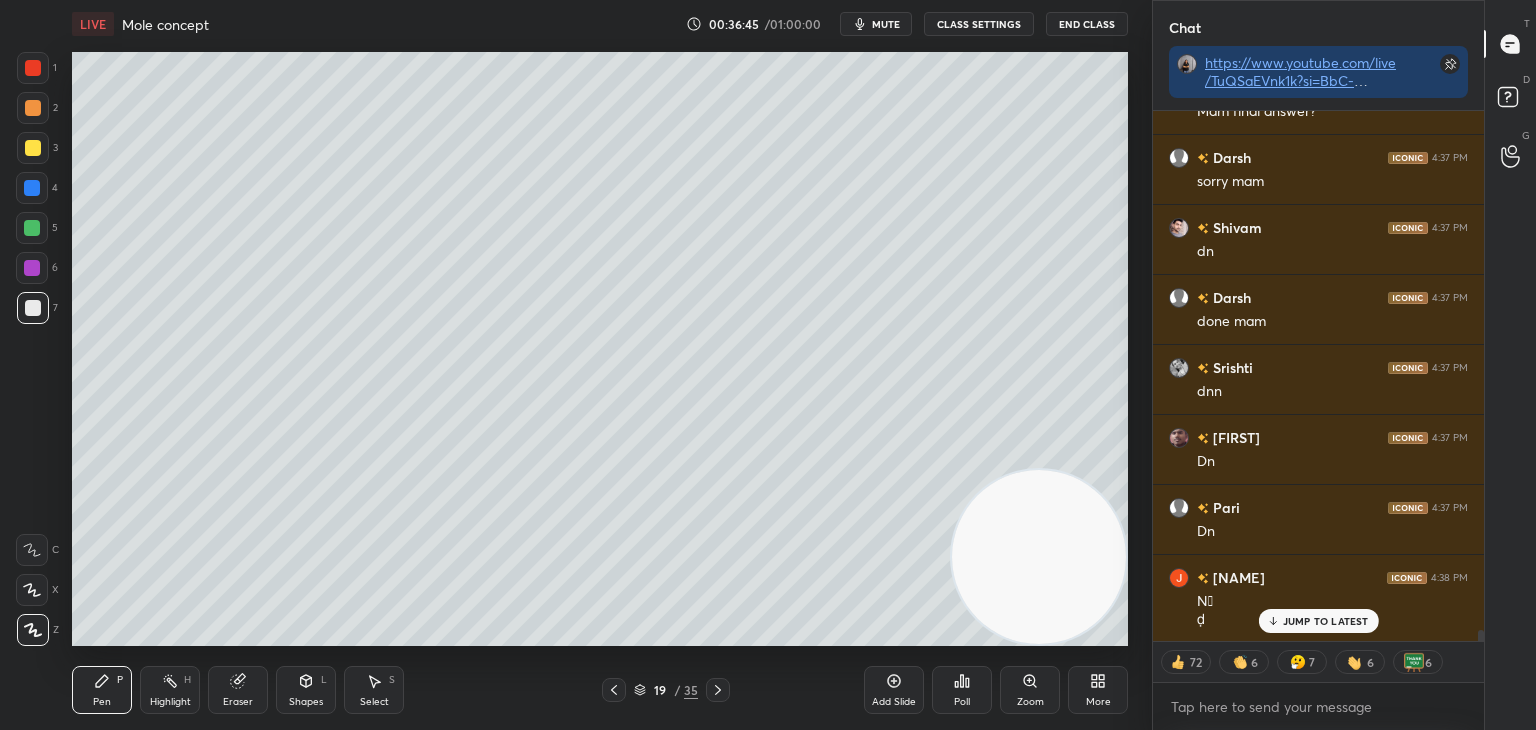 click at bounding box center (614, 690) 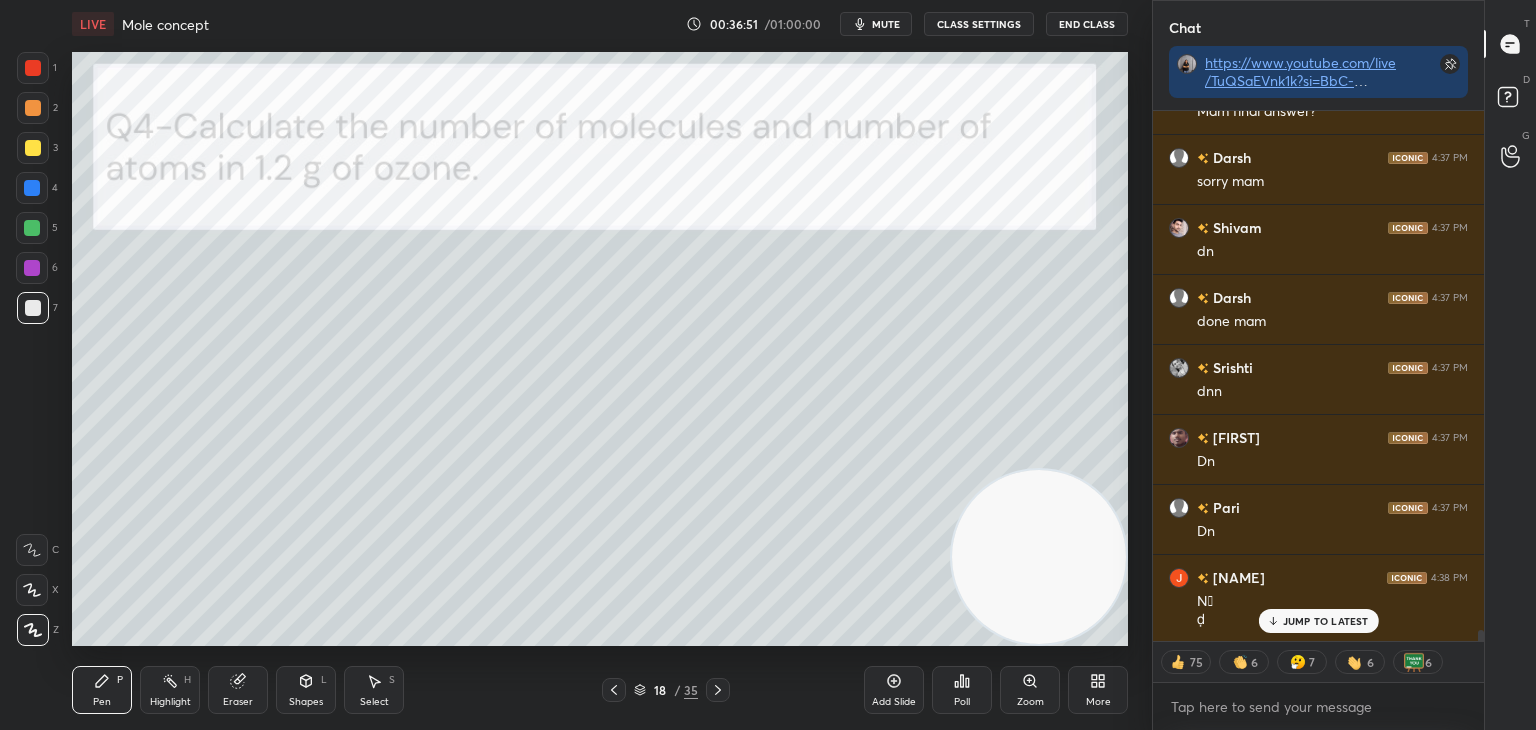 click on "Add Slide" at bounding box center (894, 702) 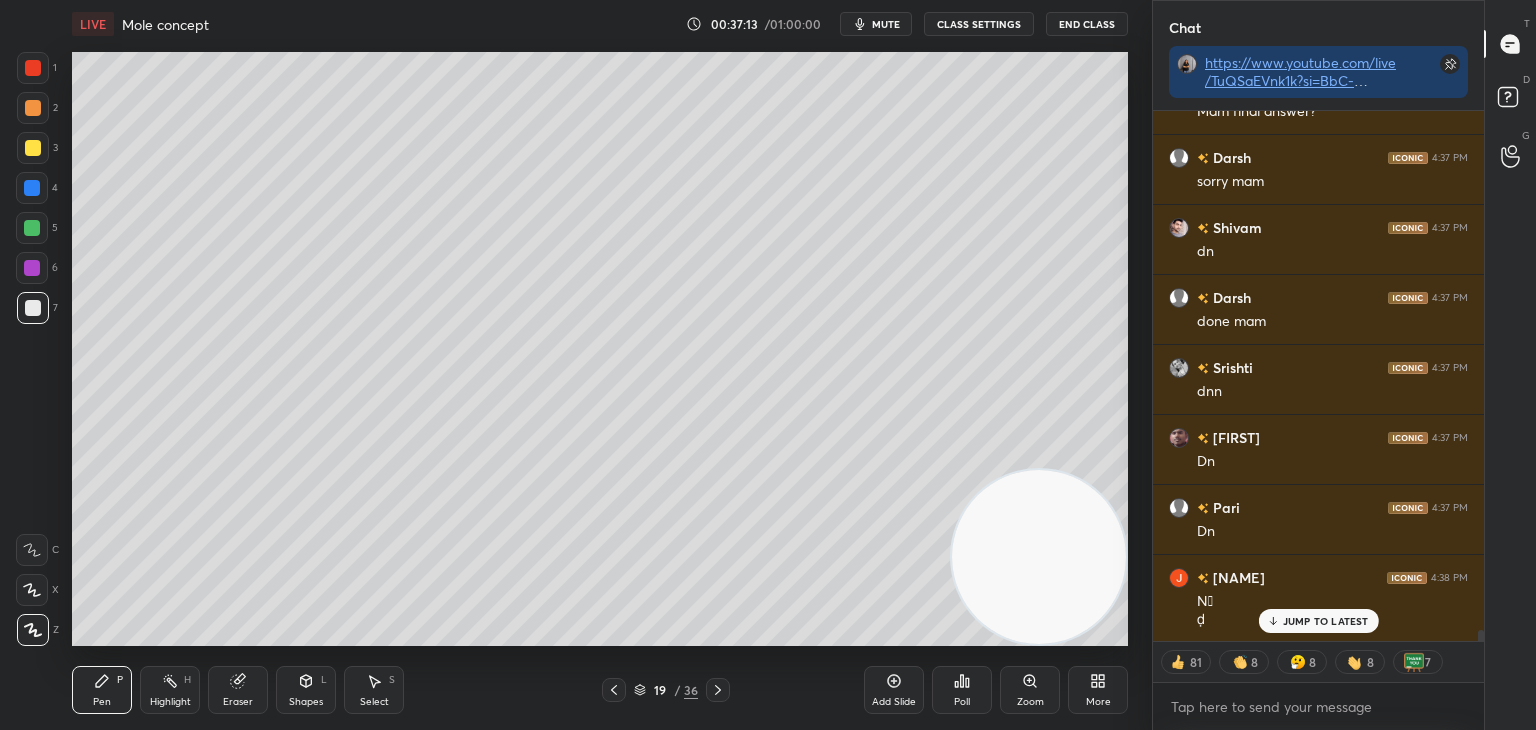 click on "JUMP TO LATEST" at bounding box center (1318, 621) 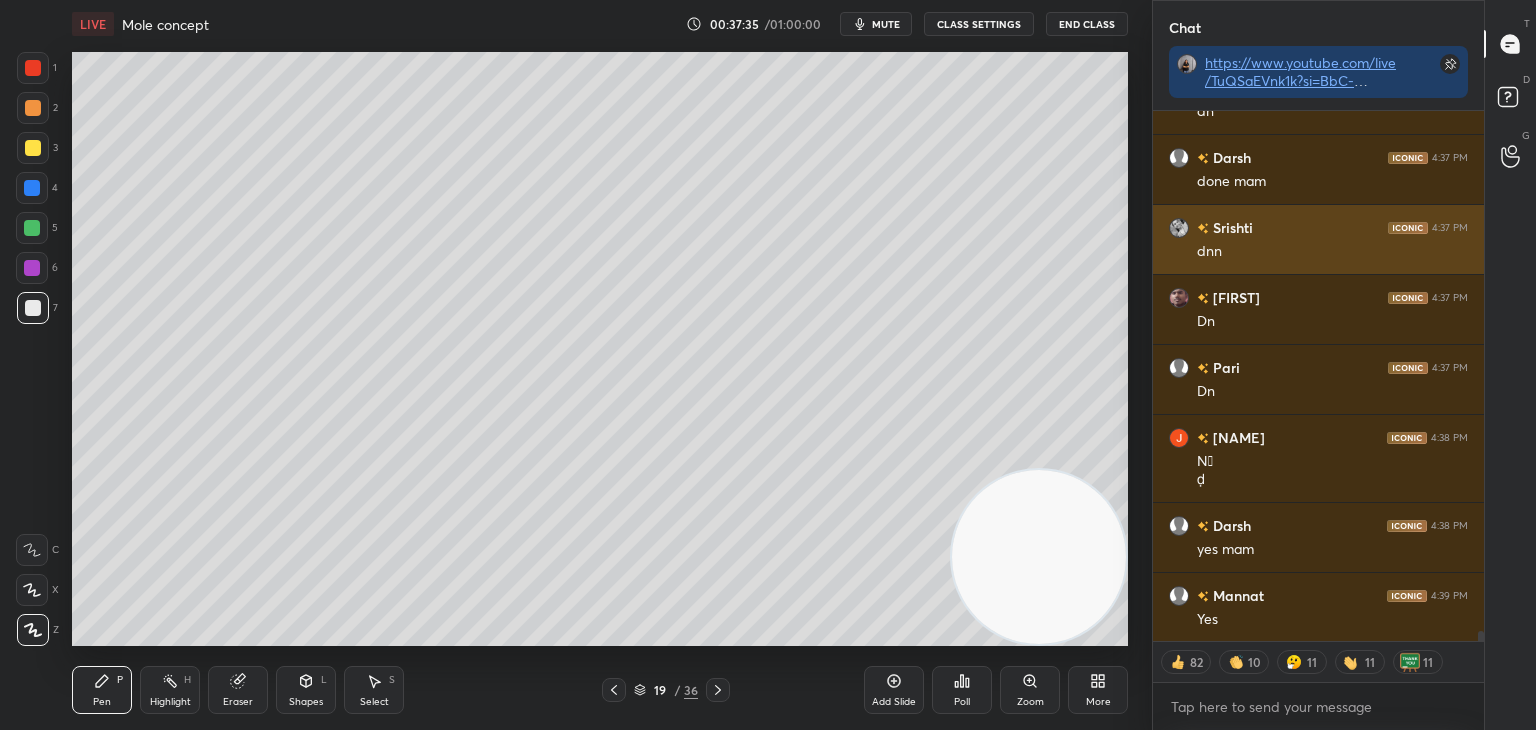 scroll, scrollTop: 26303, scrollLeft: 0, axis: vertical 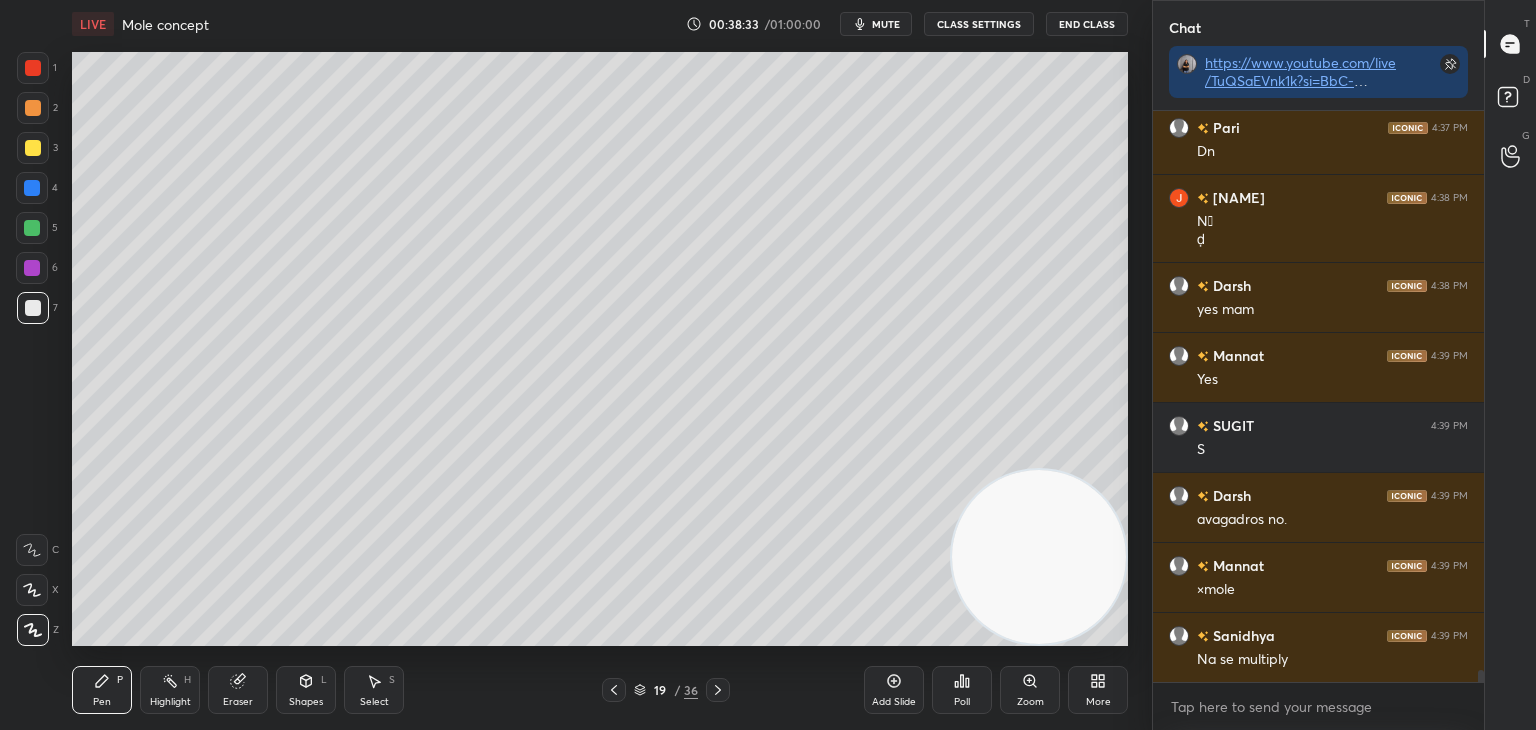 click 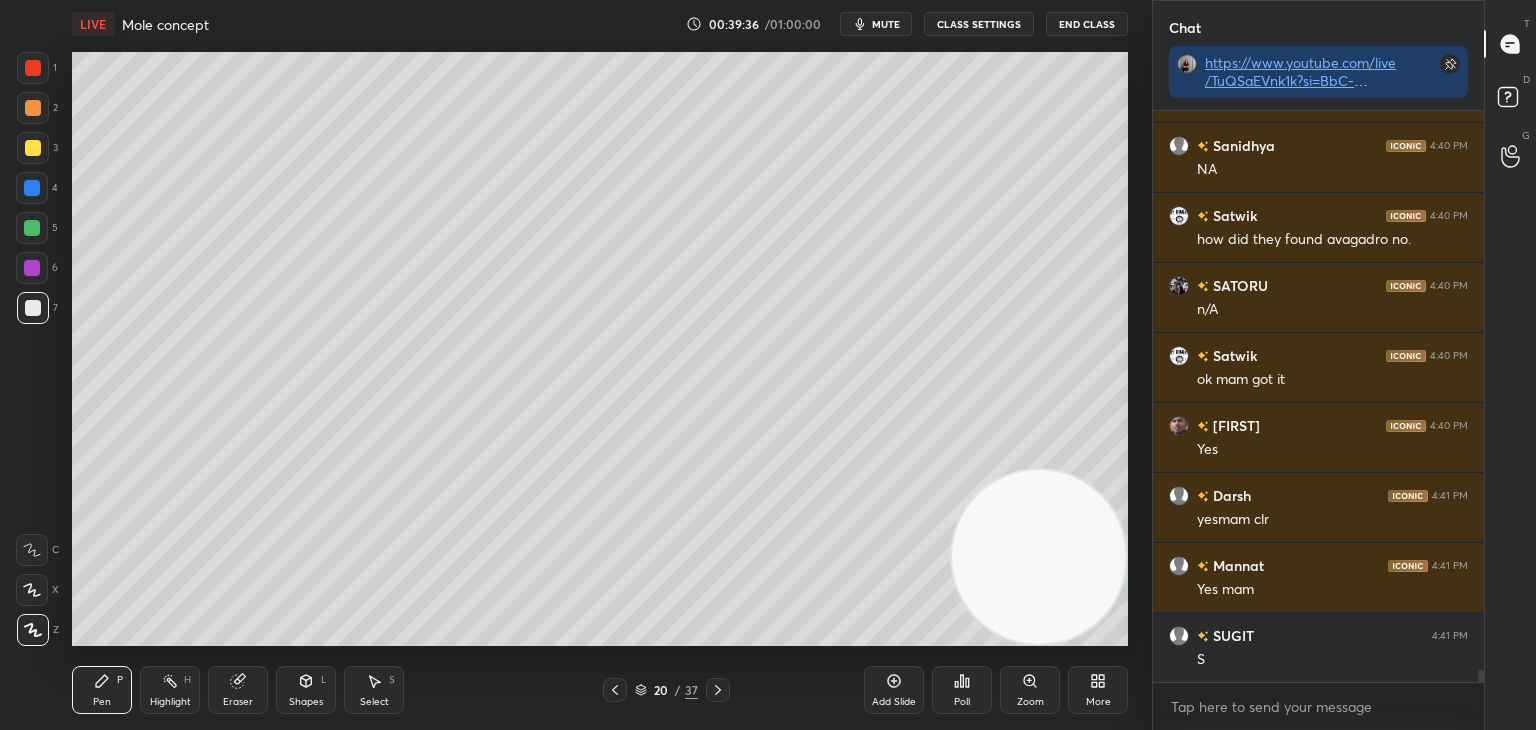 scroll, scrollTop: 27102, scrollLeft: 0, axis: vertical 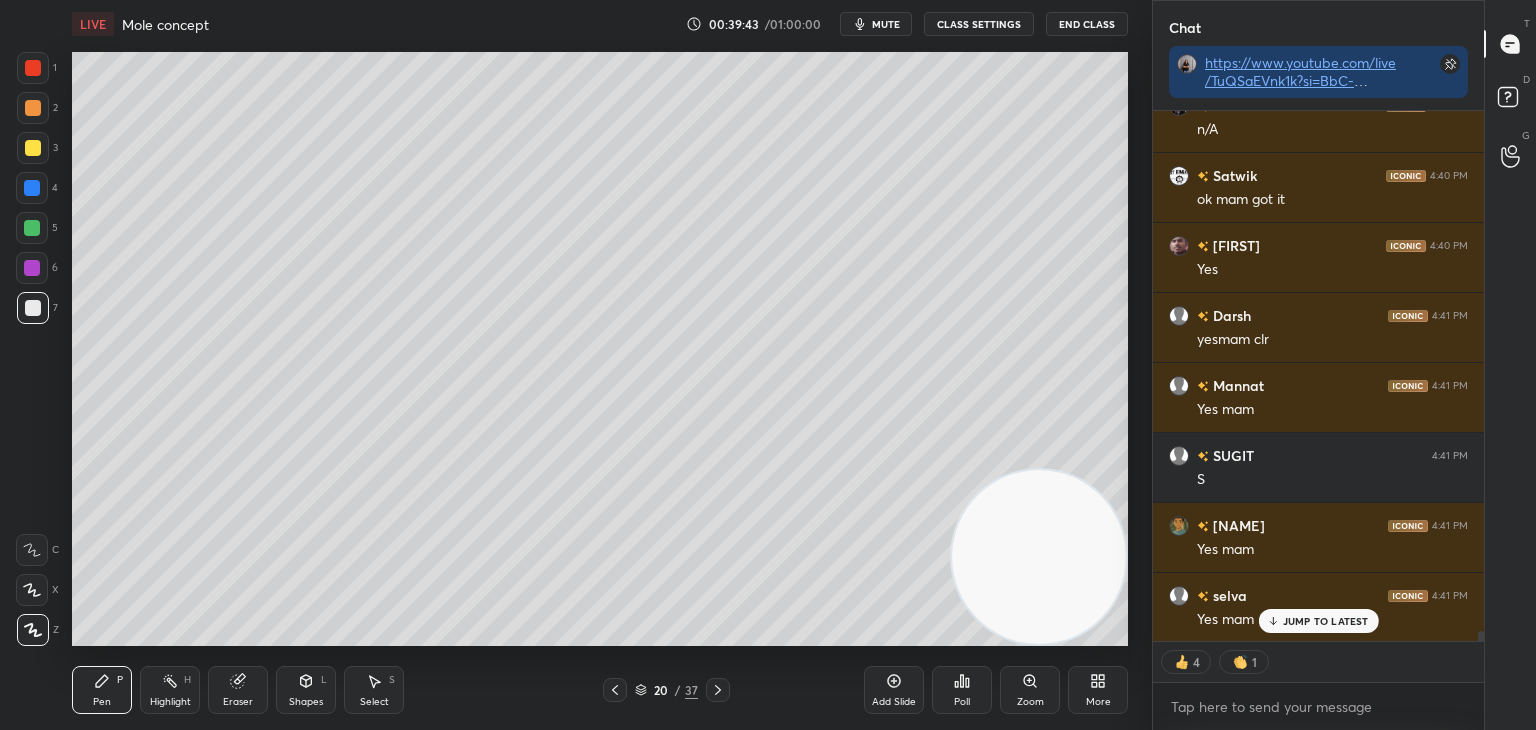 click on "JUMP TO LATEST" at bounding box center (1326, 621) 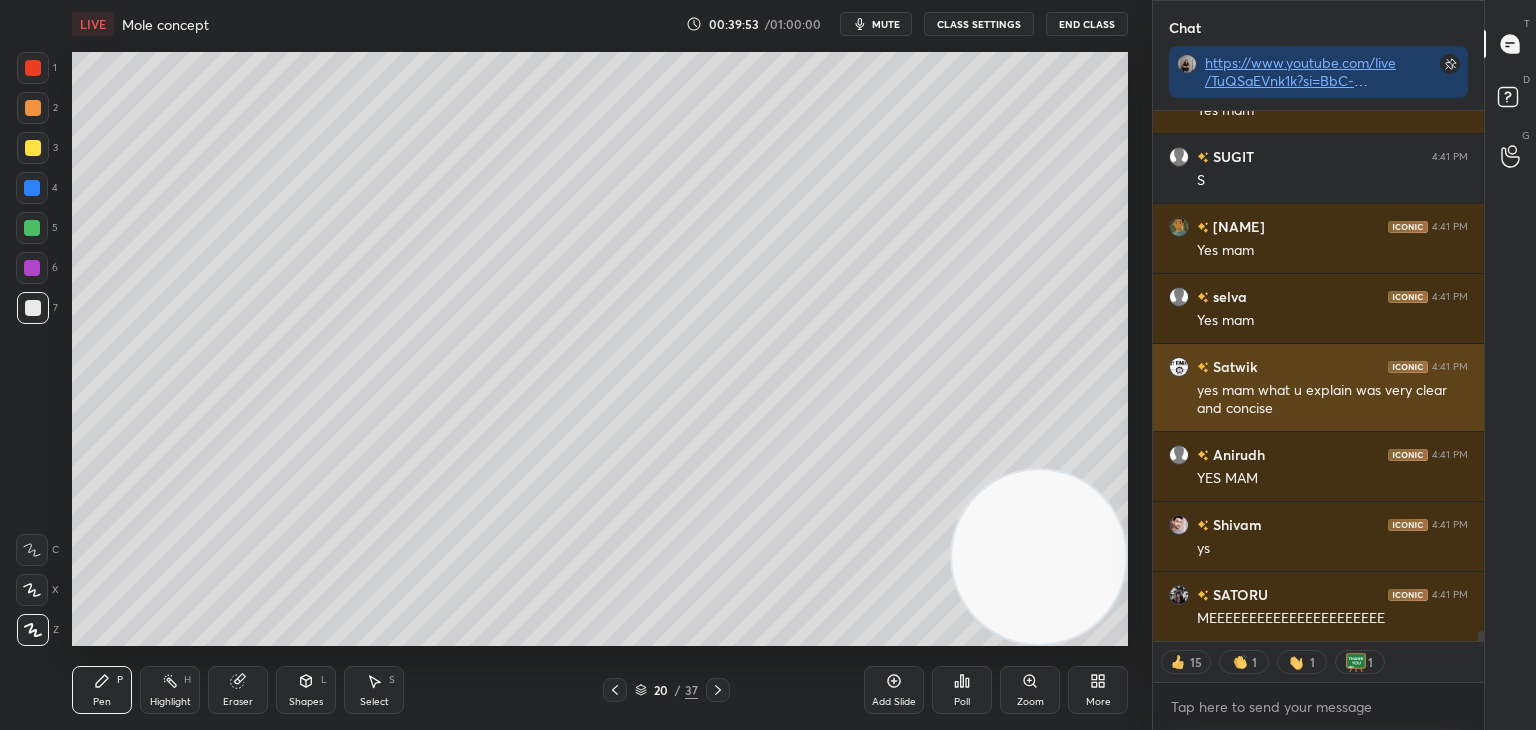 scroll, scrollTop: 27580, scrollLeft: 0, axis: vertical 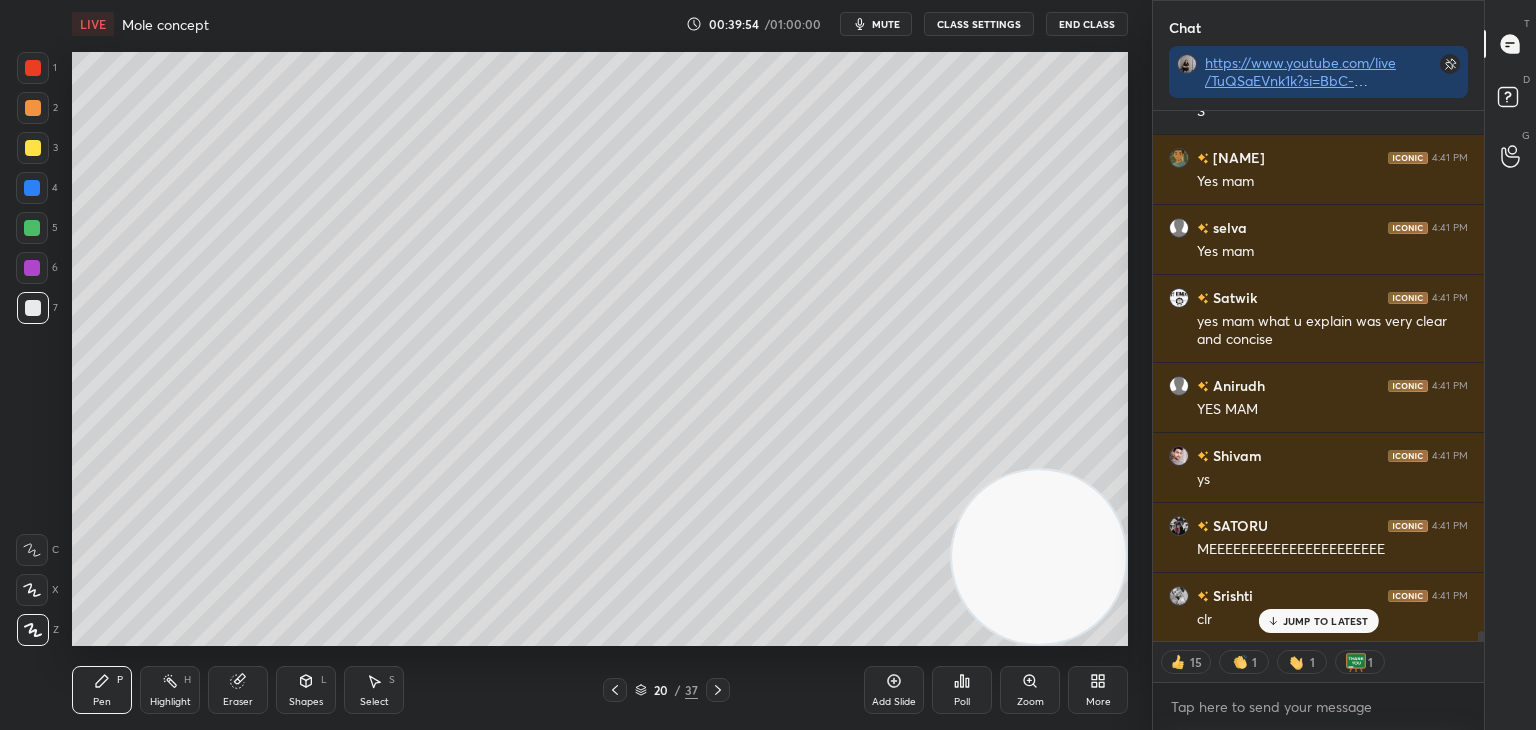 click 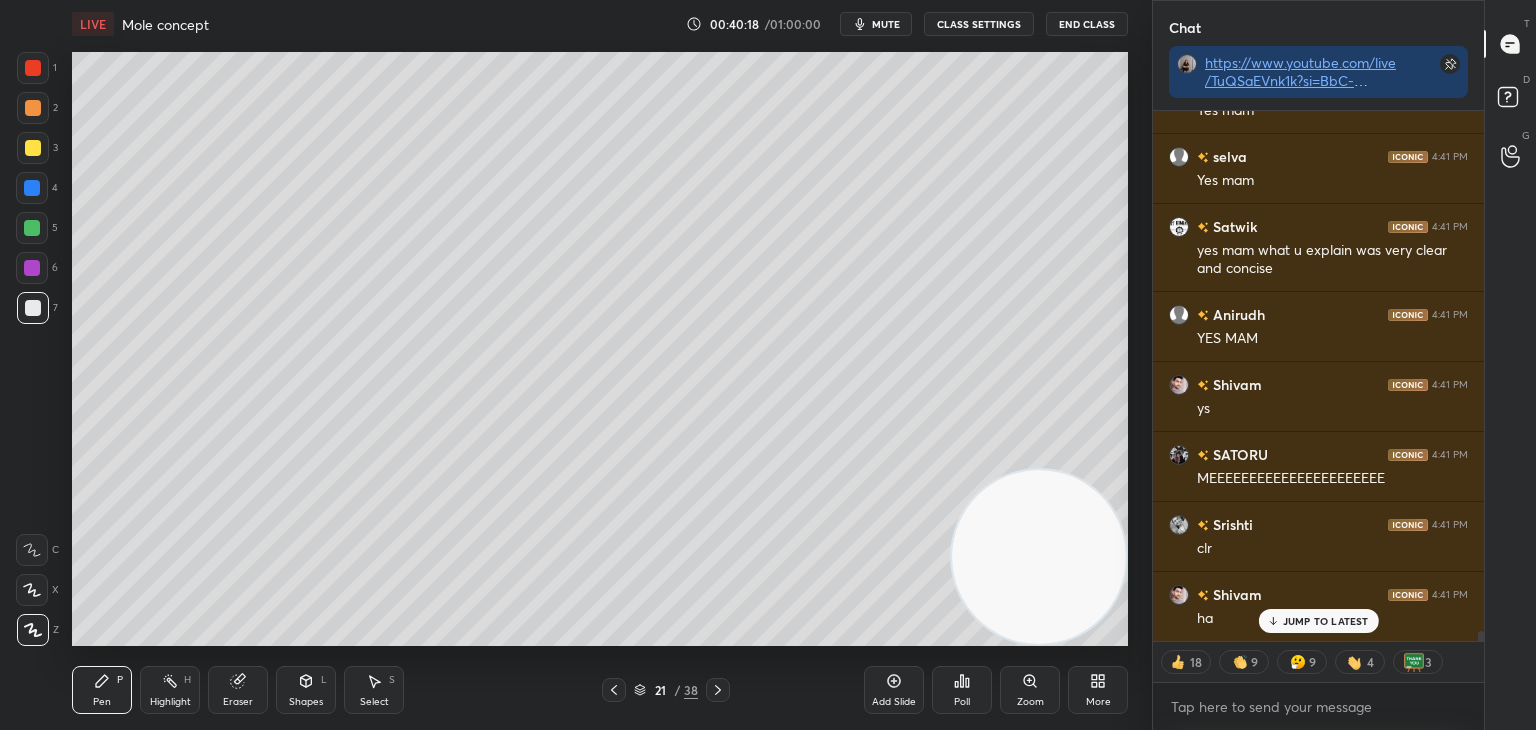 scroll, scrollTop: 27720, scrollLeft: 0, axis: vertical 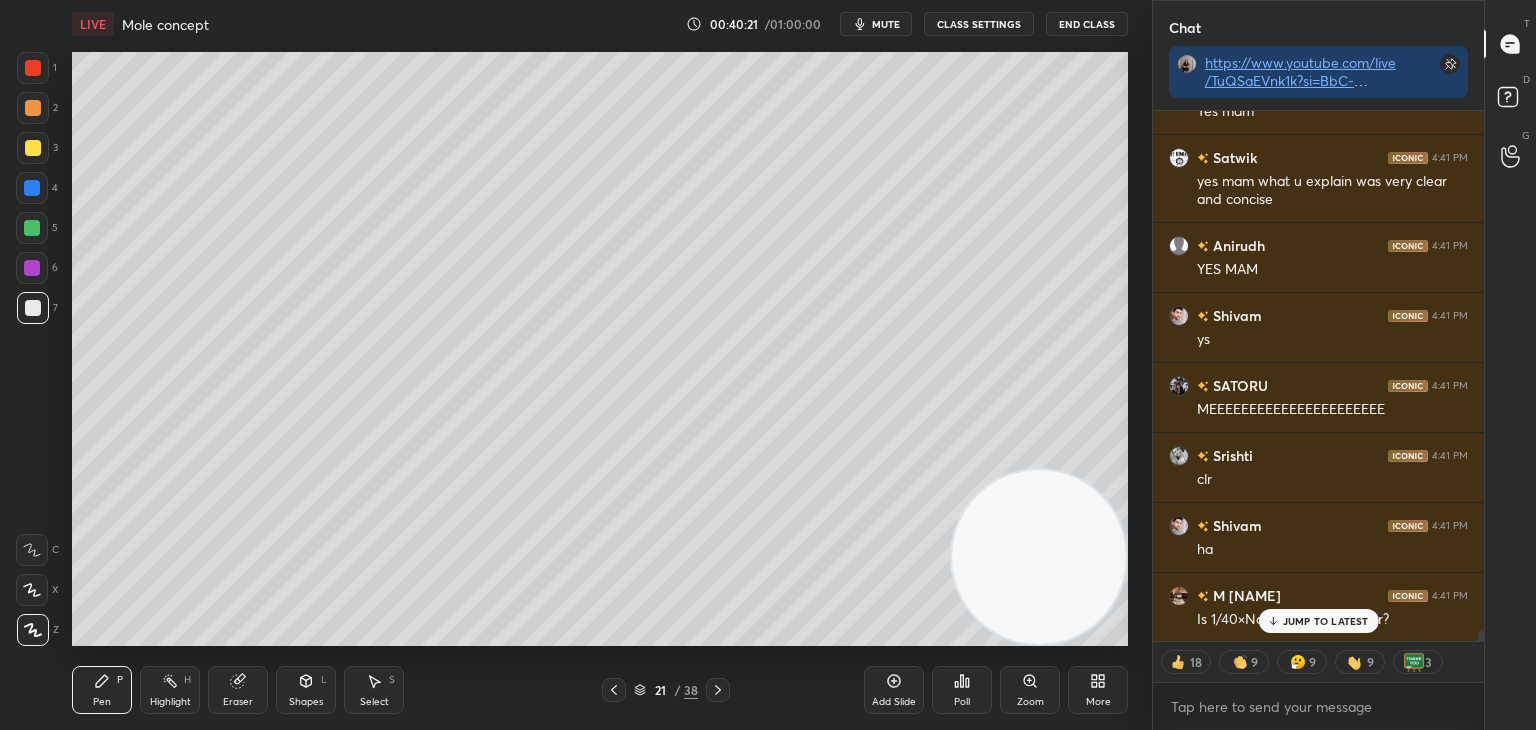 click on "JUMP TO LATEST" at bounding box center [1326, 621] 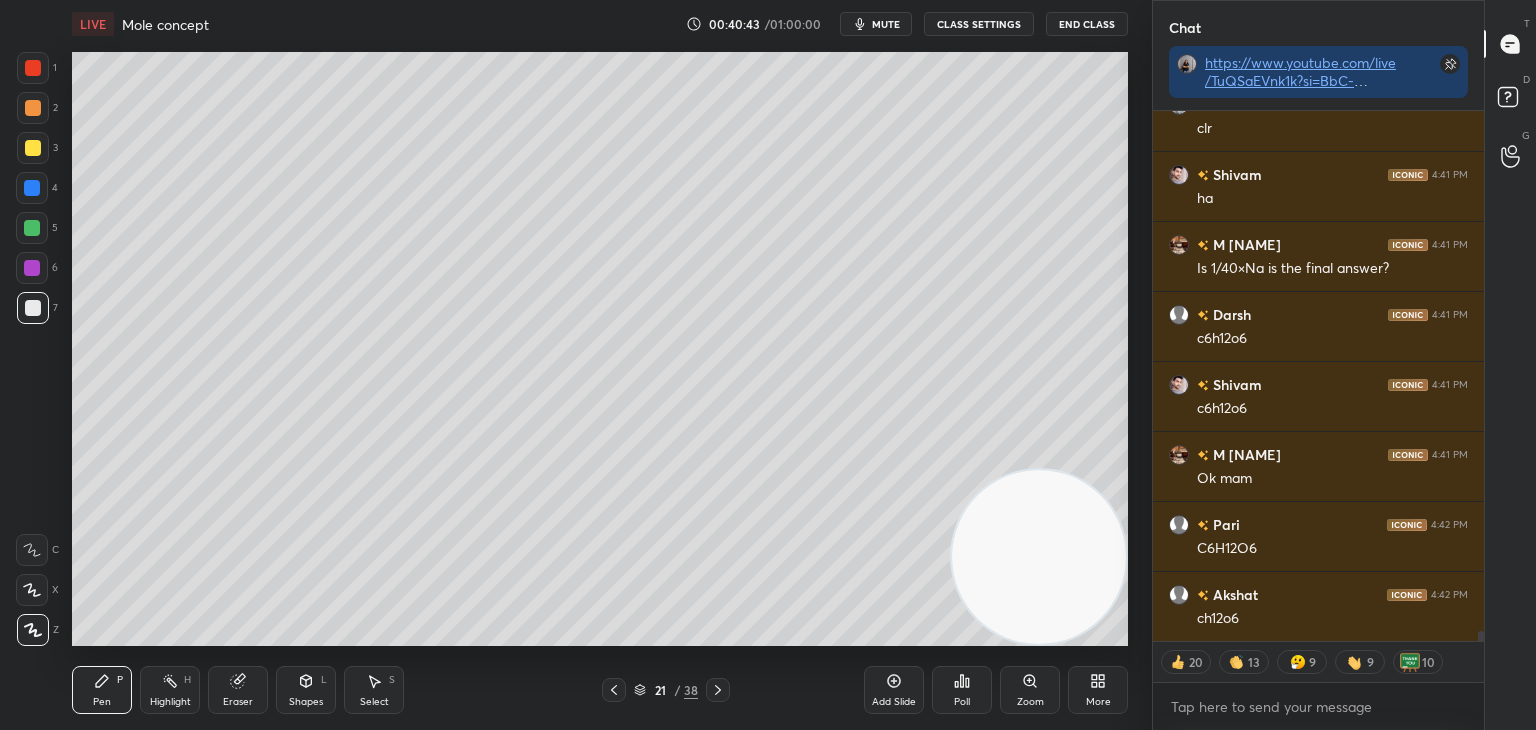 scroll, scrollTop: 28140, scrollLeft: 0, axis: vertical 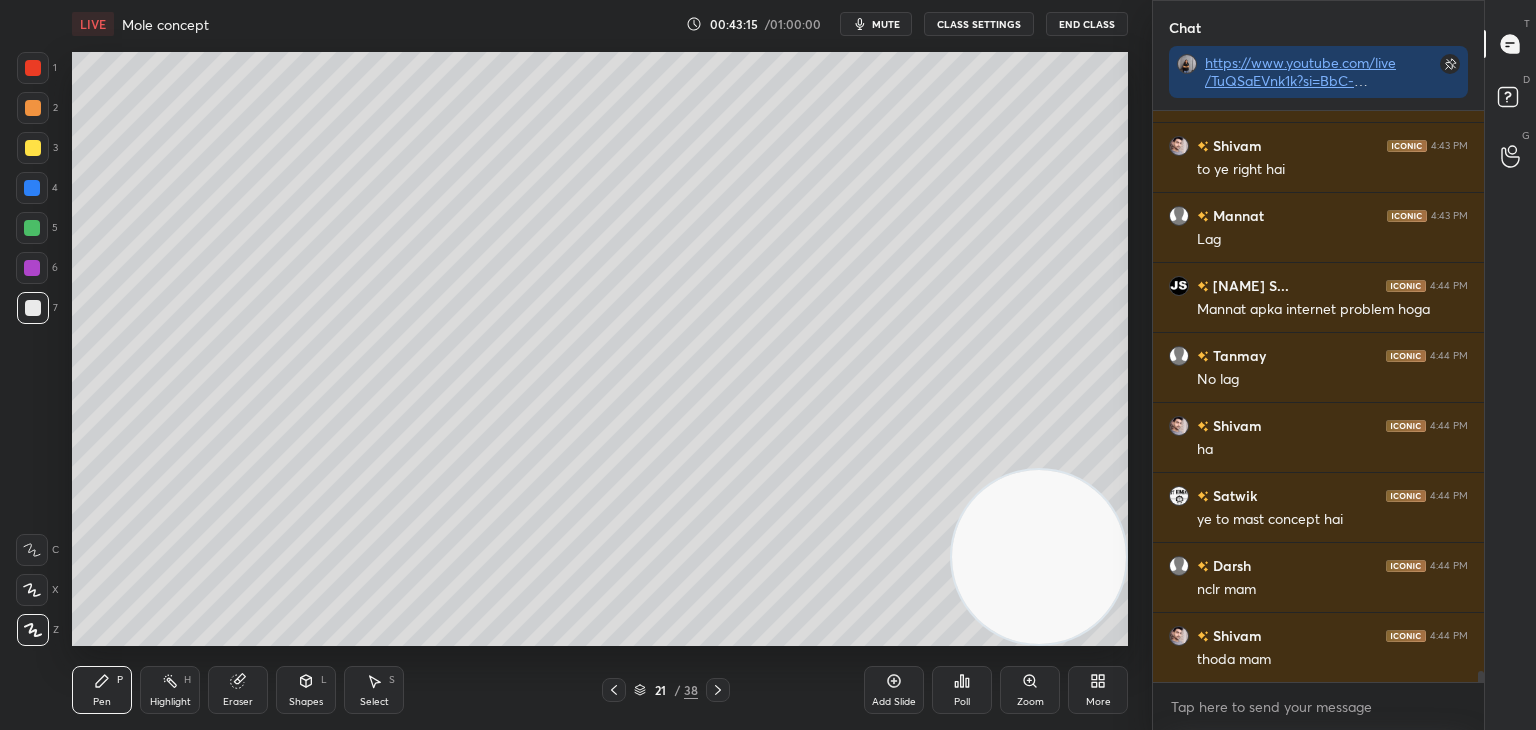click on "Add Slide" at bounding box center [894, 690] 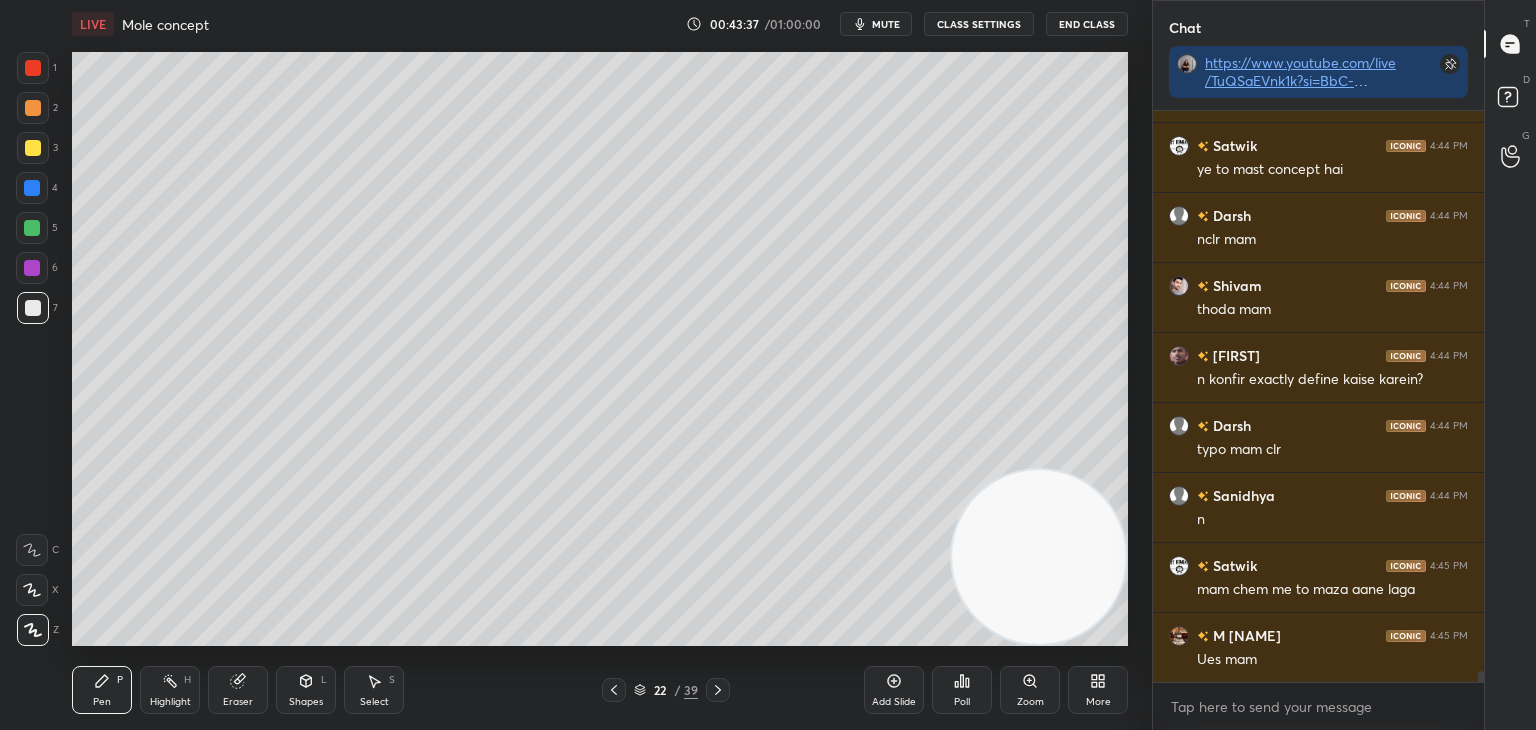 scroll, scrollTop: 30568, scrollLeft: 0, axis: vertical 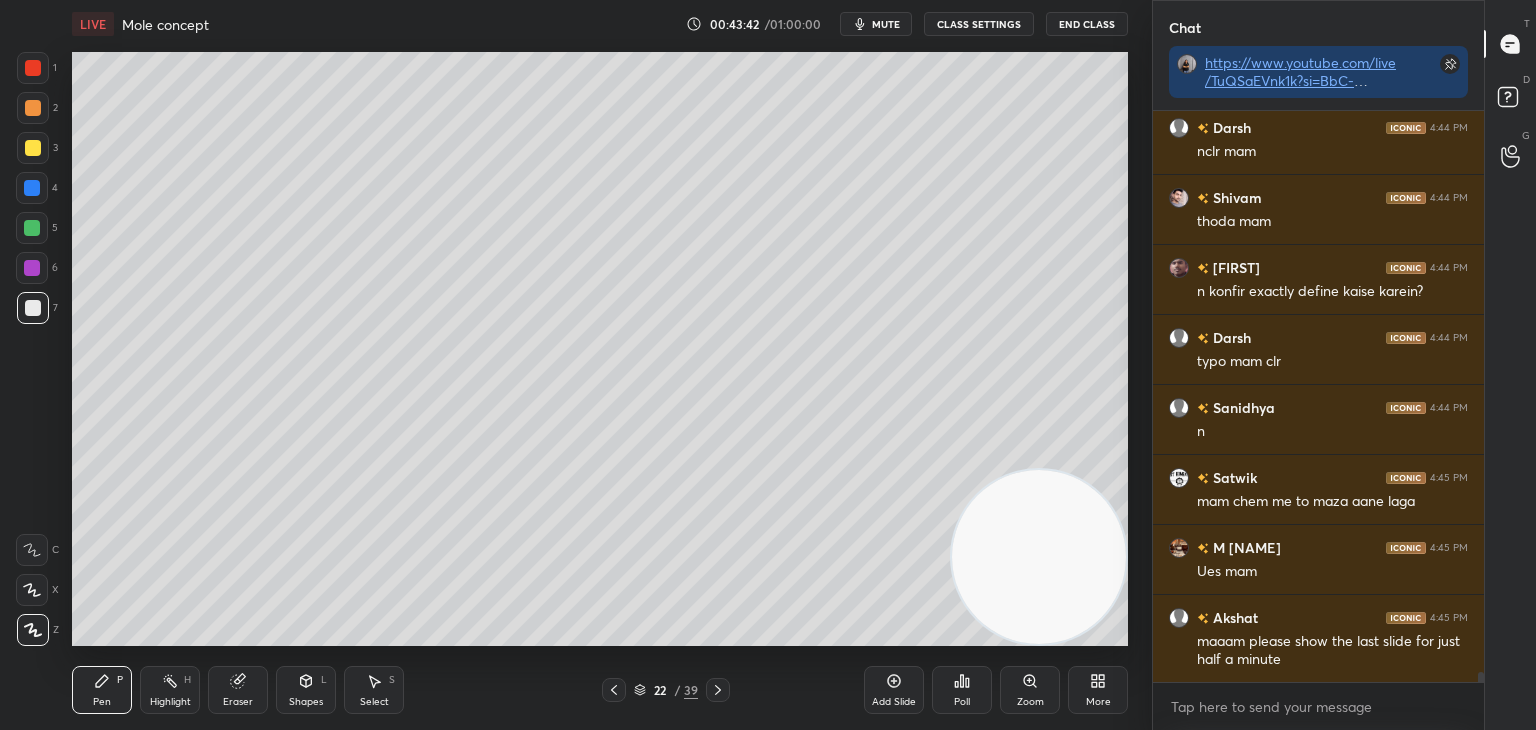 click 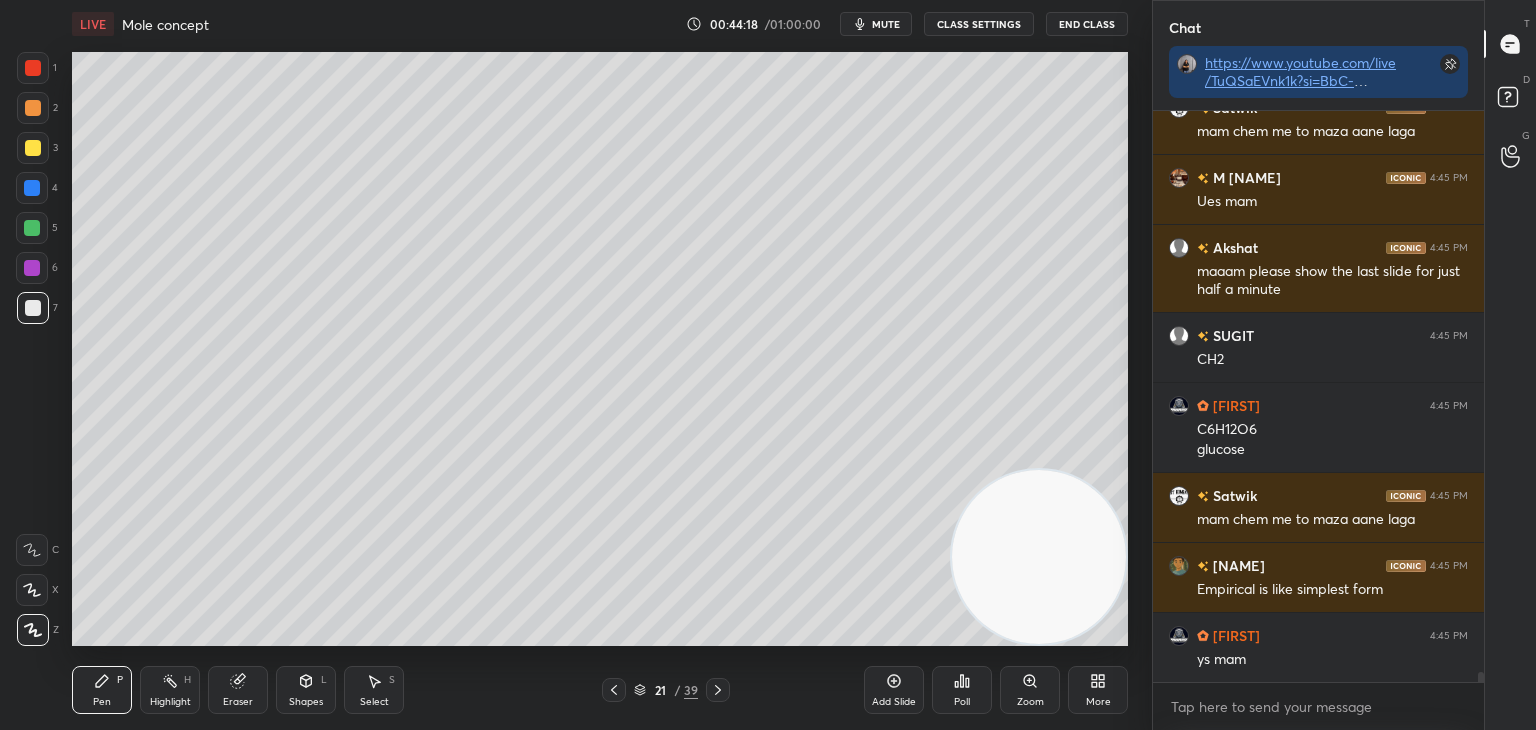 scroll, scrollTop: 31008, scrollLeft: 0, axis: vertical 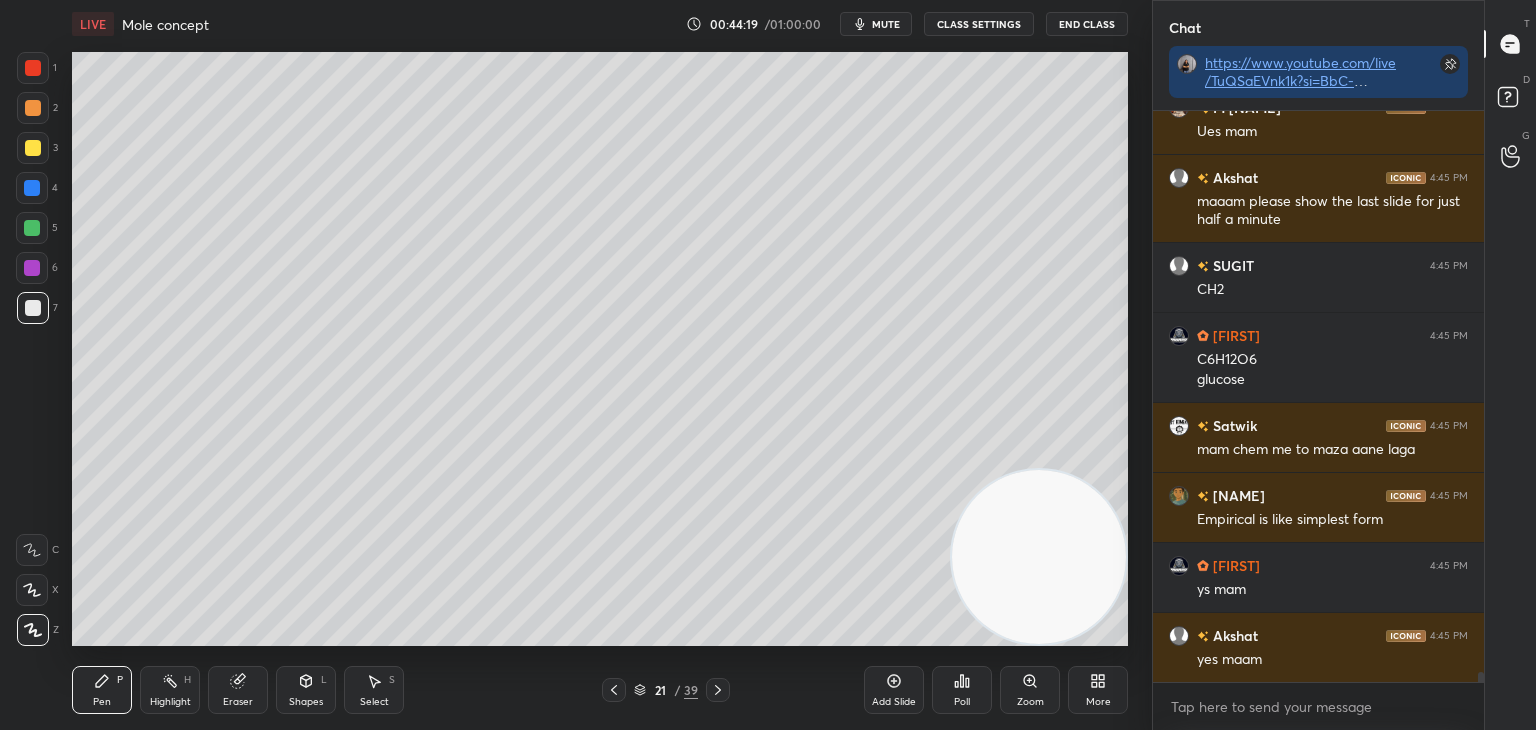 click 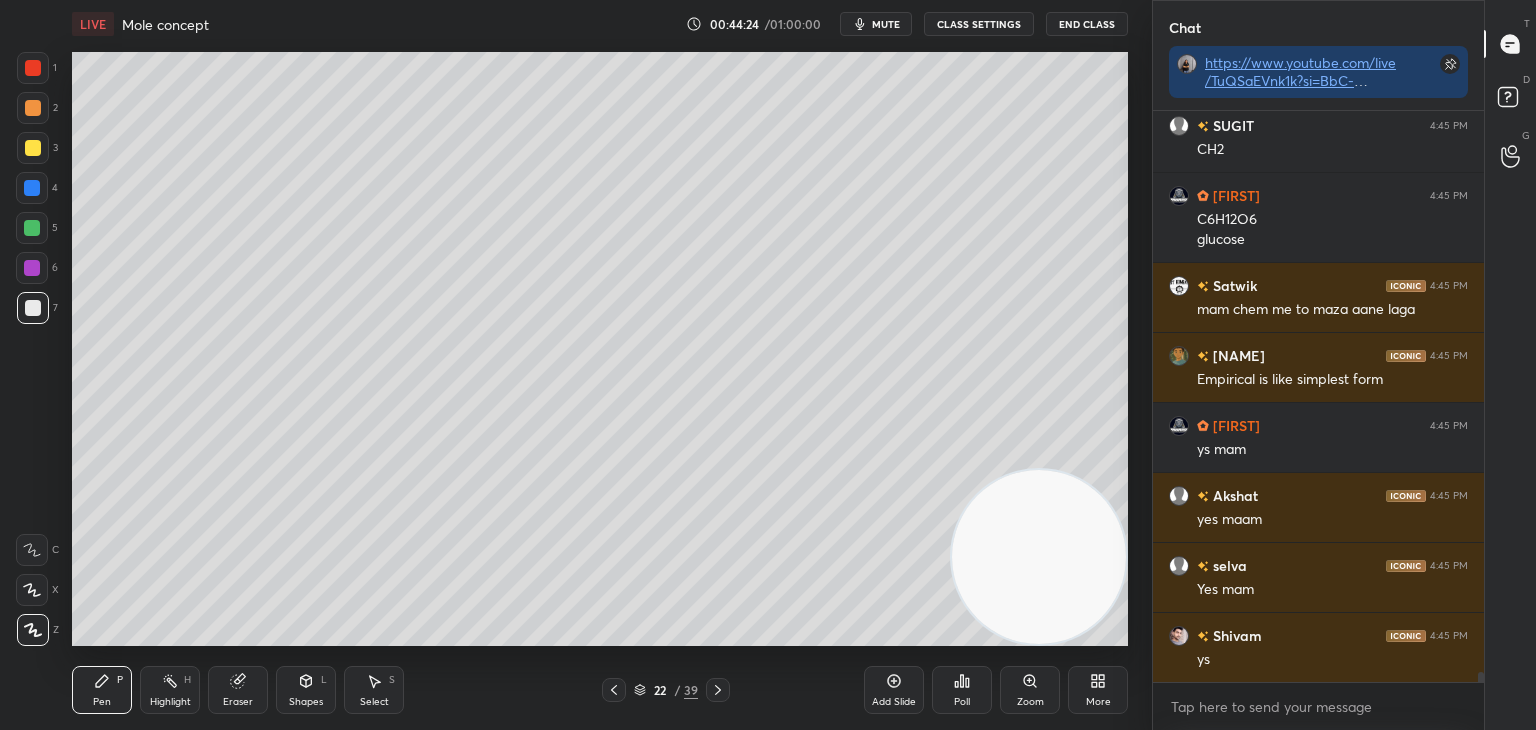 scroll, scrollTop: 31218, scrollLeft: 0, axis: vertical 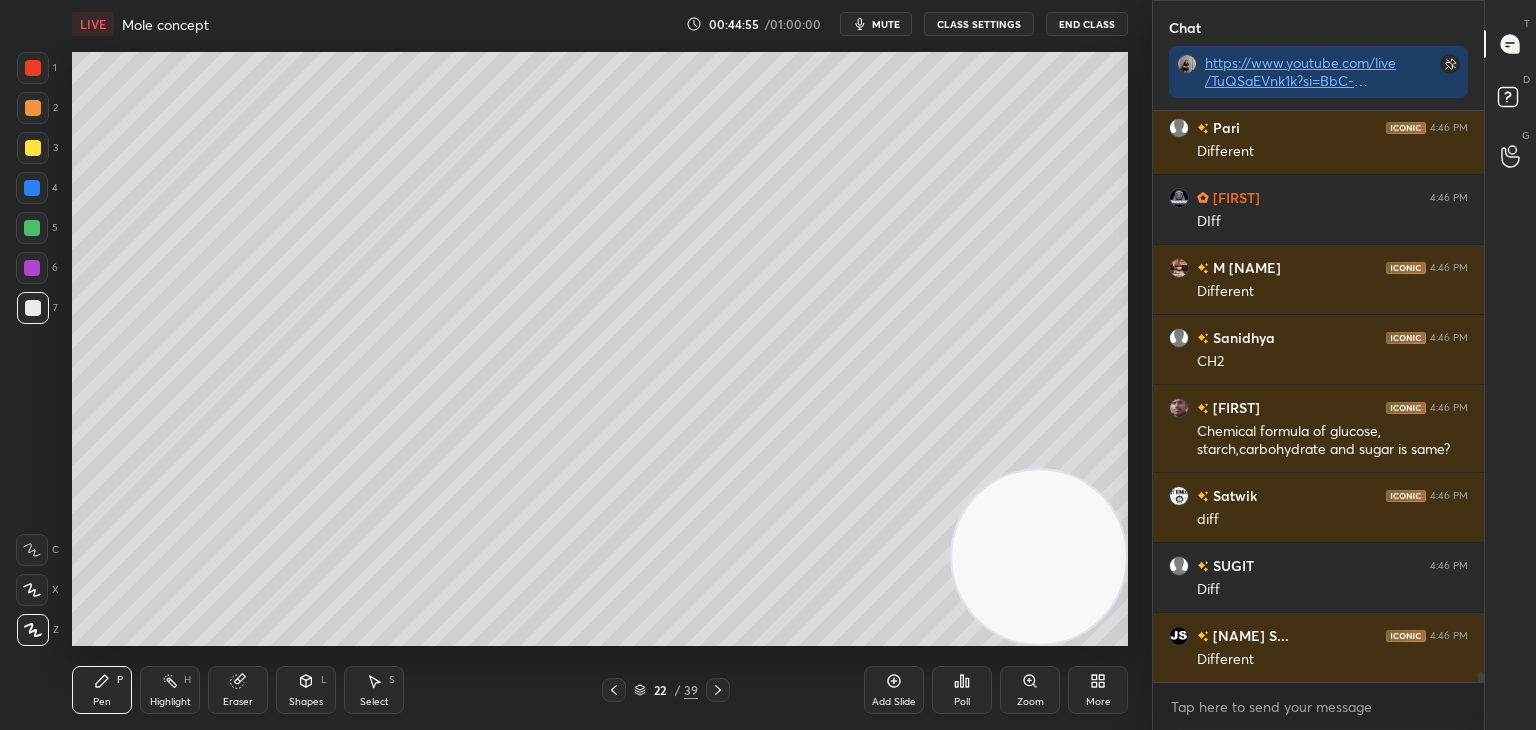 click on "mute" at bounding box center [876, 24] 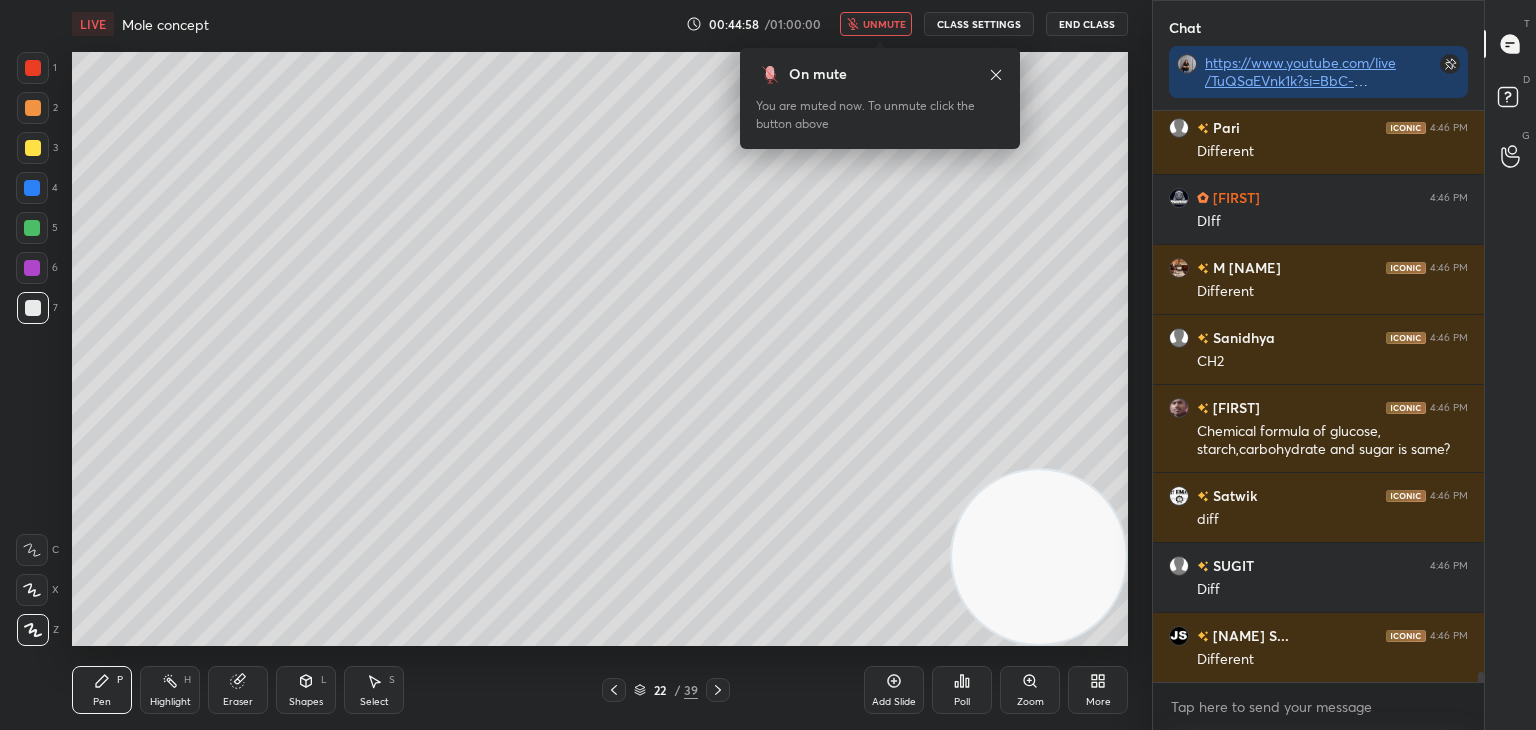 scroll, scrollTop: 32286, scrollLeft: 0, axis: vertical 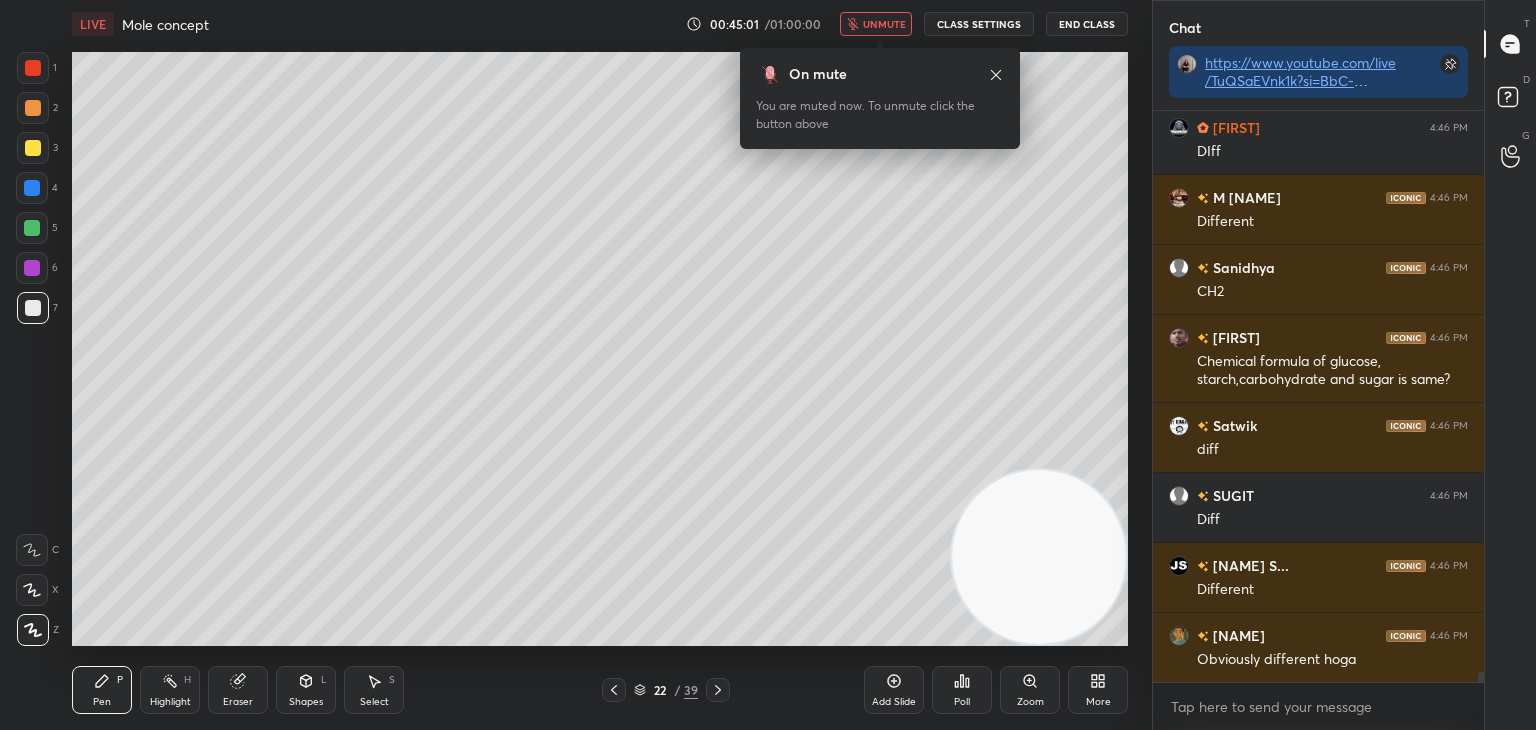 click 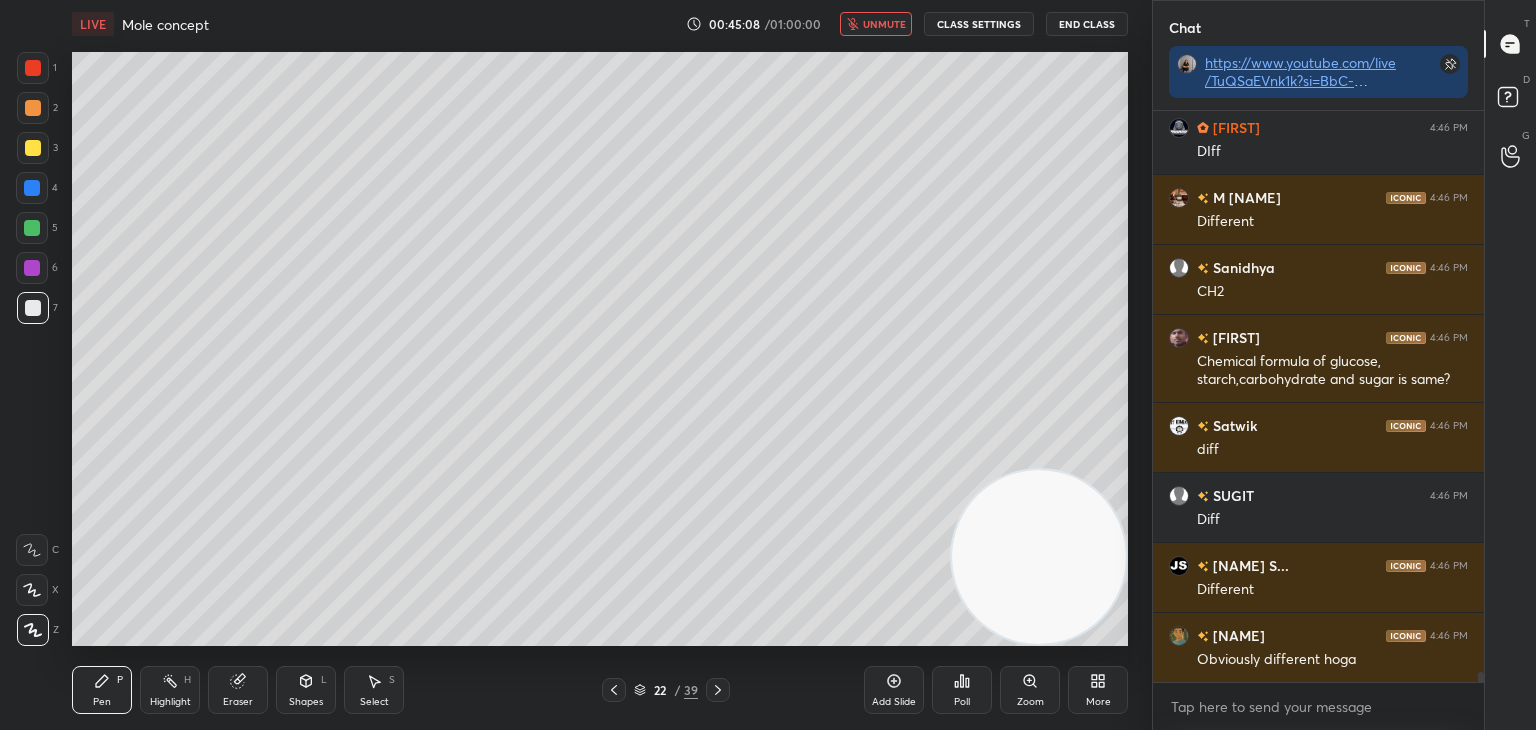 scroll, scrollTop: 32356, scrollLeft: 0, axis: vertical 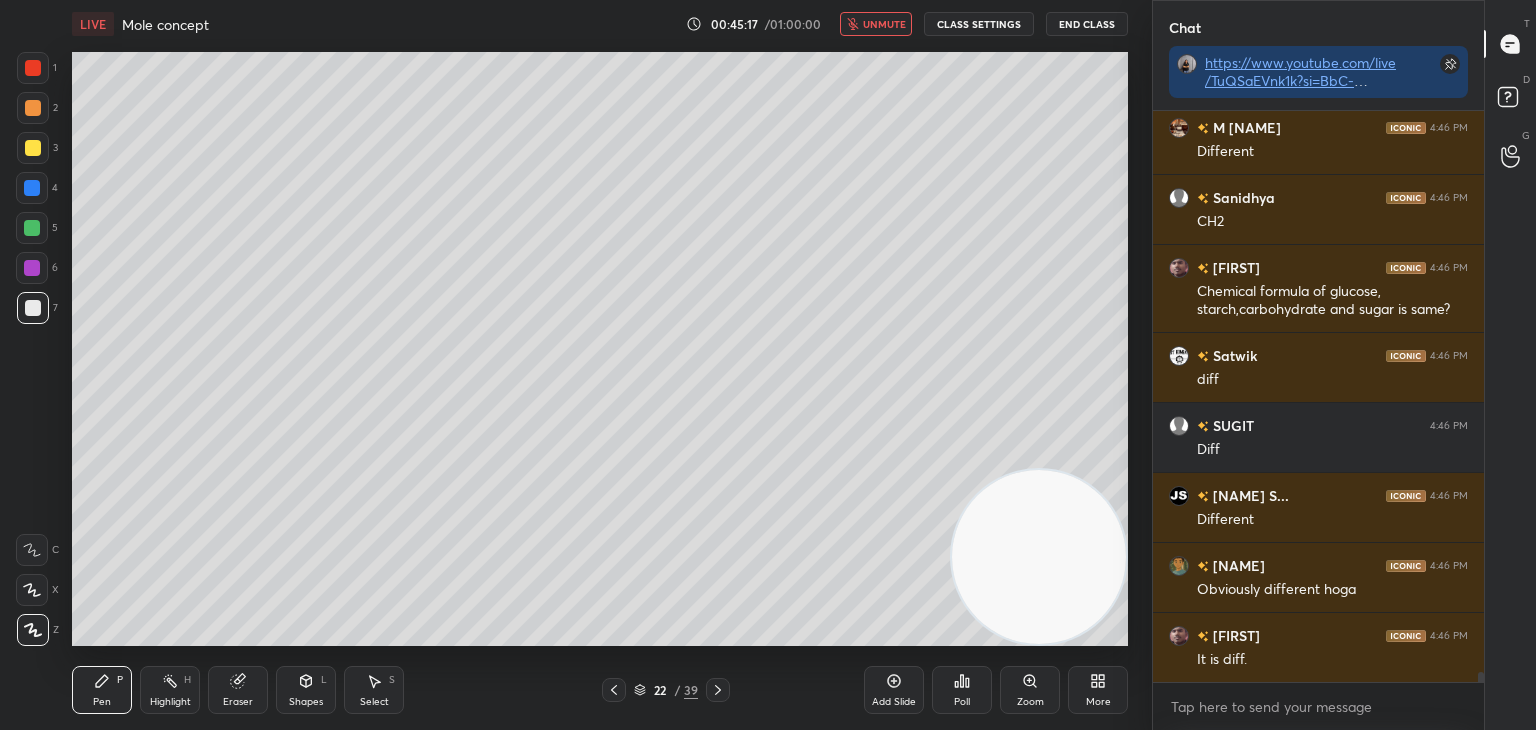 click on "unmute" at bounding box center (876, 24) 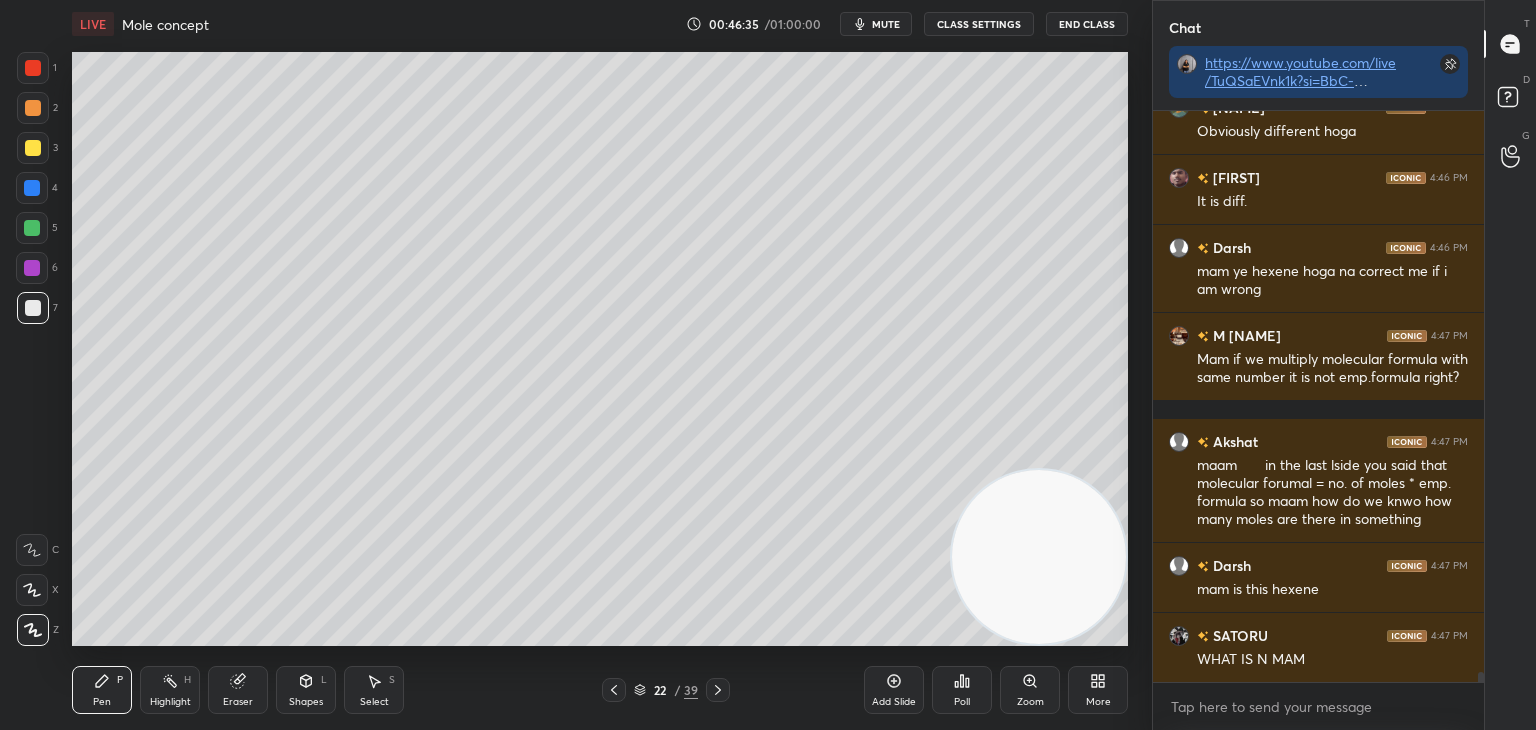 scroll, scrollTop: 32884, scrollLeft: 0, axis: vertical 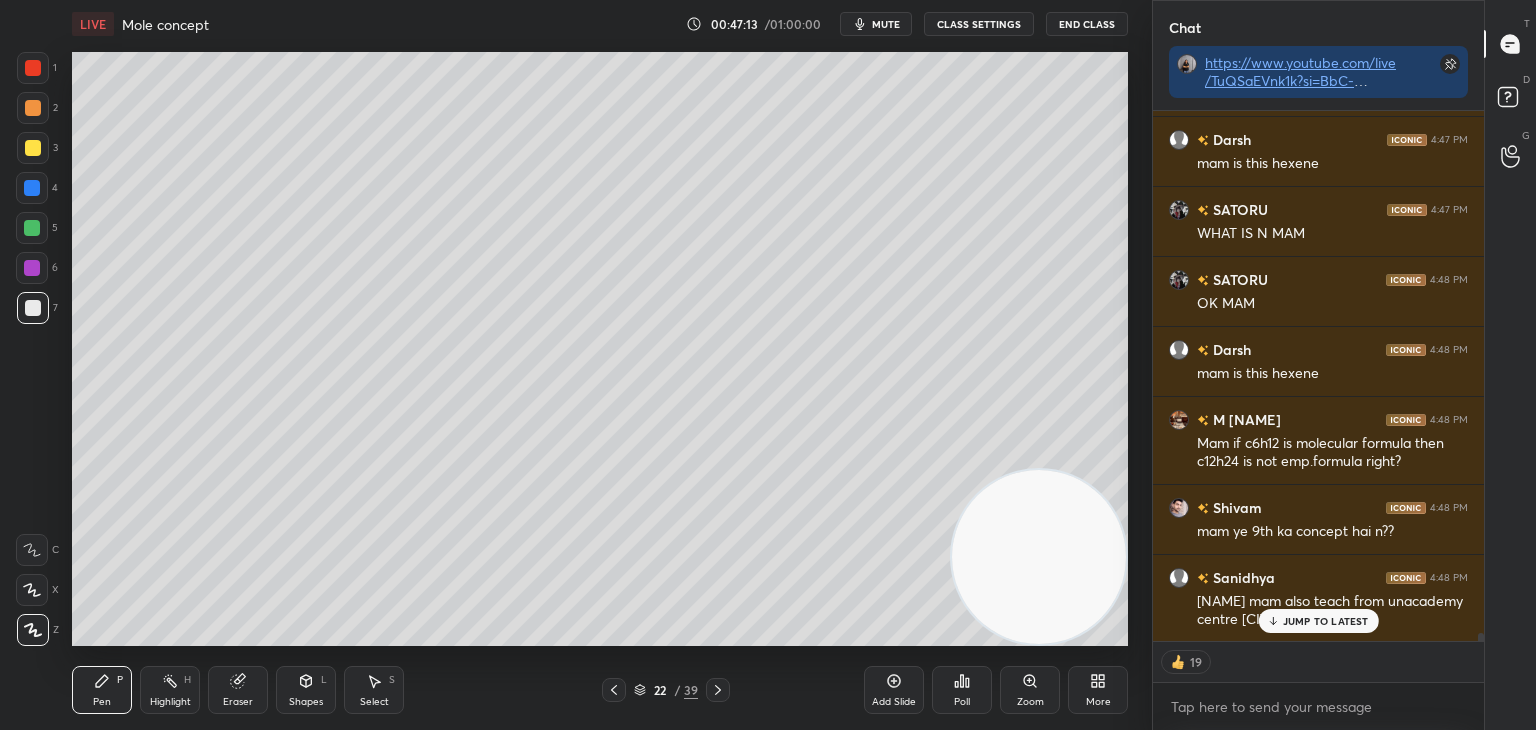 click 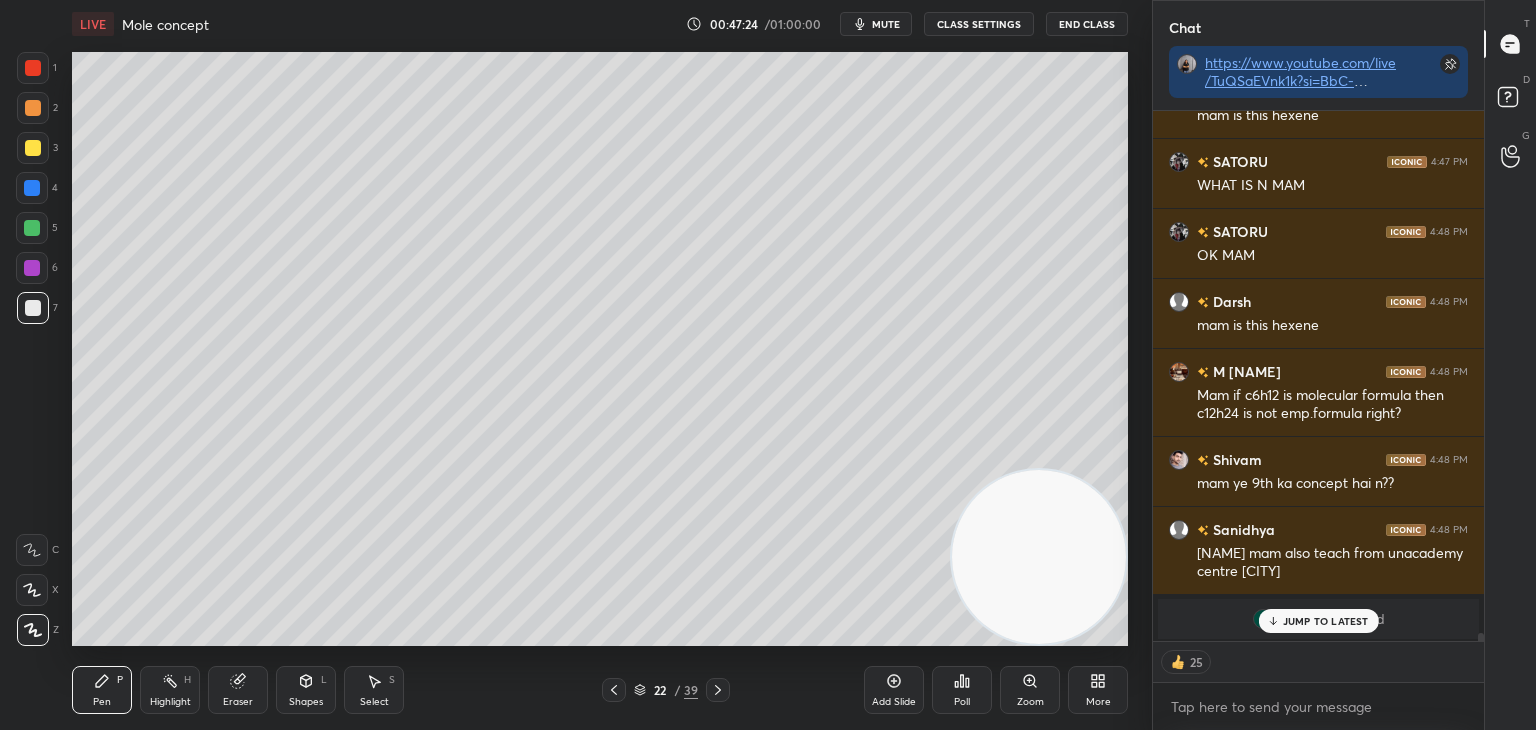 scroll, scrollTop: 31088, scrollLeft: 0, axis: vertical 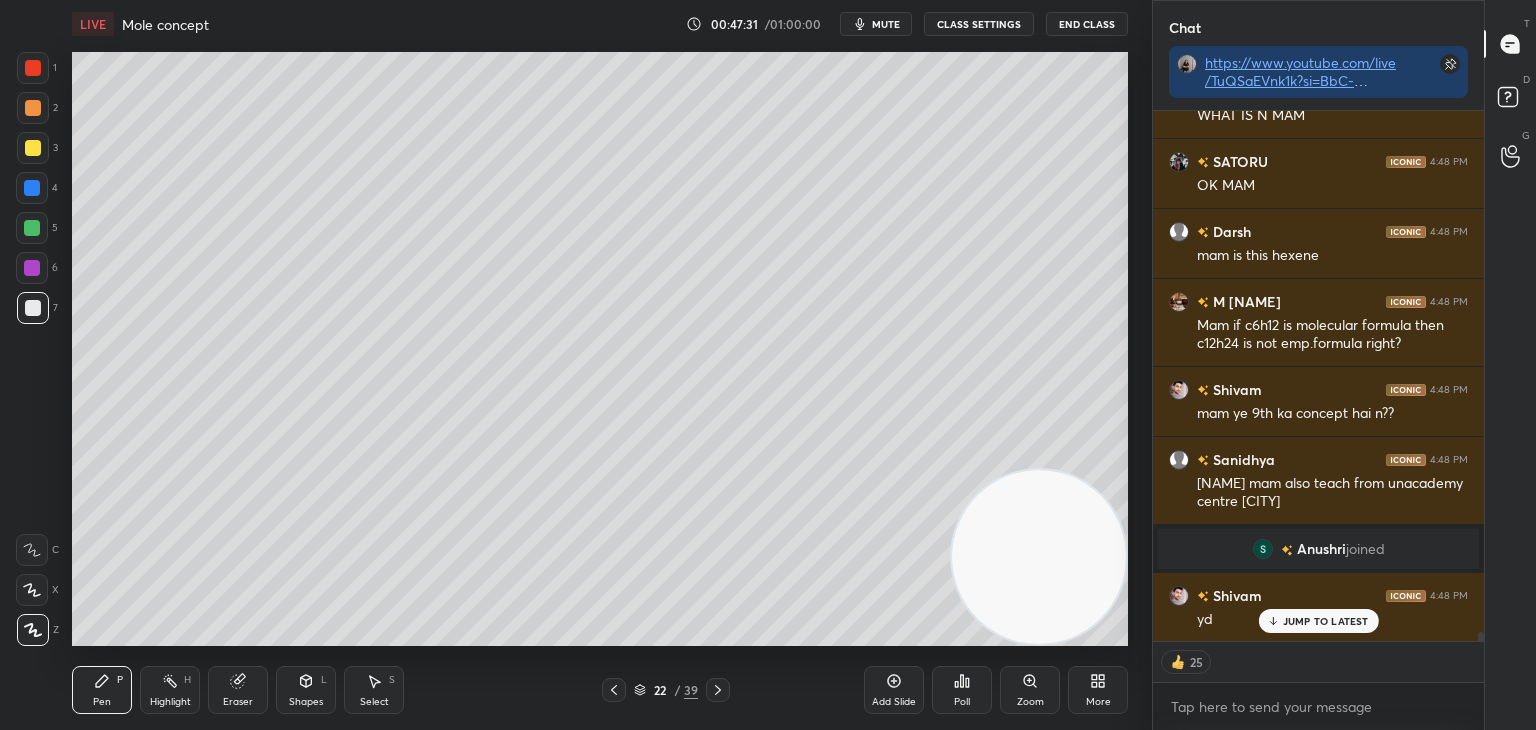 click on "JUMP TO LATEST" at bounding box center (1318, 621) 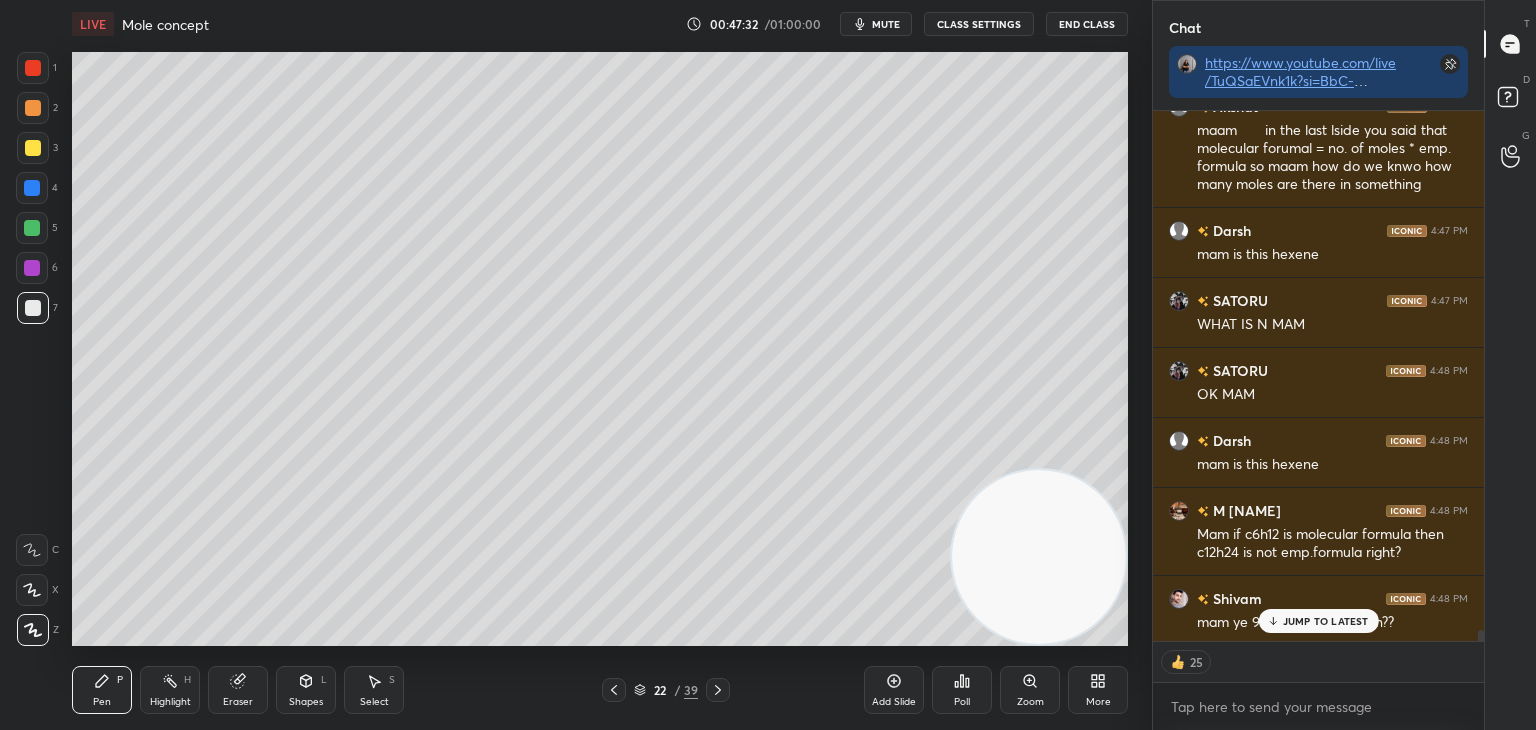 scroll, scrollTop: 30896, scrollLeft: 0, axis: vertical 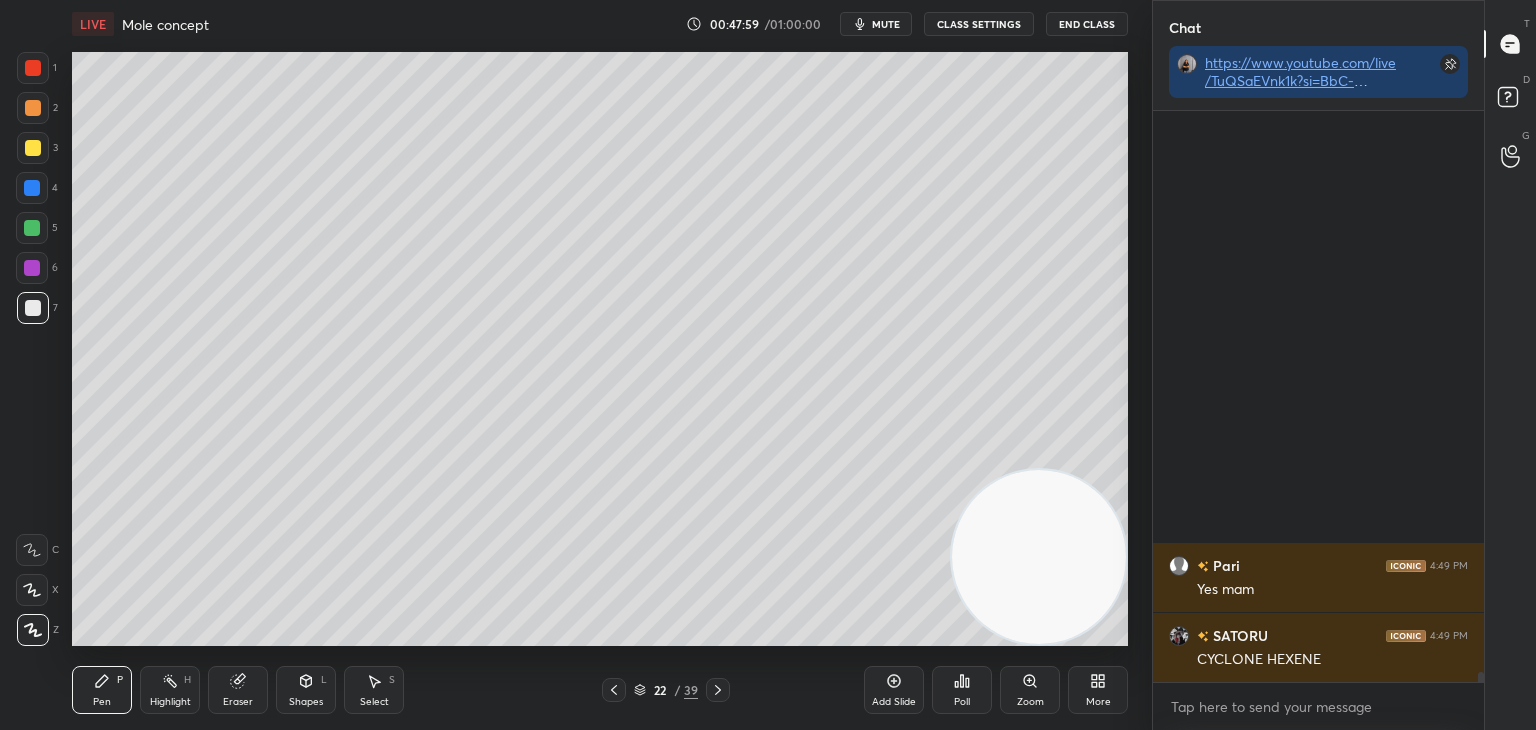 click on "Add Slide" at bounding box center (894, 690) 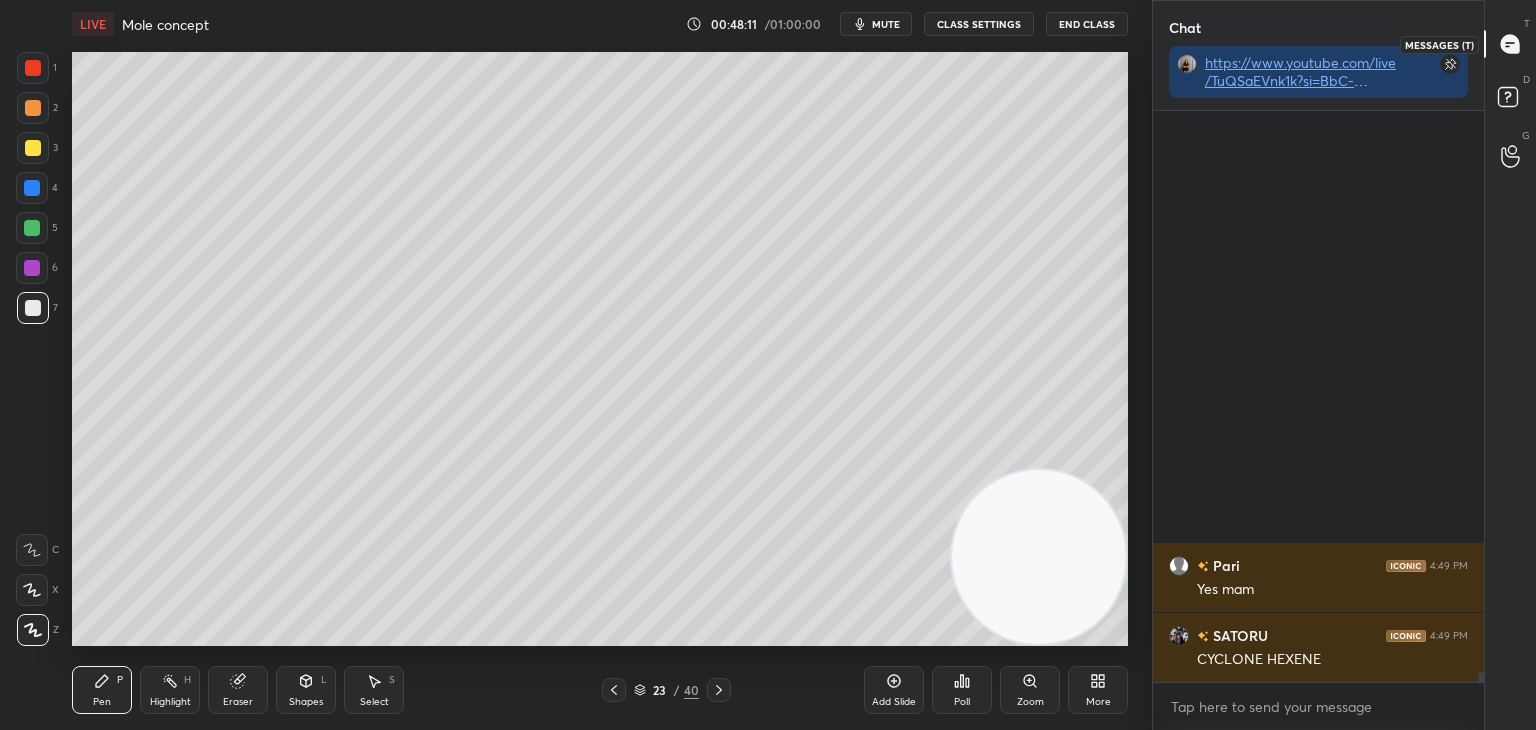 click 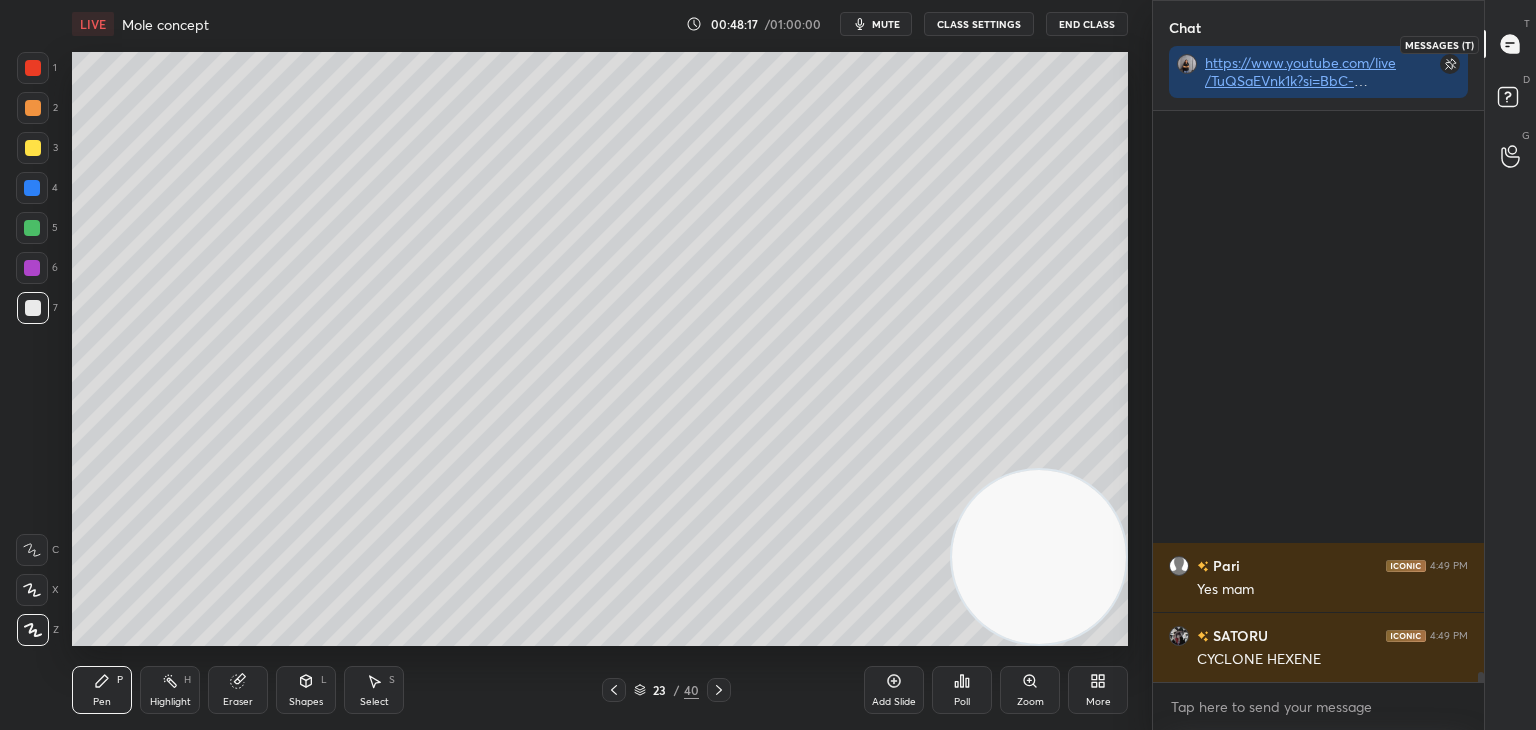click 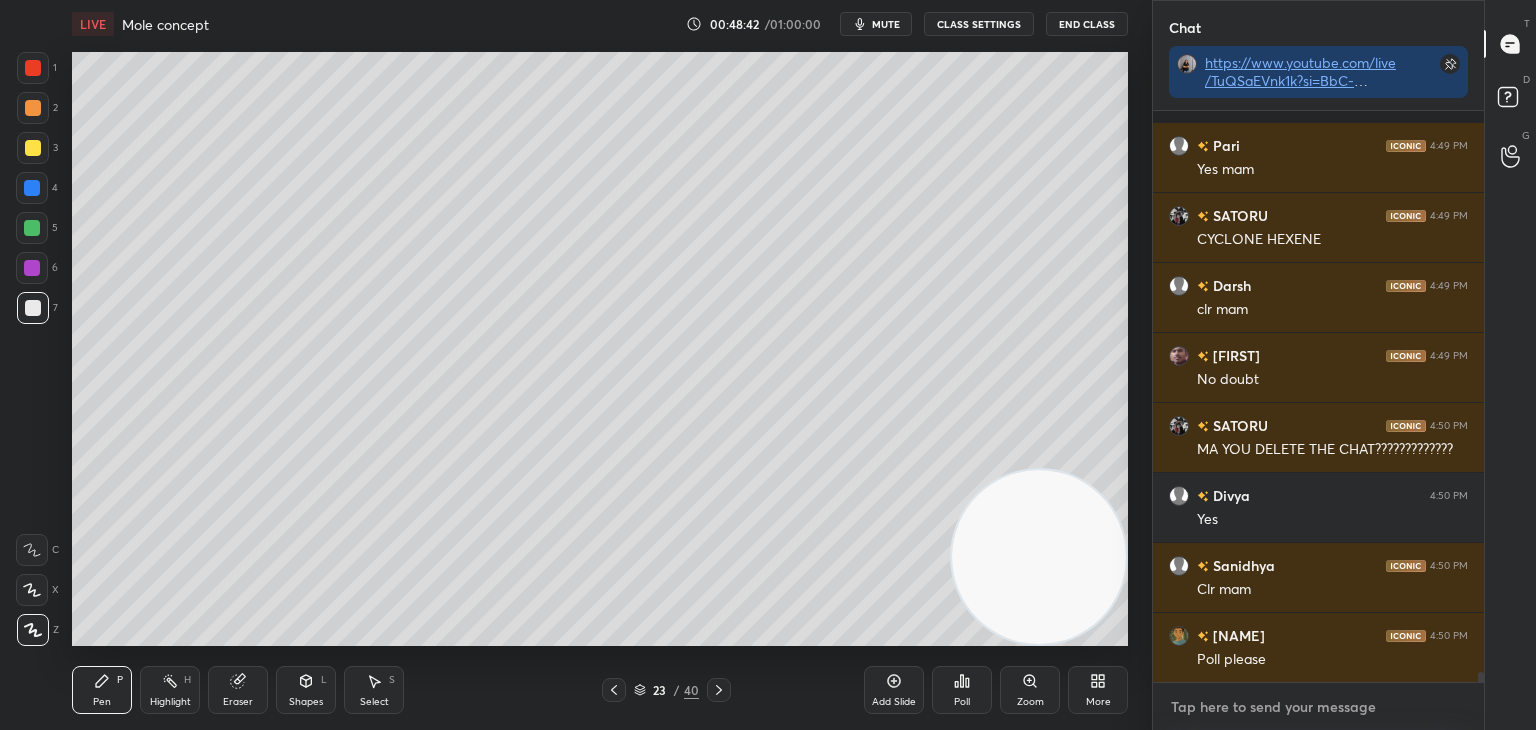 type on "x" 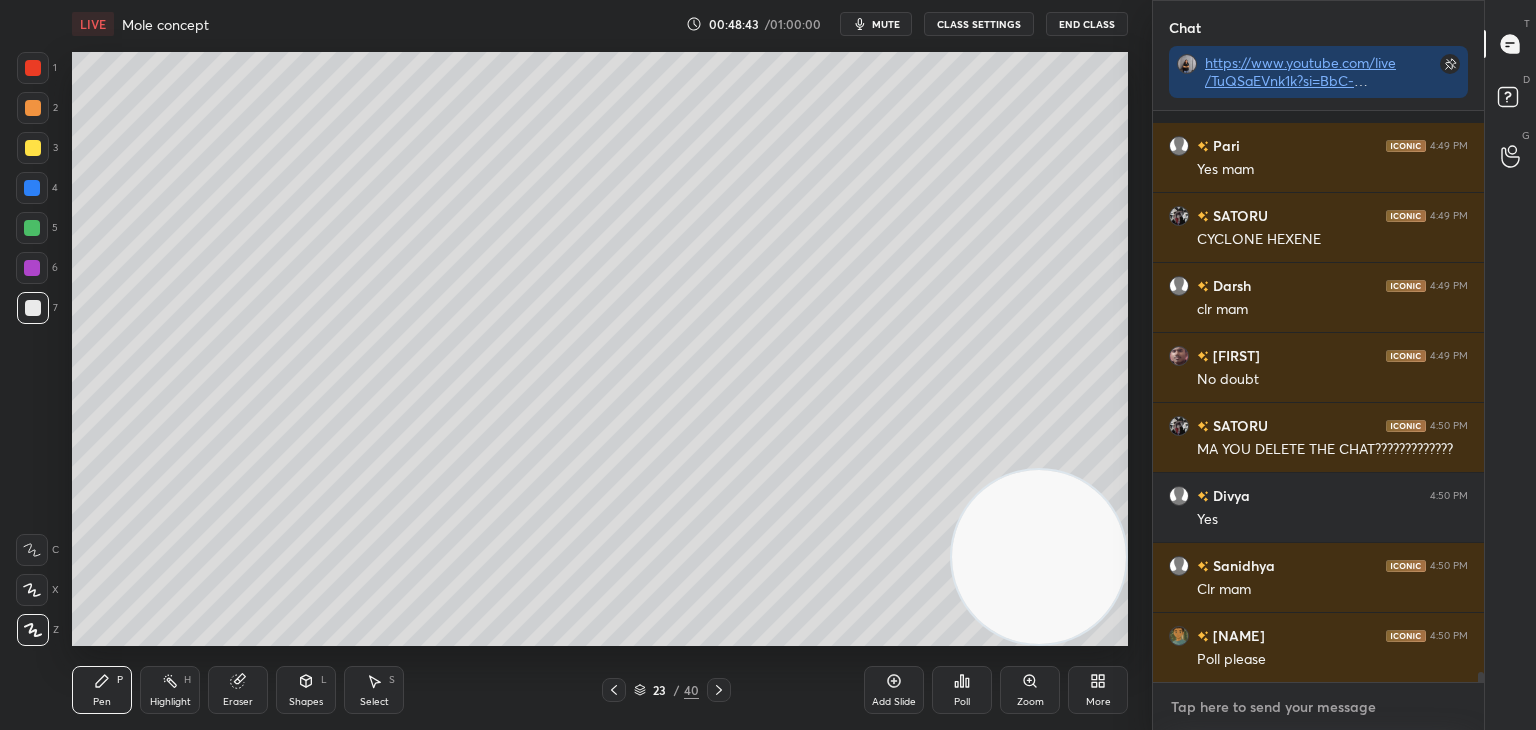 click at bounding box center (1318, 707) 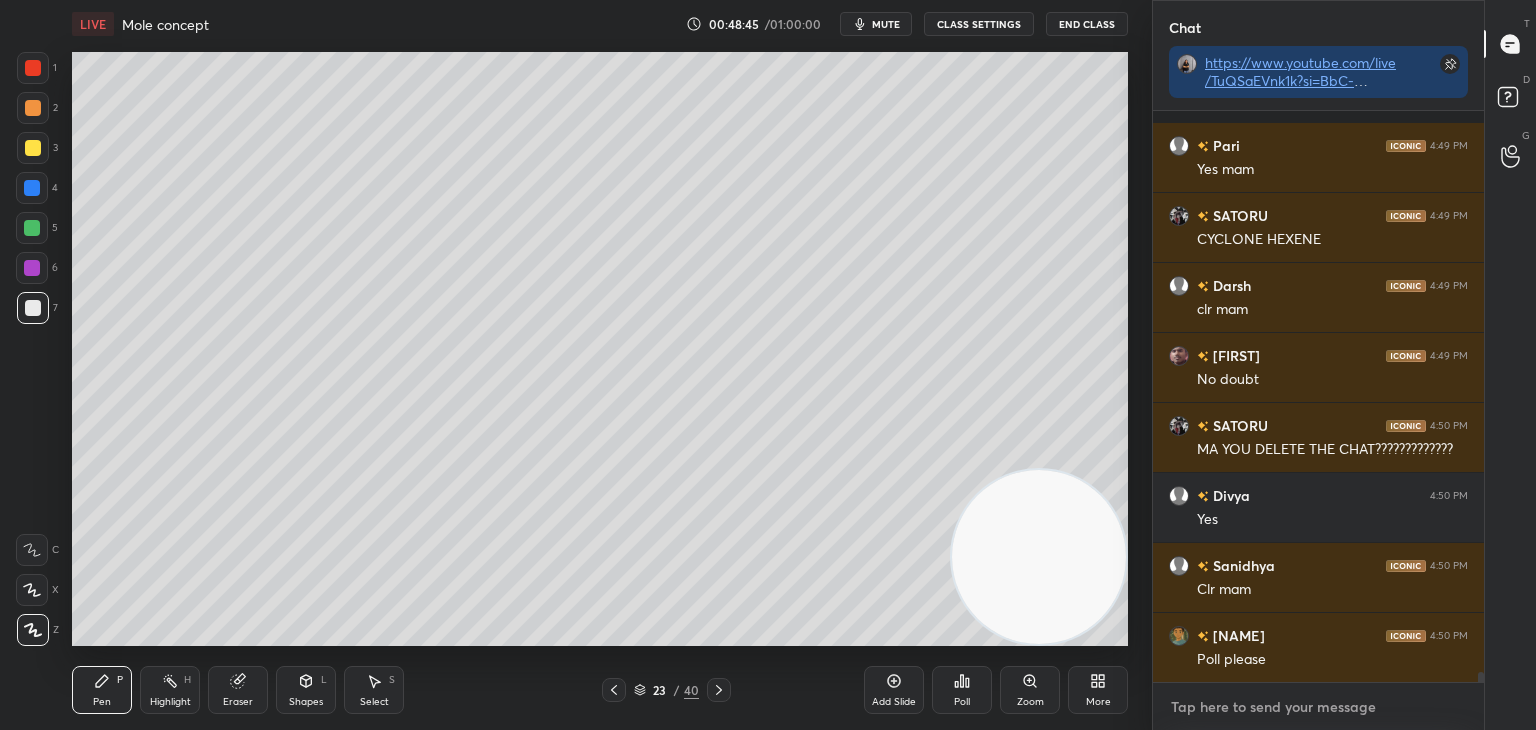 paste on "https://youtu.be/rw0rFgpXuTA?si=--50F9Ox8NtvL-uO" 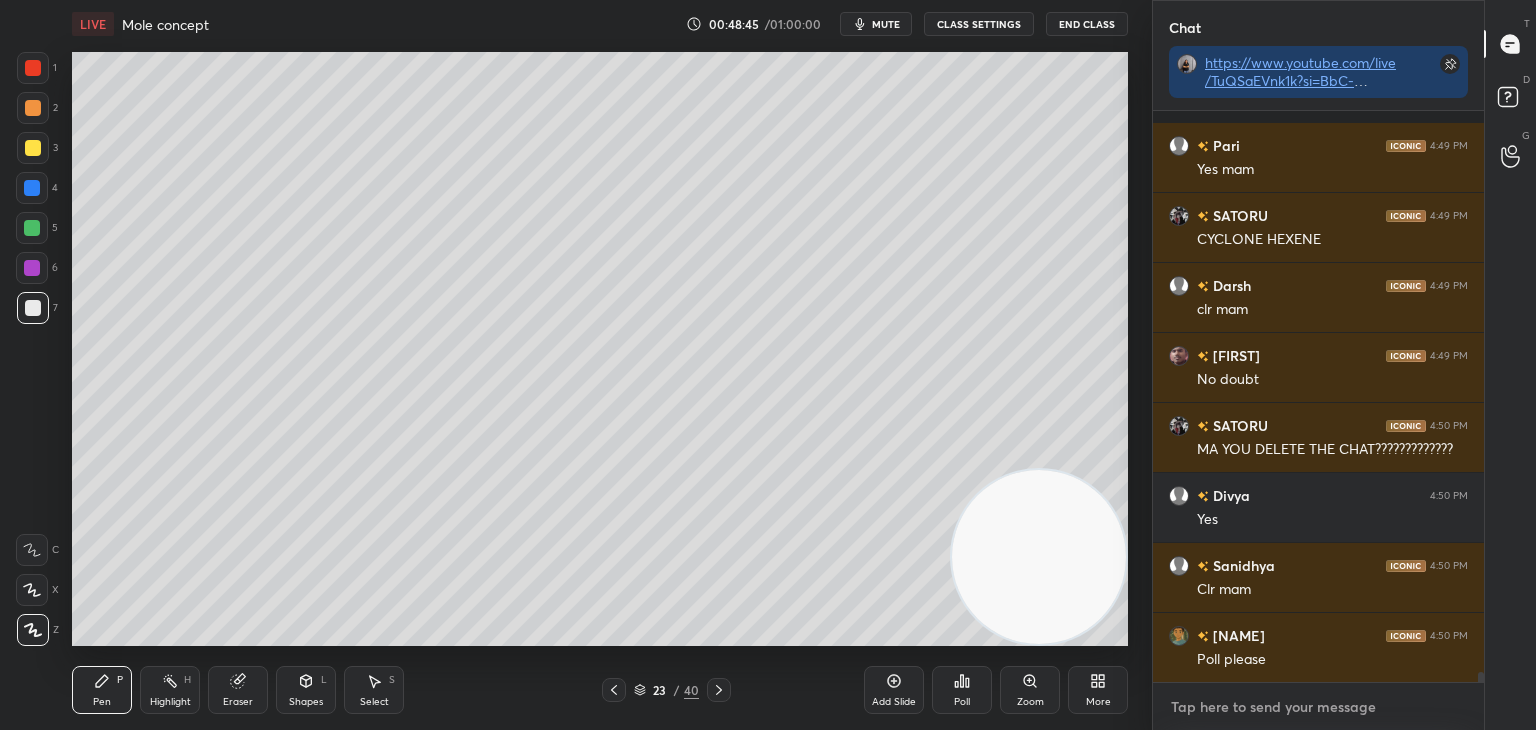 type on "https://youtu.be/rw0rFgpXuTA?si=--50F9Ox8NtvL-uO" 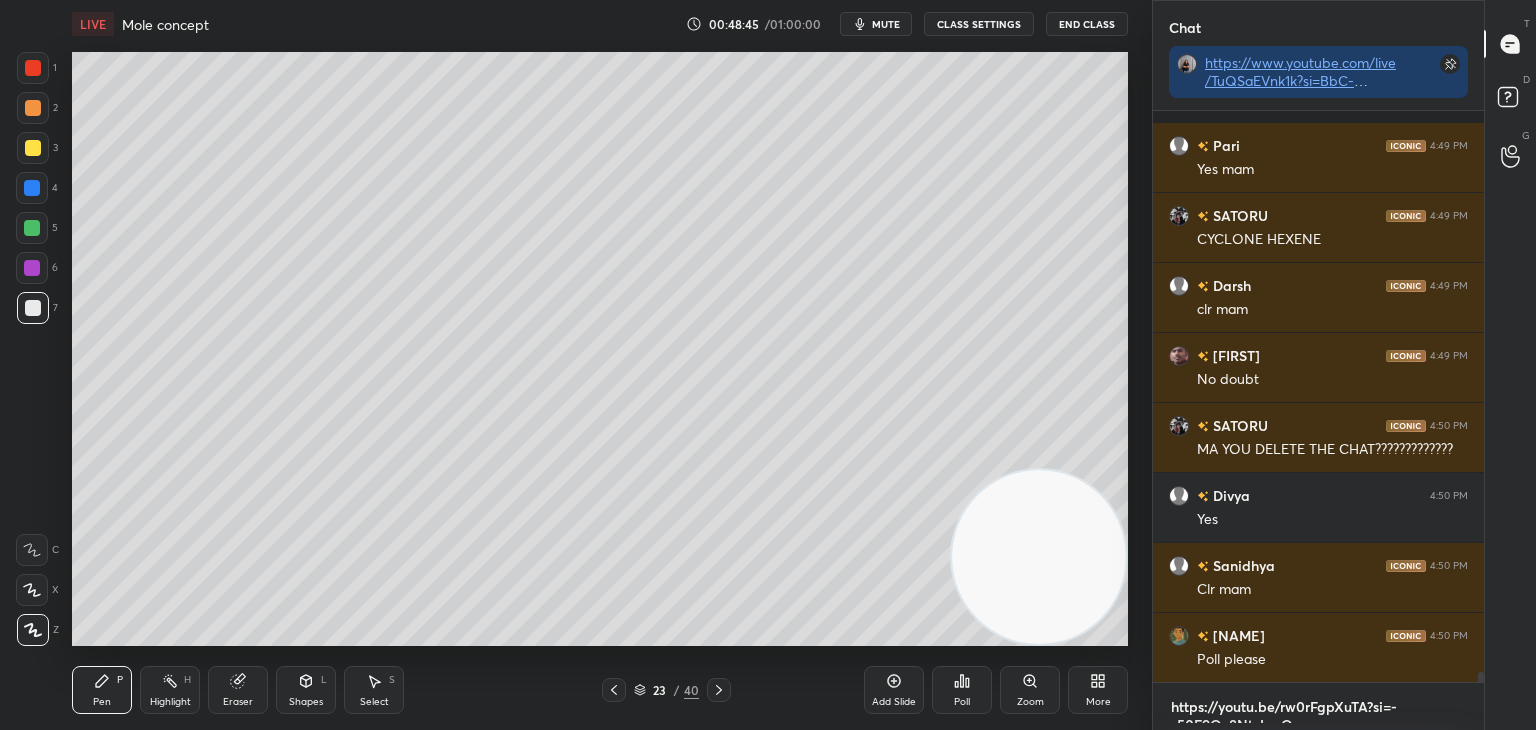 type on "x" 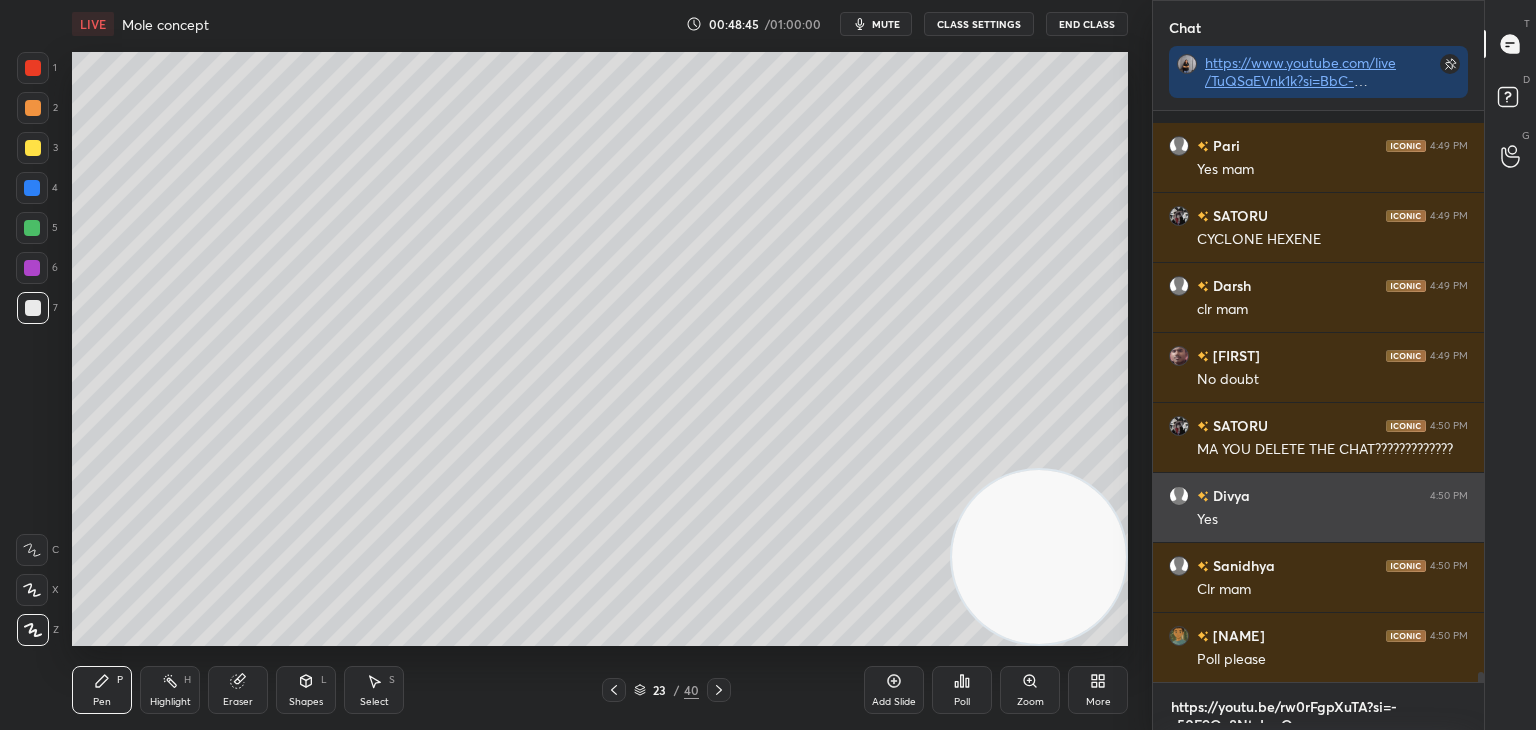 scroll, scrollTop: 0, scrollLeft: 0, axis: both 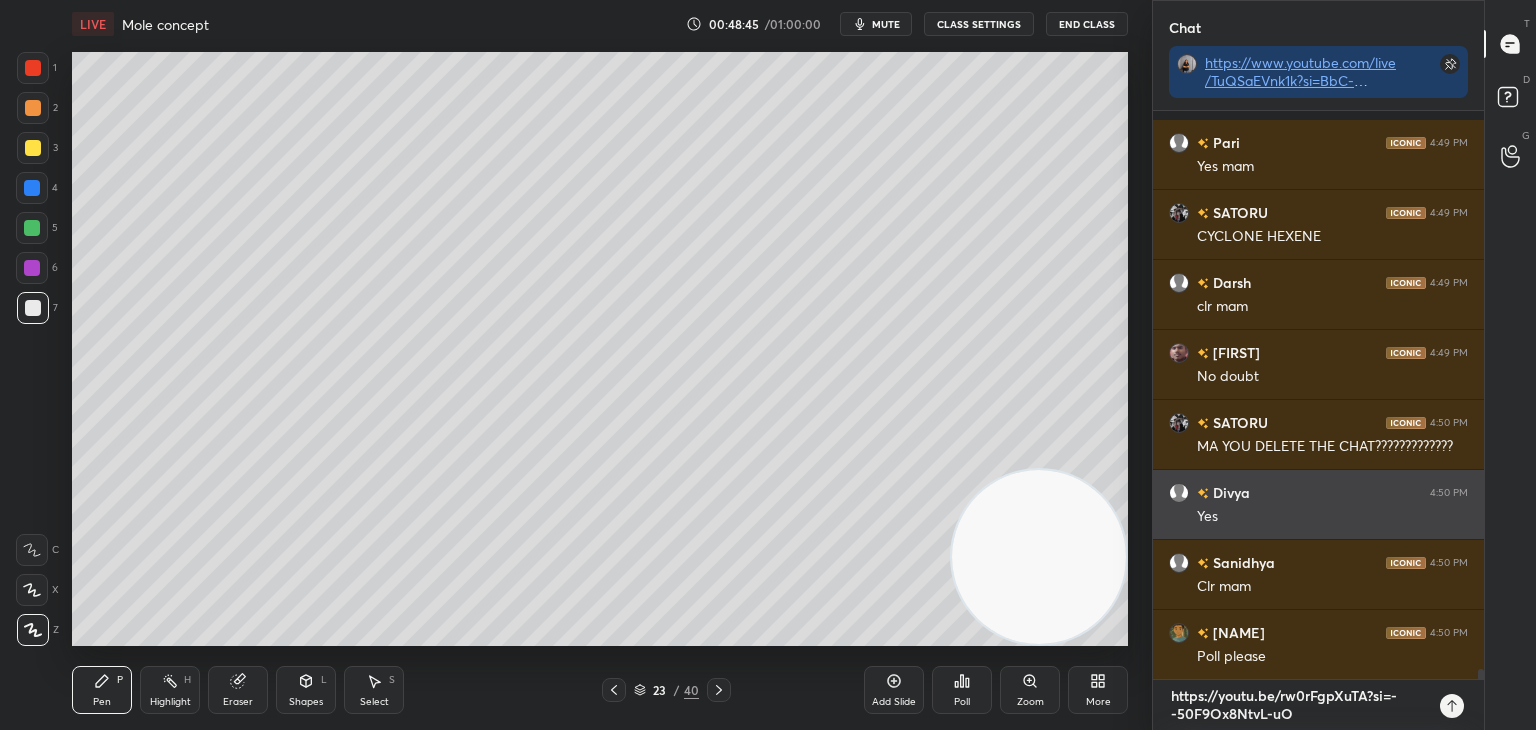 type 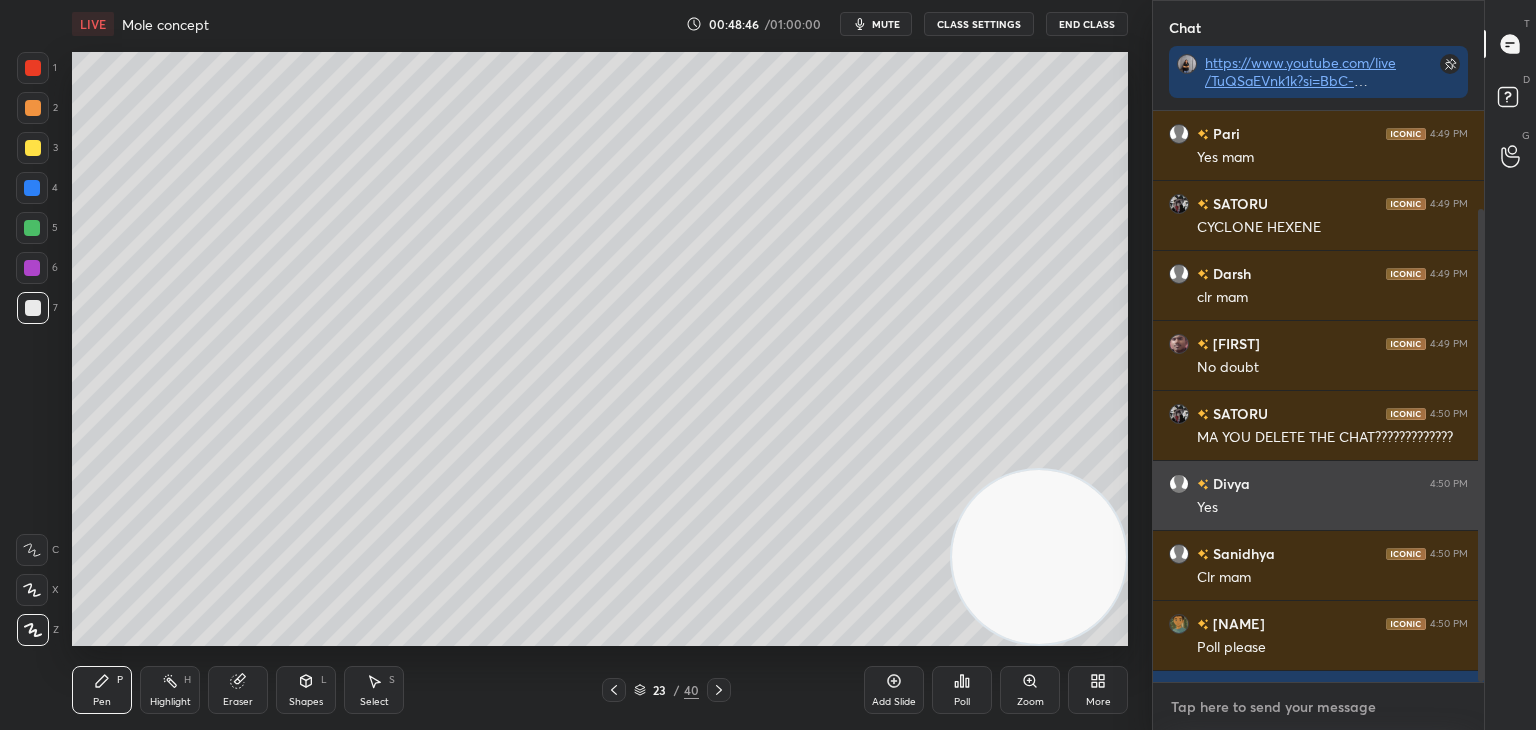 scroll, scrollTop: 6, scrollLeft: 6, axis: both 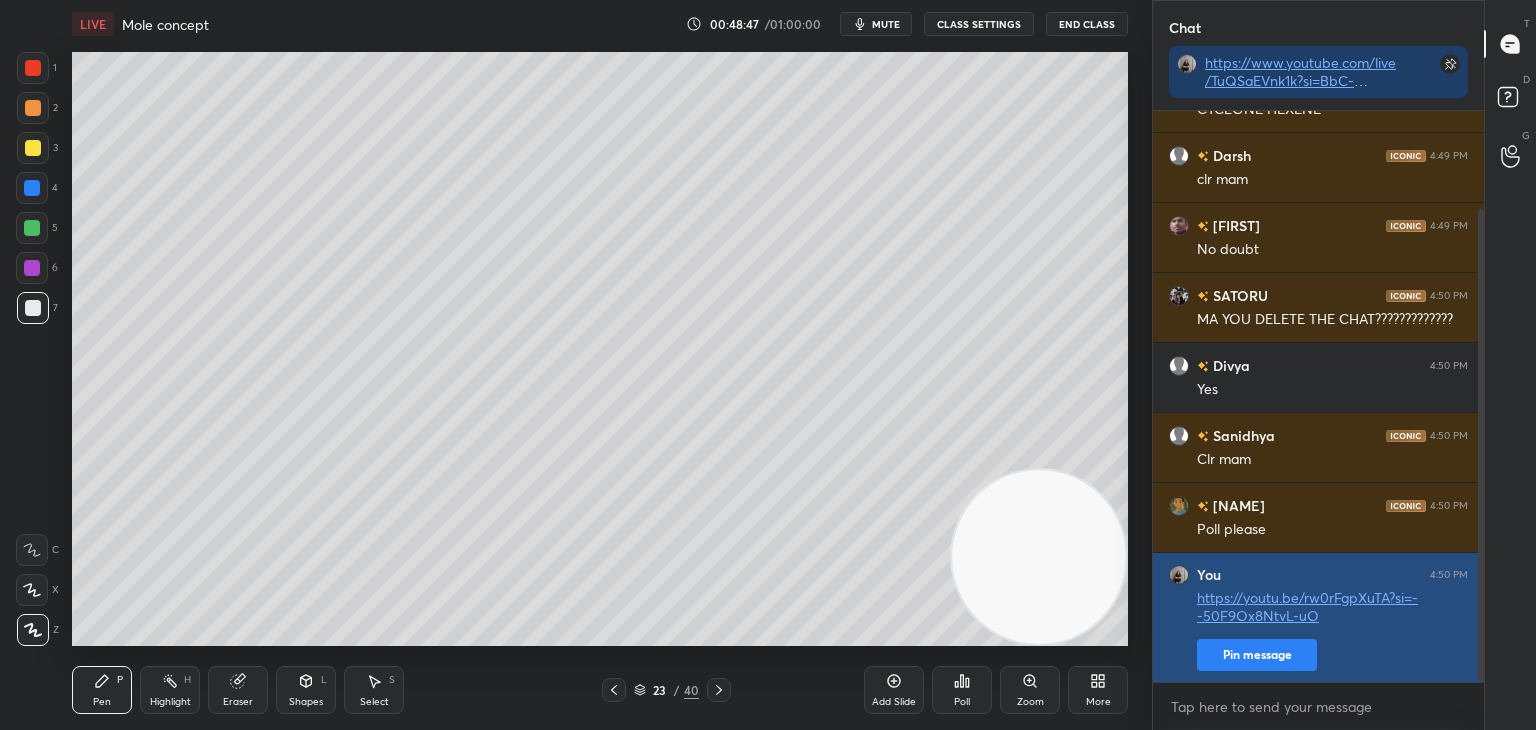 click on "Pin message" at bounding box center [1257, 655] 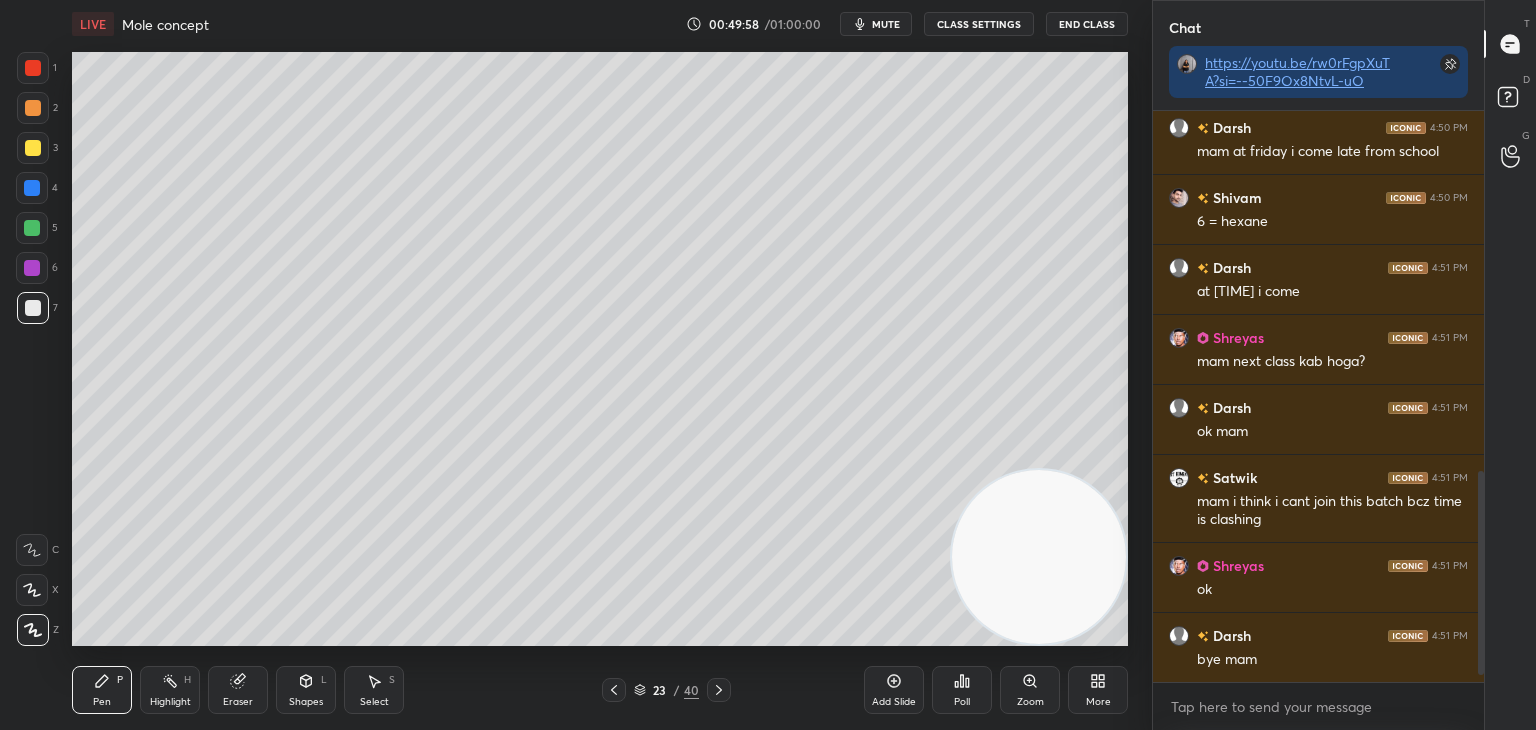 scroll, scrollTop: 1046, scrollLeft: 0, axis: vertical 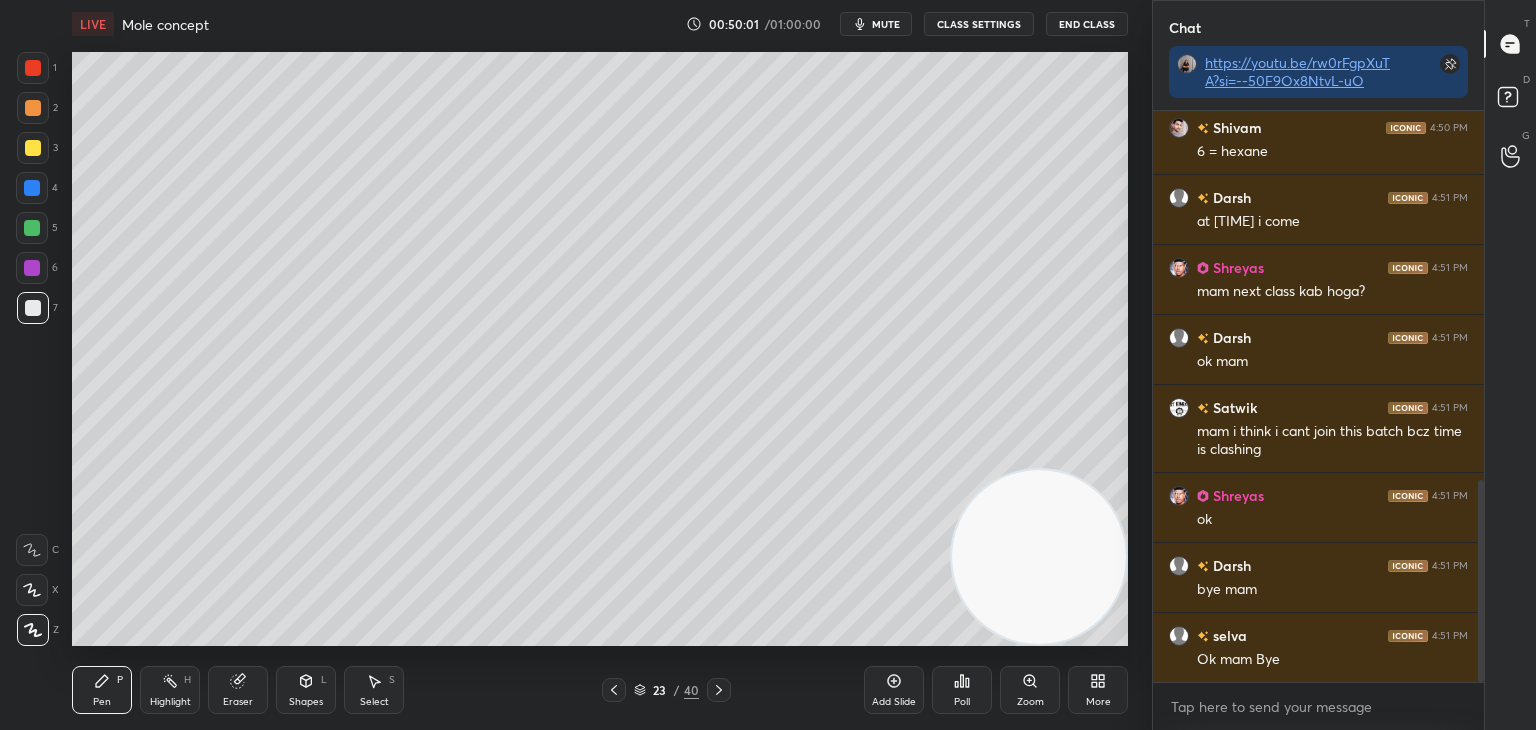 click on "End Class" at bounding box center (1087, 24) 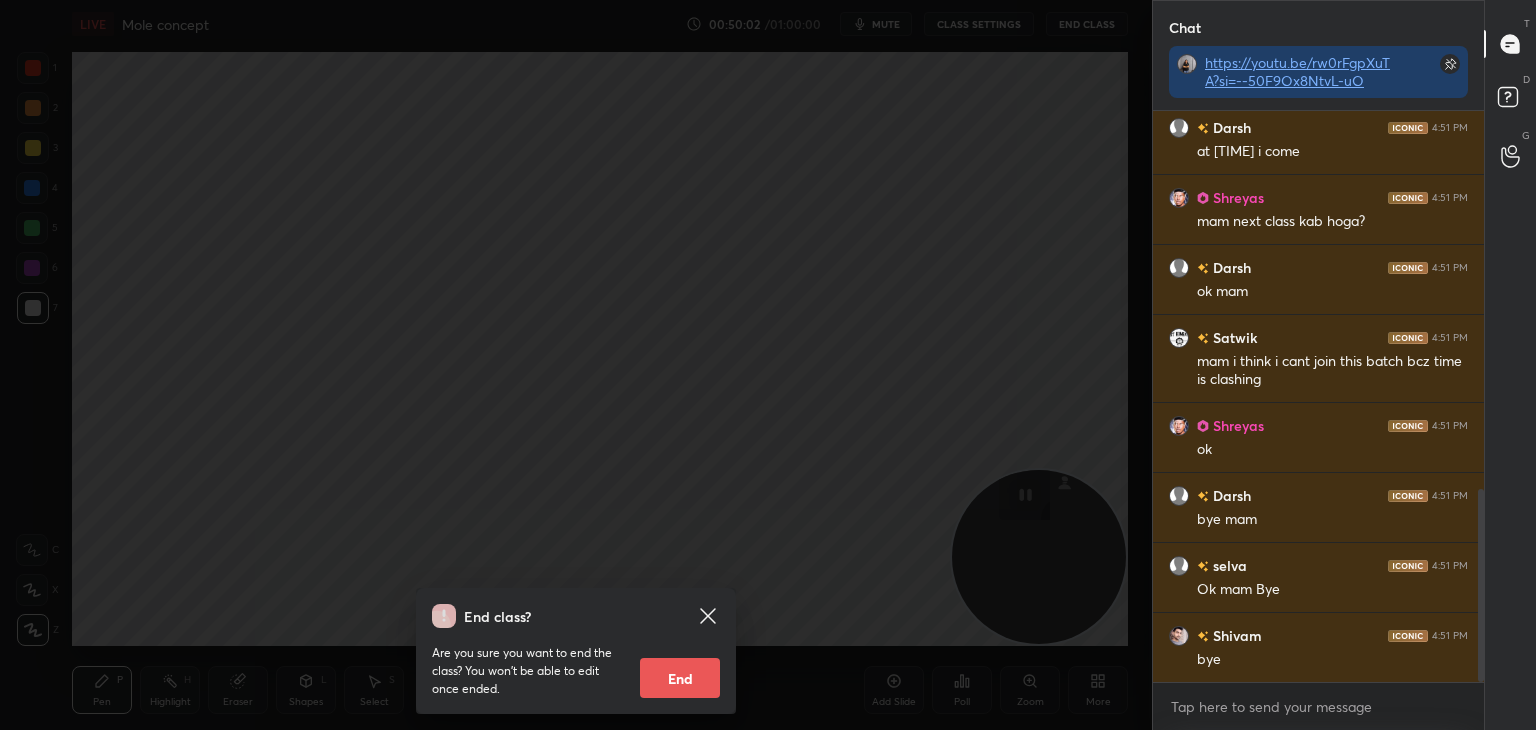 click on "End" at bounding box center [680, 678] 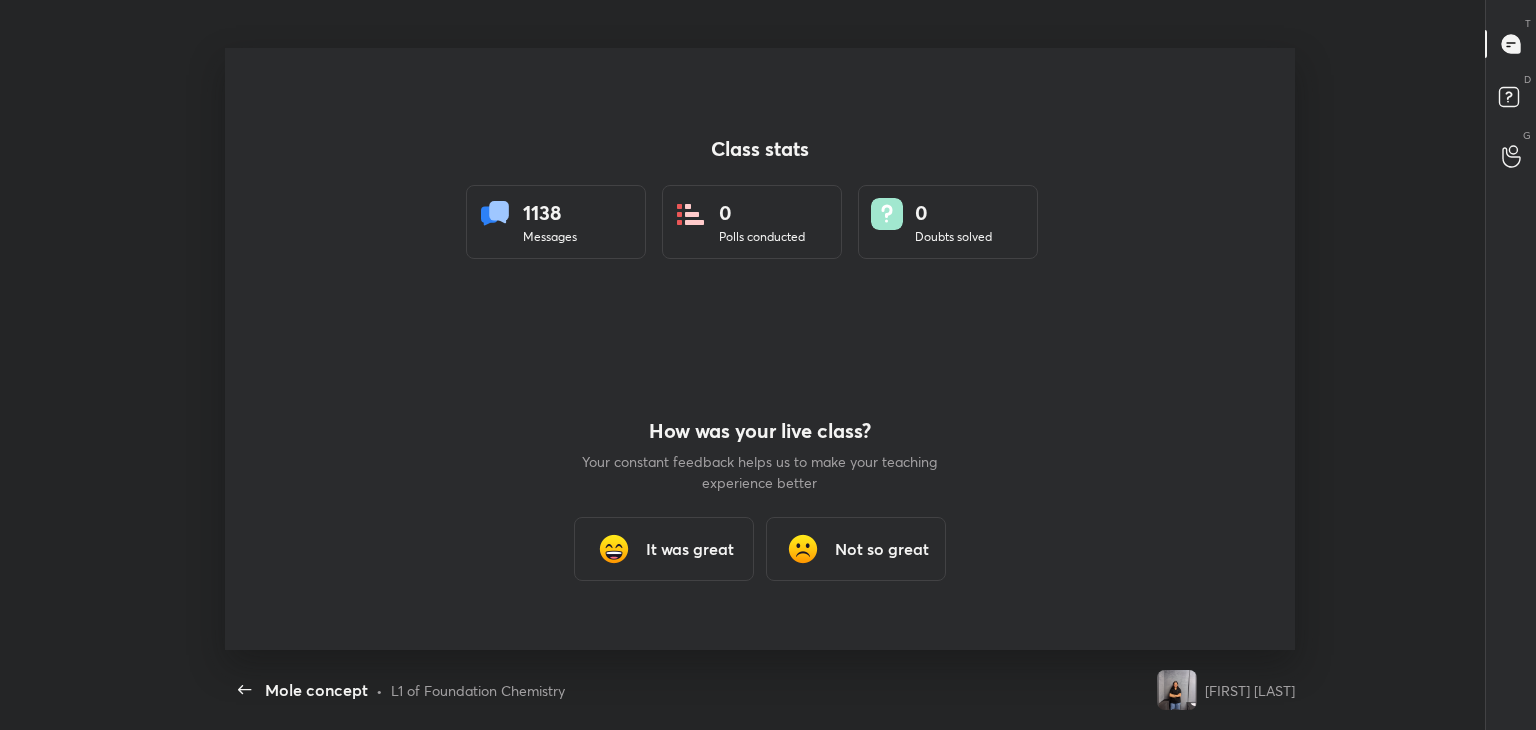 scroll, scrollTop: 99397, scrollLeft: 98568, axis: both 